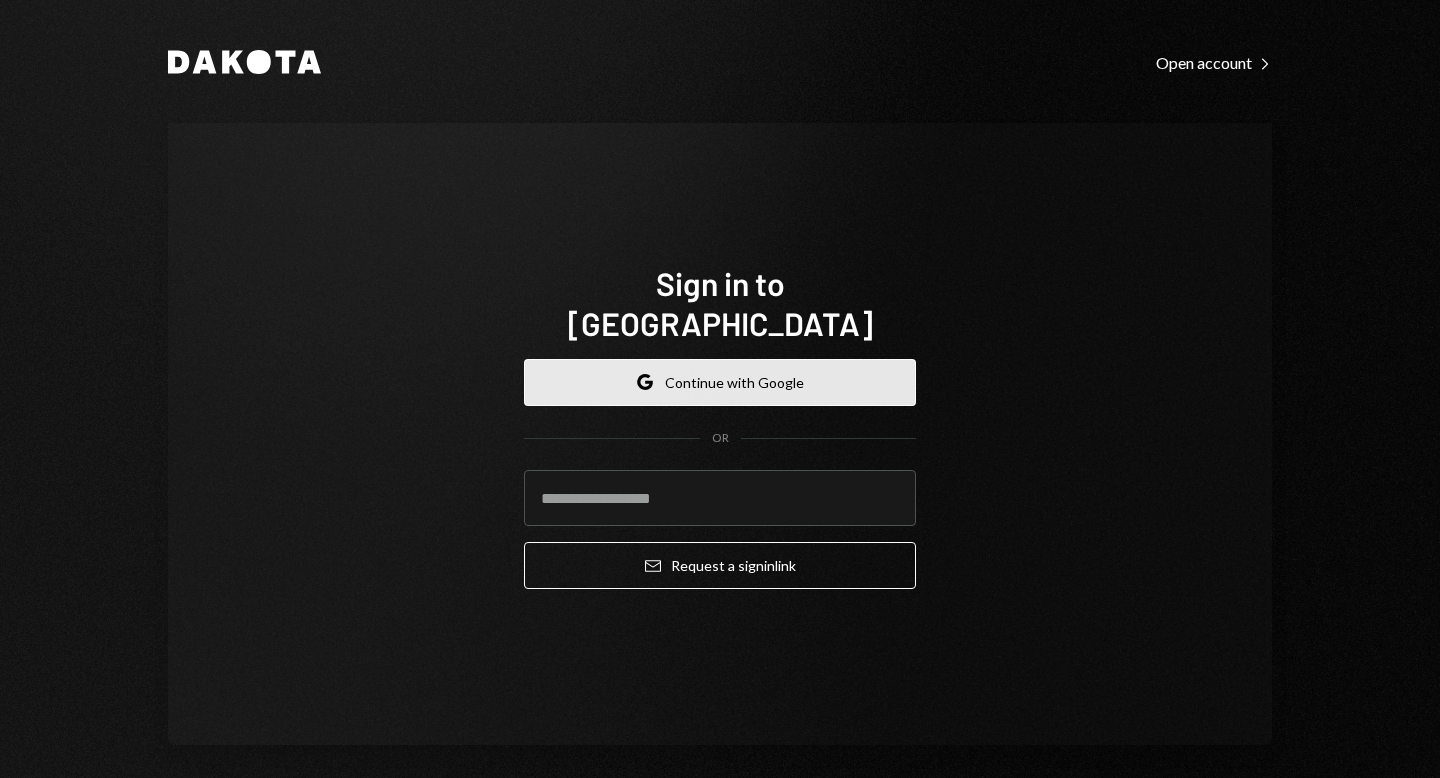 scroll, scrollTop: 0, scrollLeft: 0, axis: both 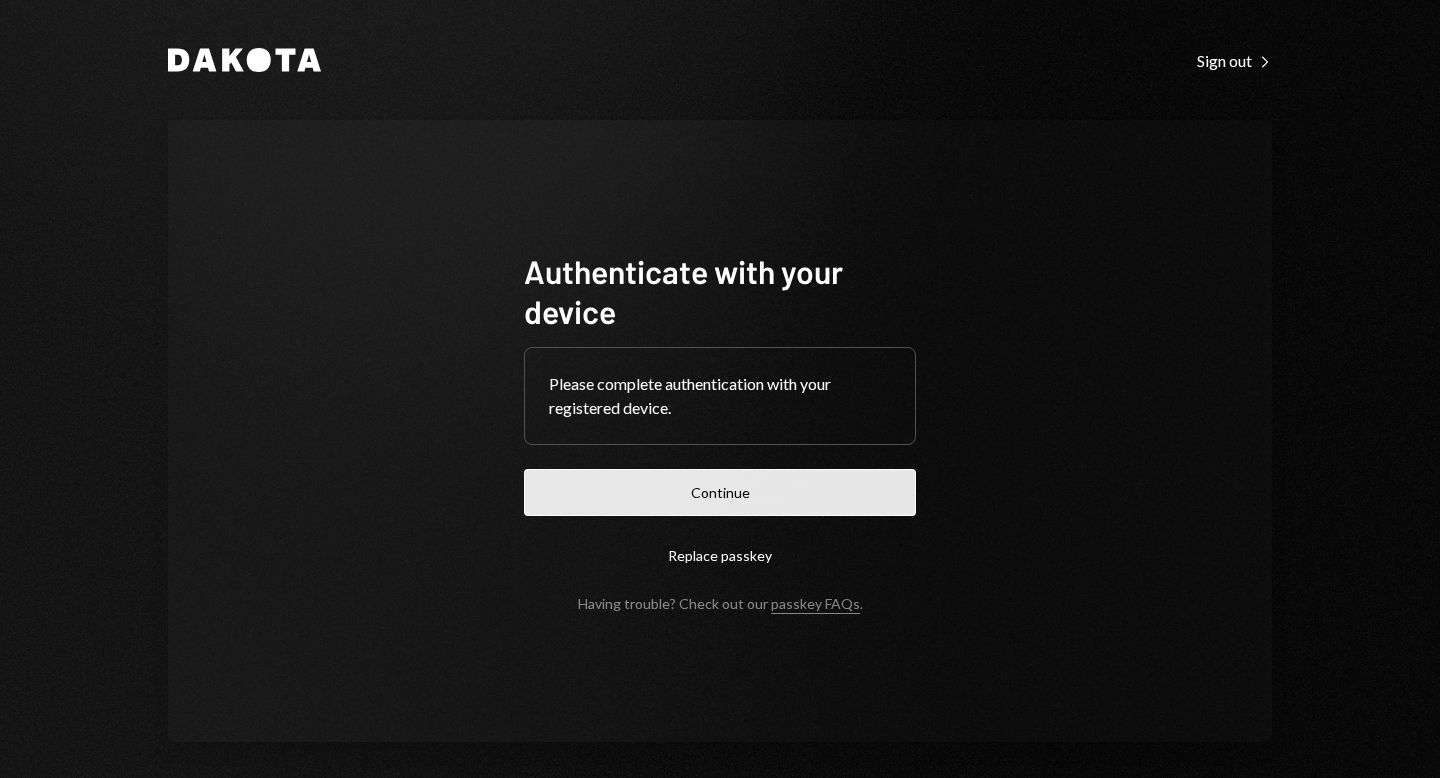 click on "Continue" at bounding box center [720, 492] 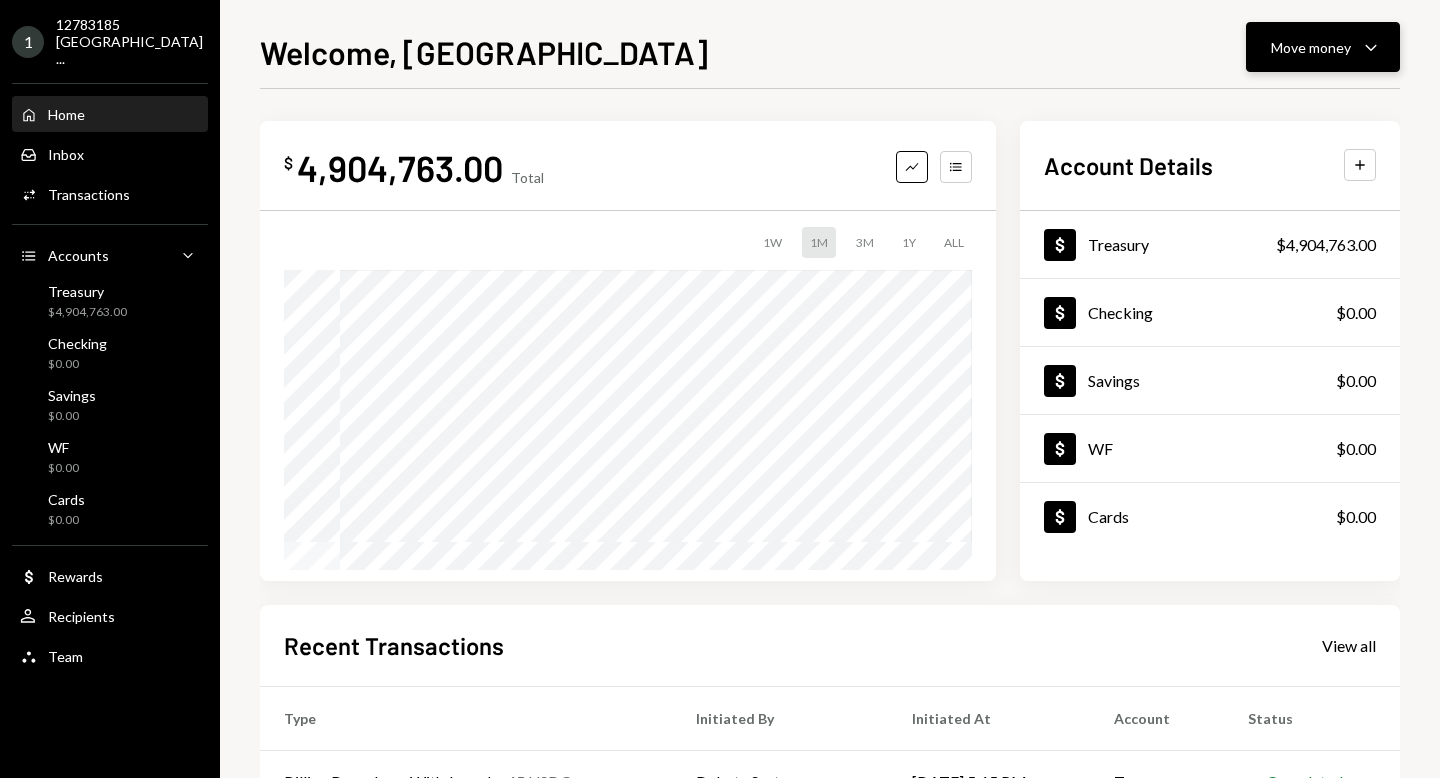 click on "Move money Caret Down" at bounding box center (1323, 47) 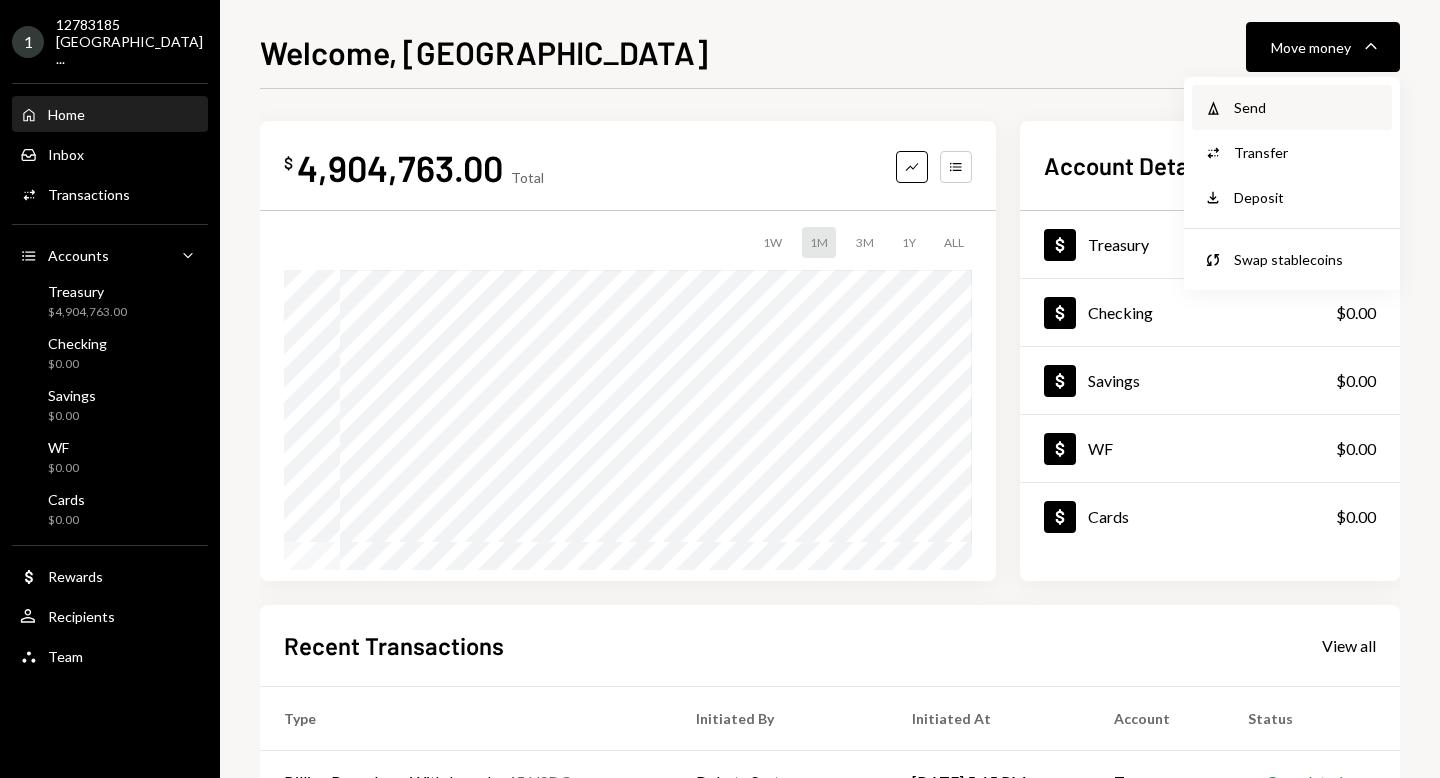 click on "Send" at bounding box center (1307, 107) 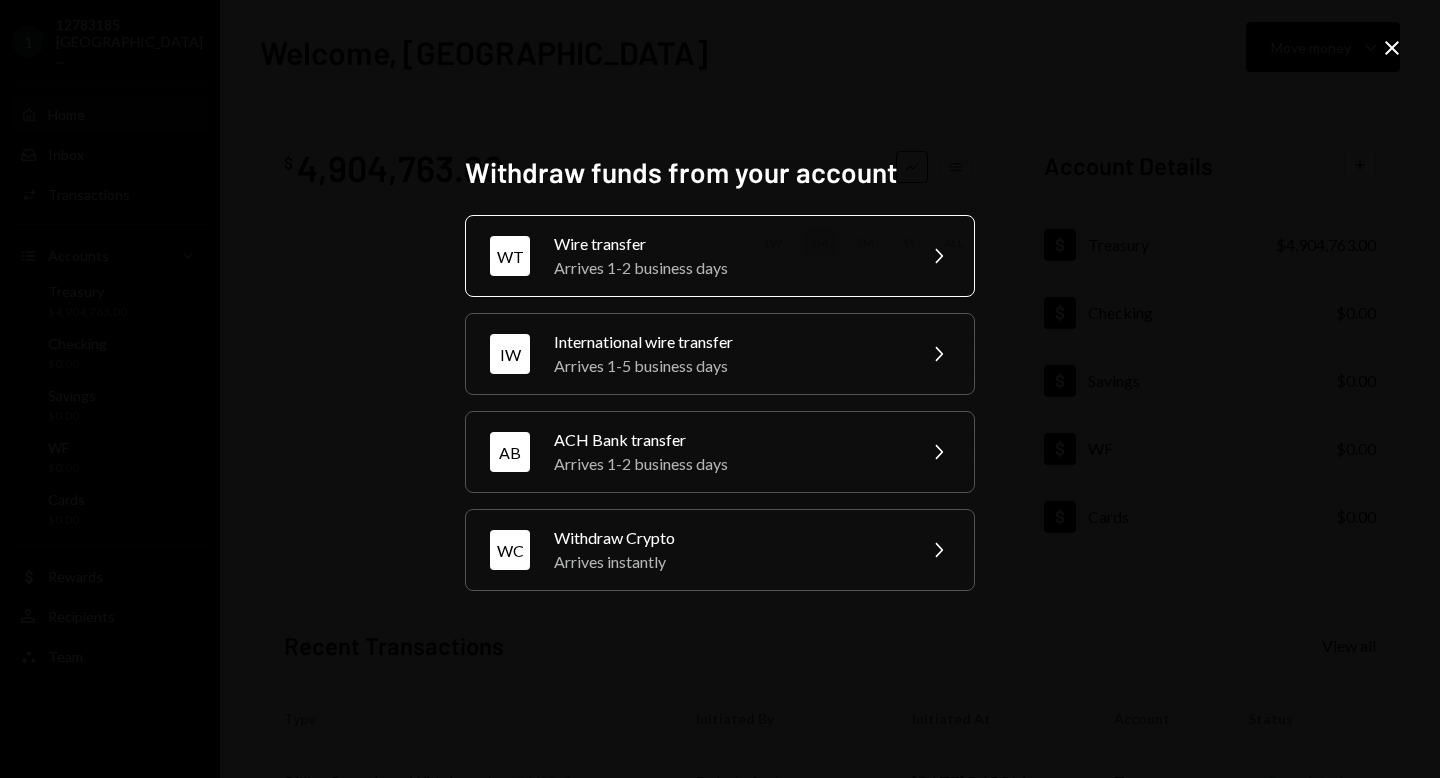 click on "Wire transfer" at bounding box center [728, 244] 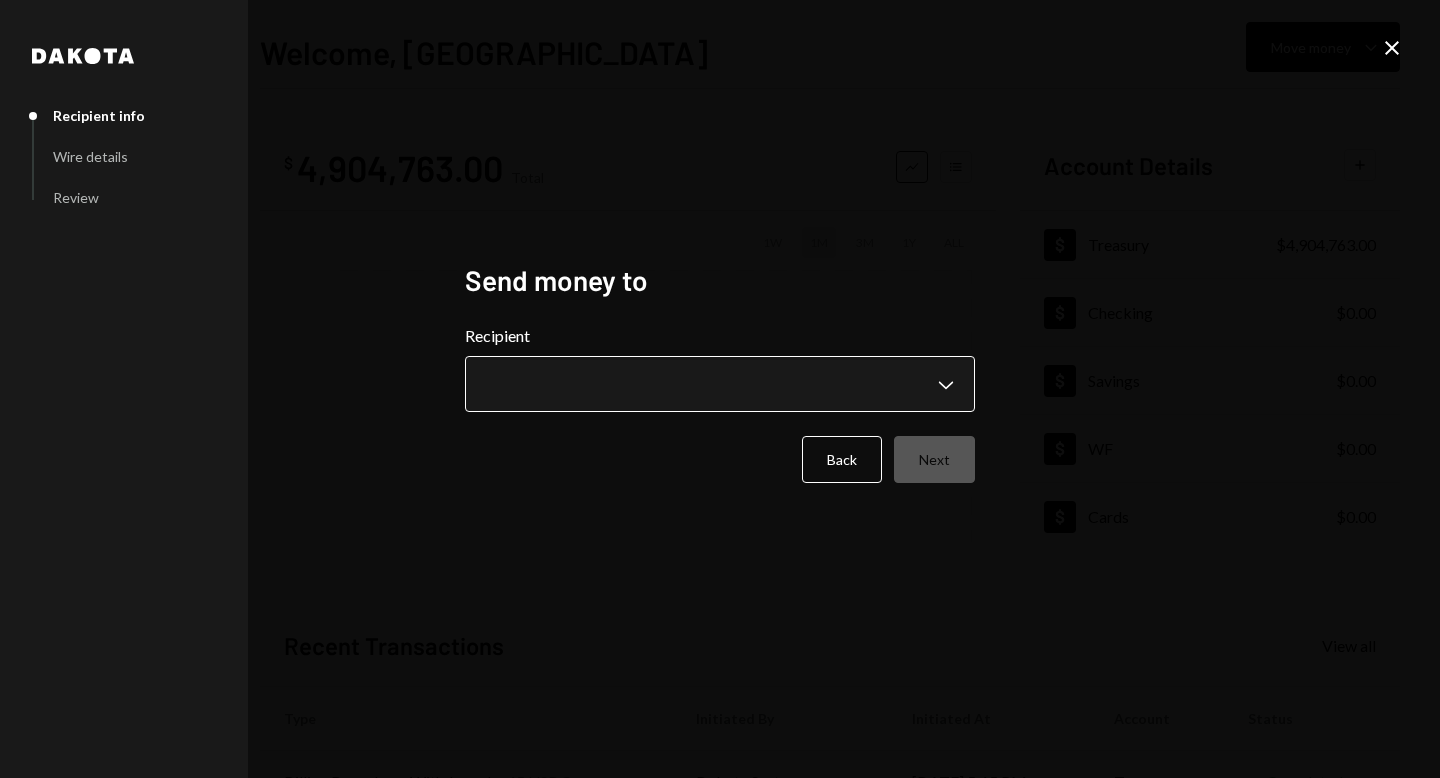 click on "**********" at bounding box center (720, 389) 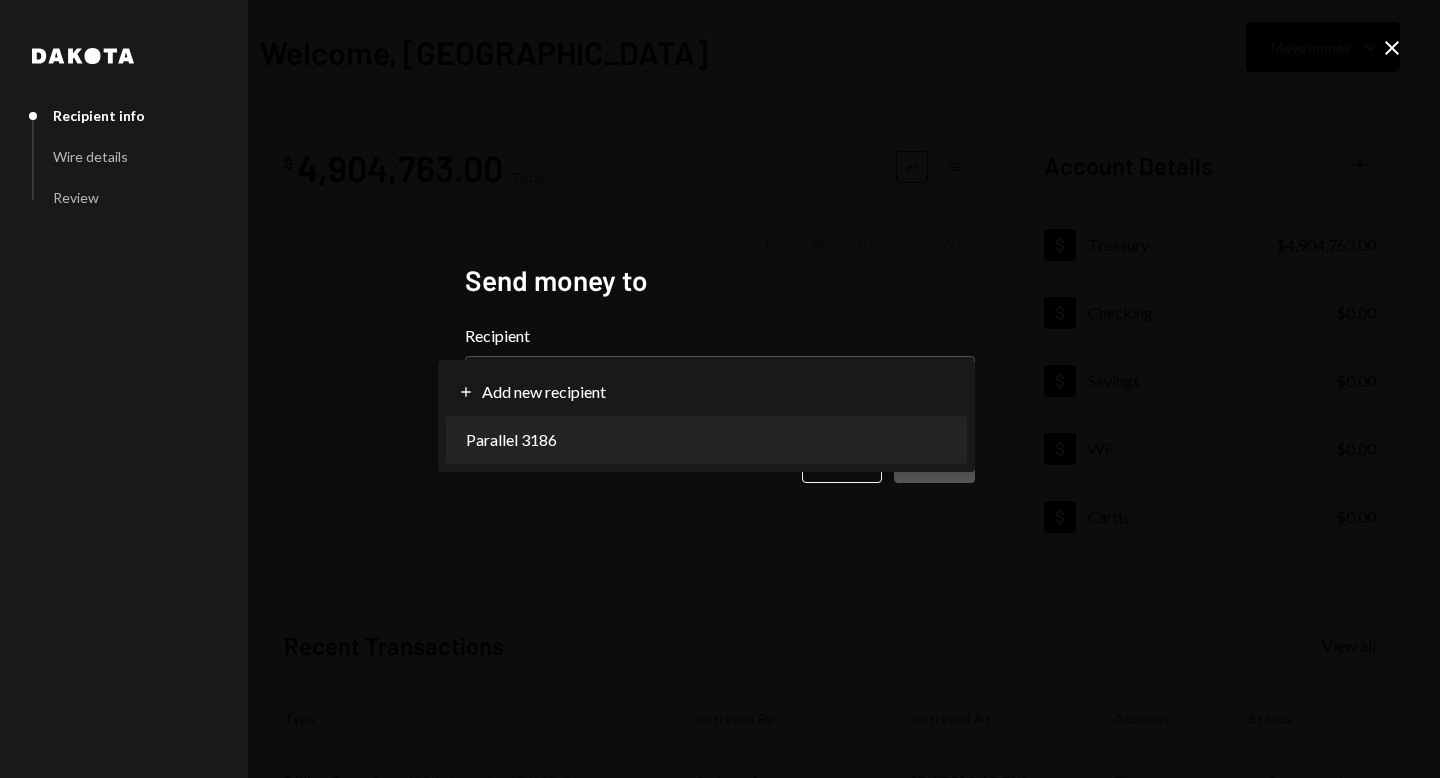select on "**********" 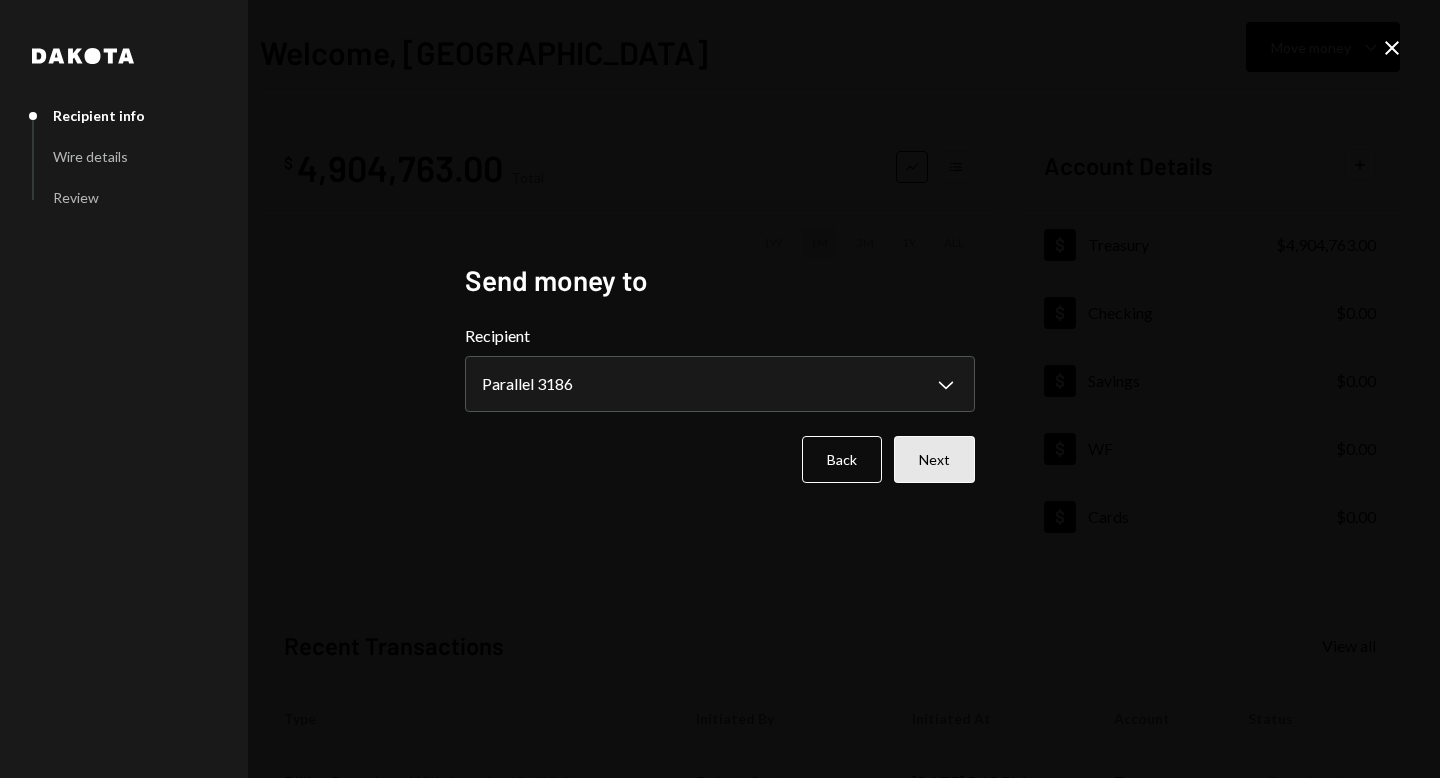 click on "Next" at bounding box center (934, 459) 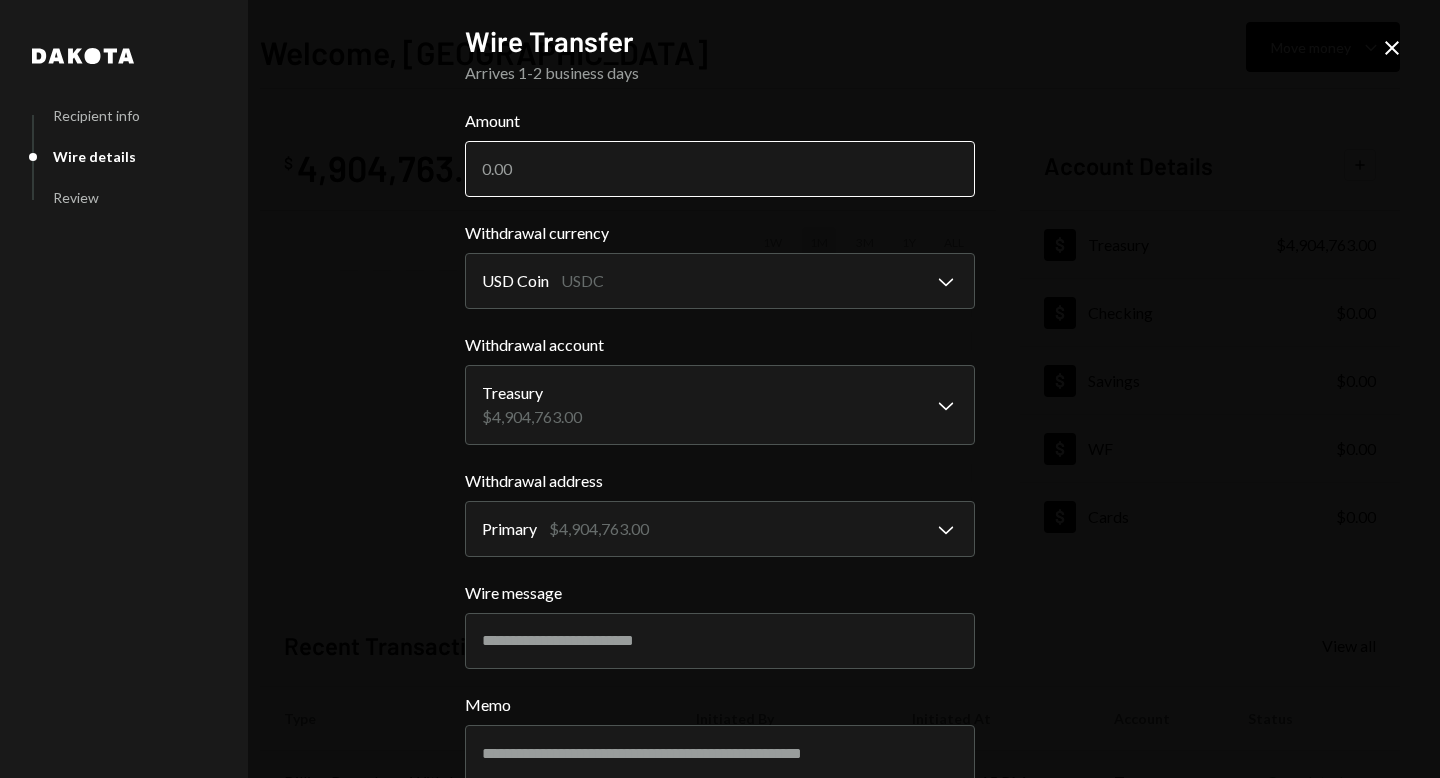 click on "Amount" at bounding box center [720, 169] 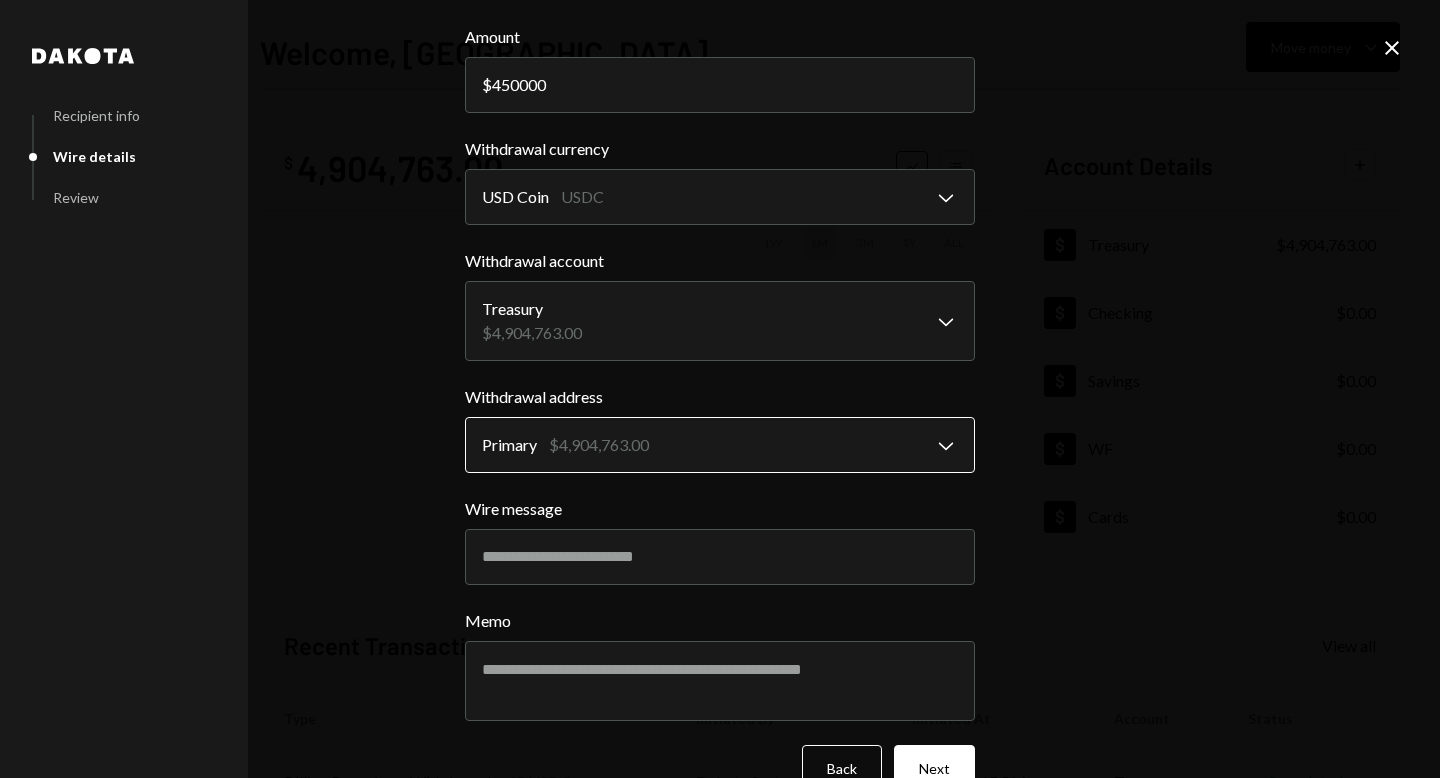 scroll, scrollTop: 95, scrollLeft: 0, axis: vertical 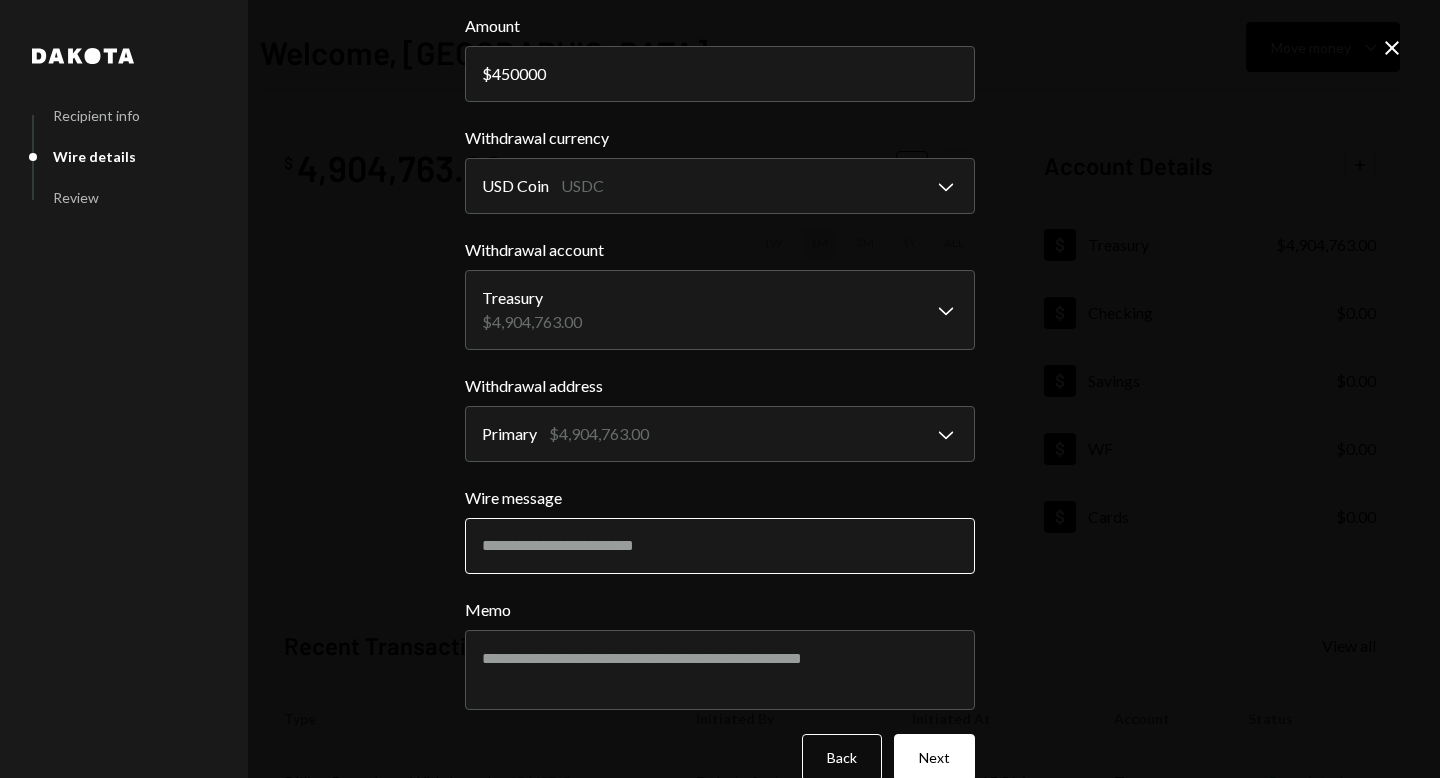 type on "450000" 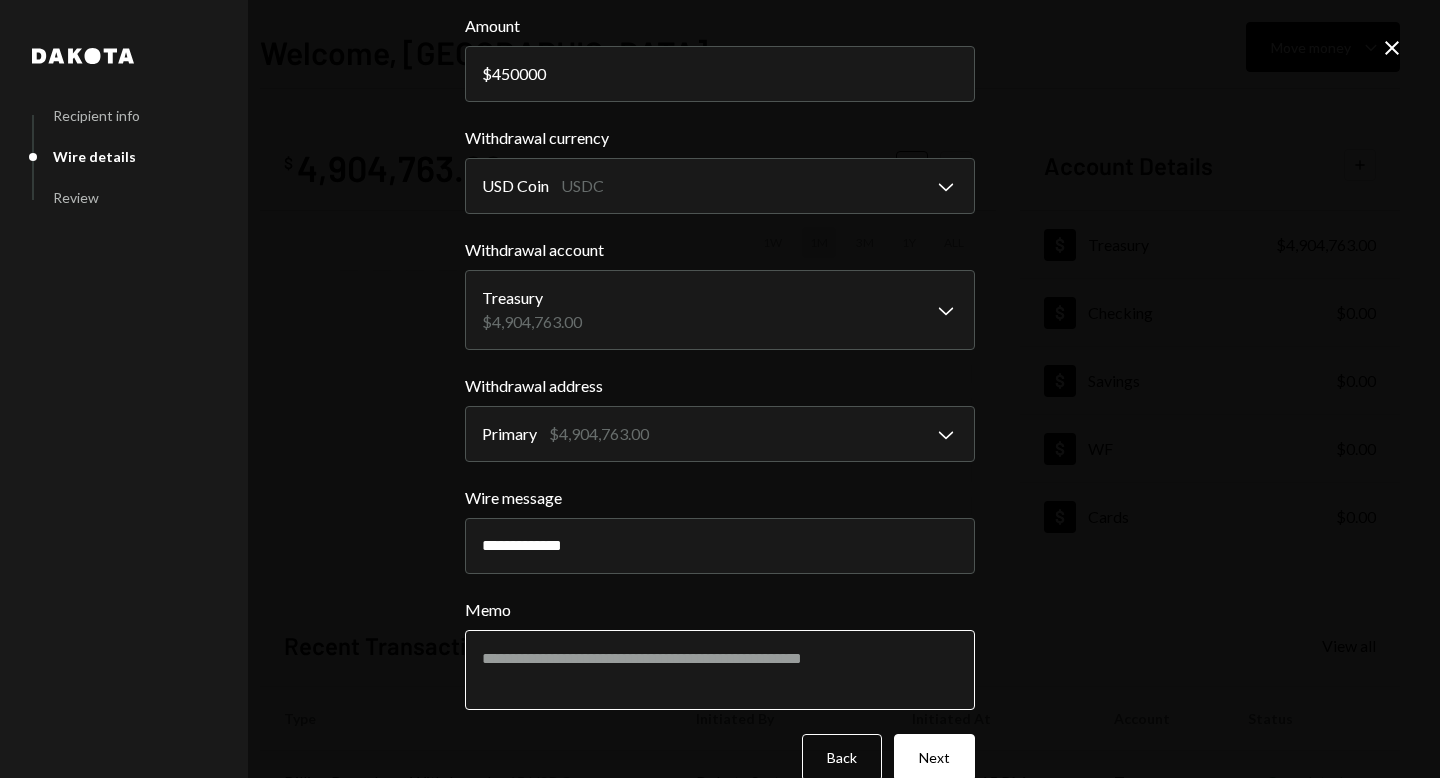 click on "Memo" at bounding box center (720, 670) 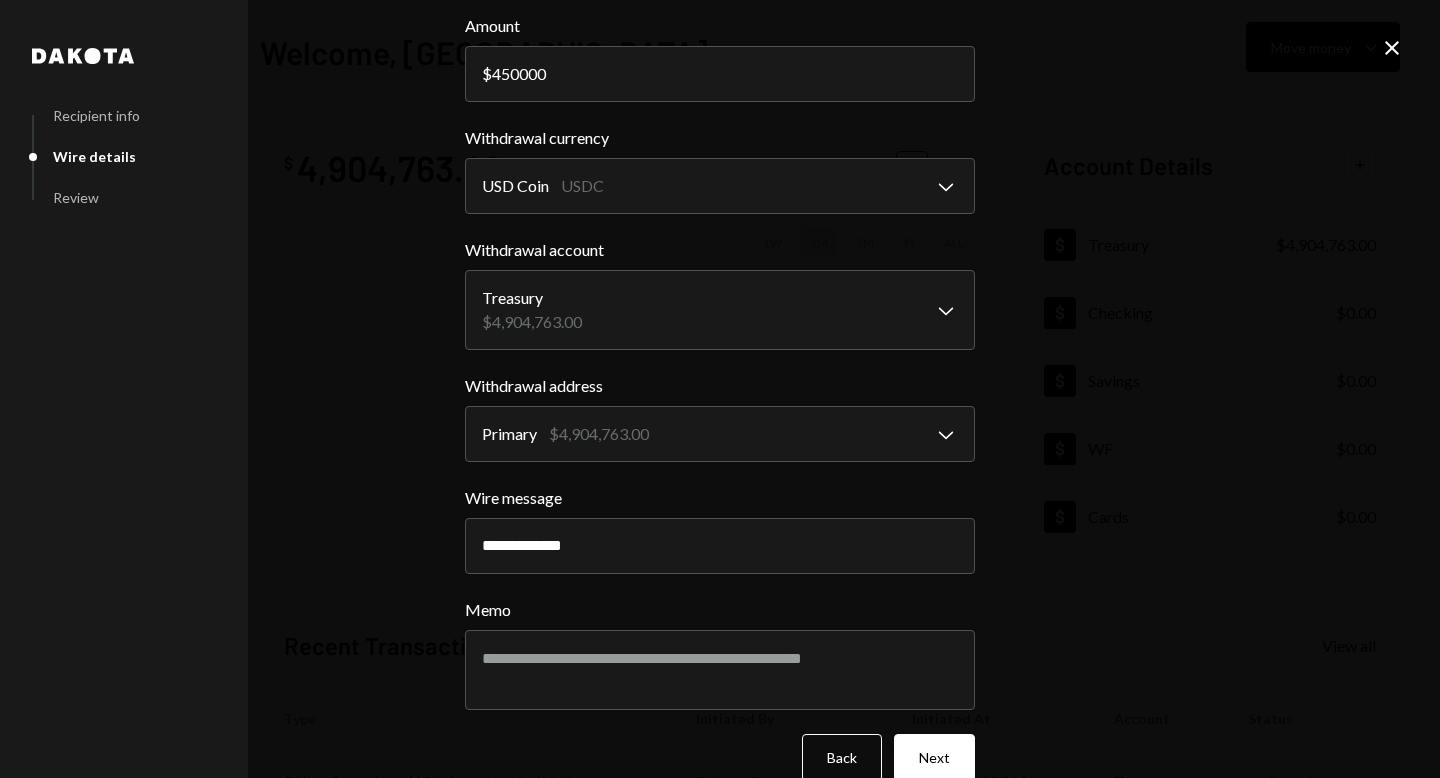 drag, startPoint x: 572, startPoint y: 548, endPoint x: 399, endPoint y: 537, distance: 173.34937 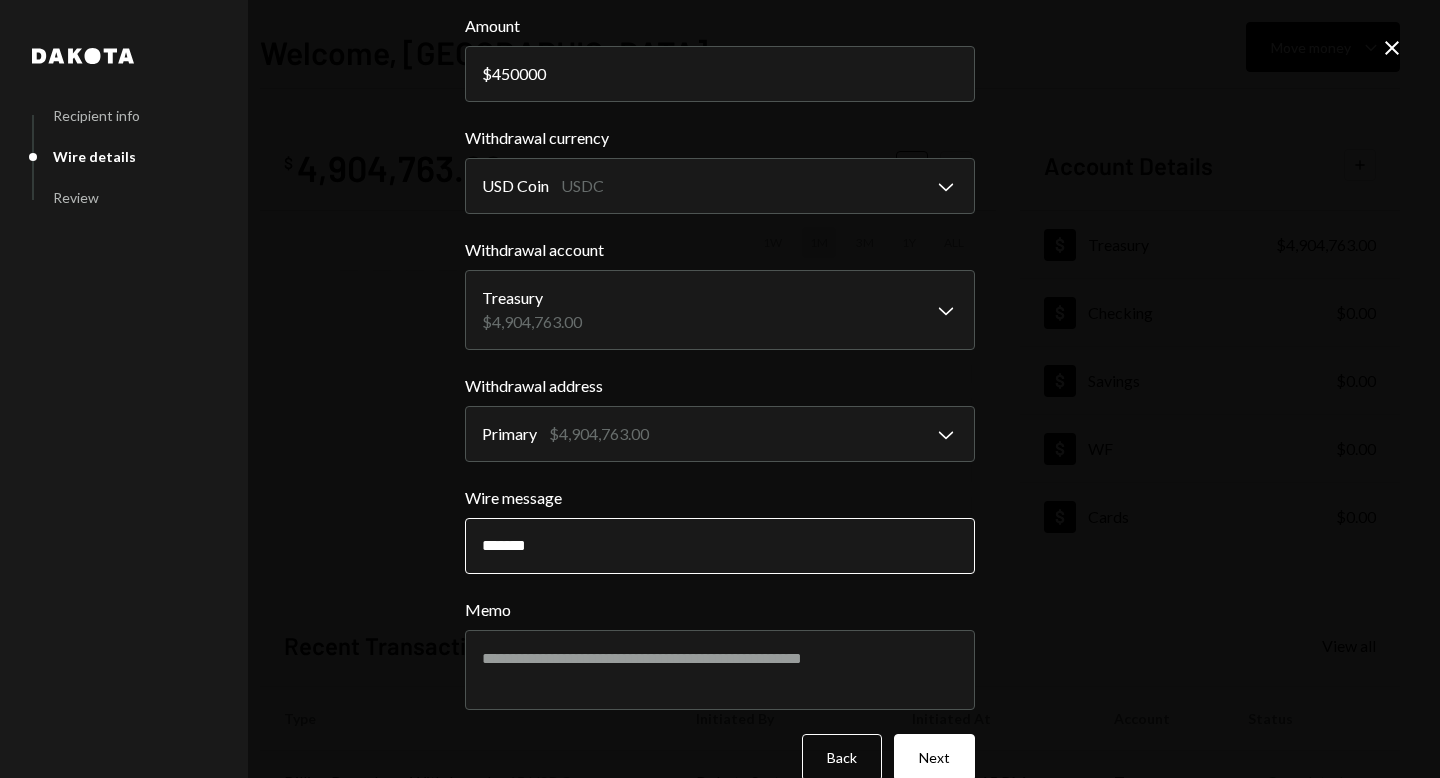click on "*******" at bounding box center (720, 546) 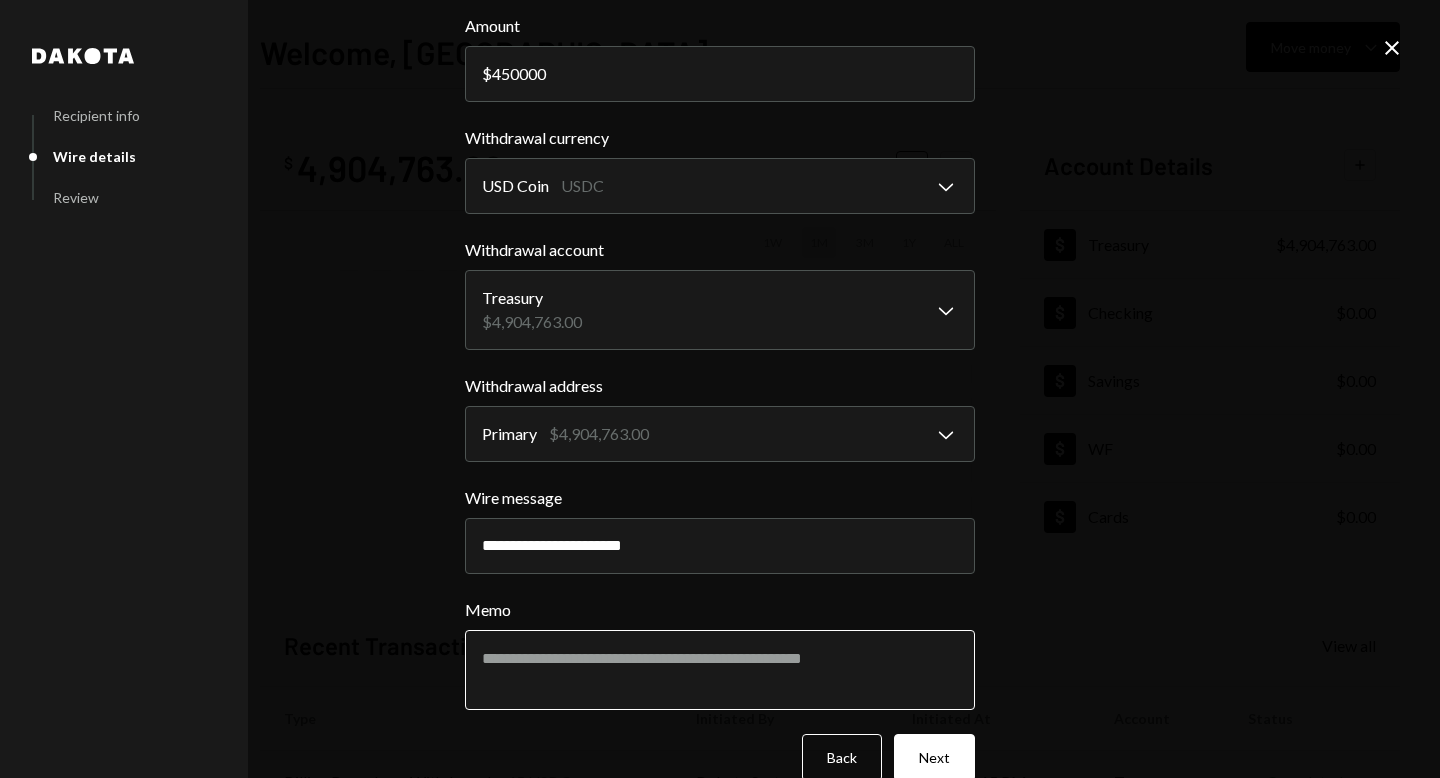 type on "**********" 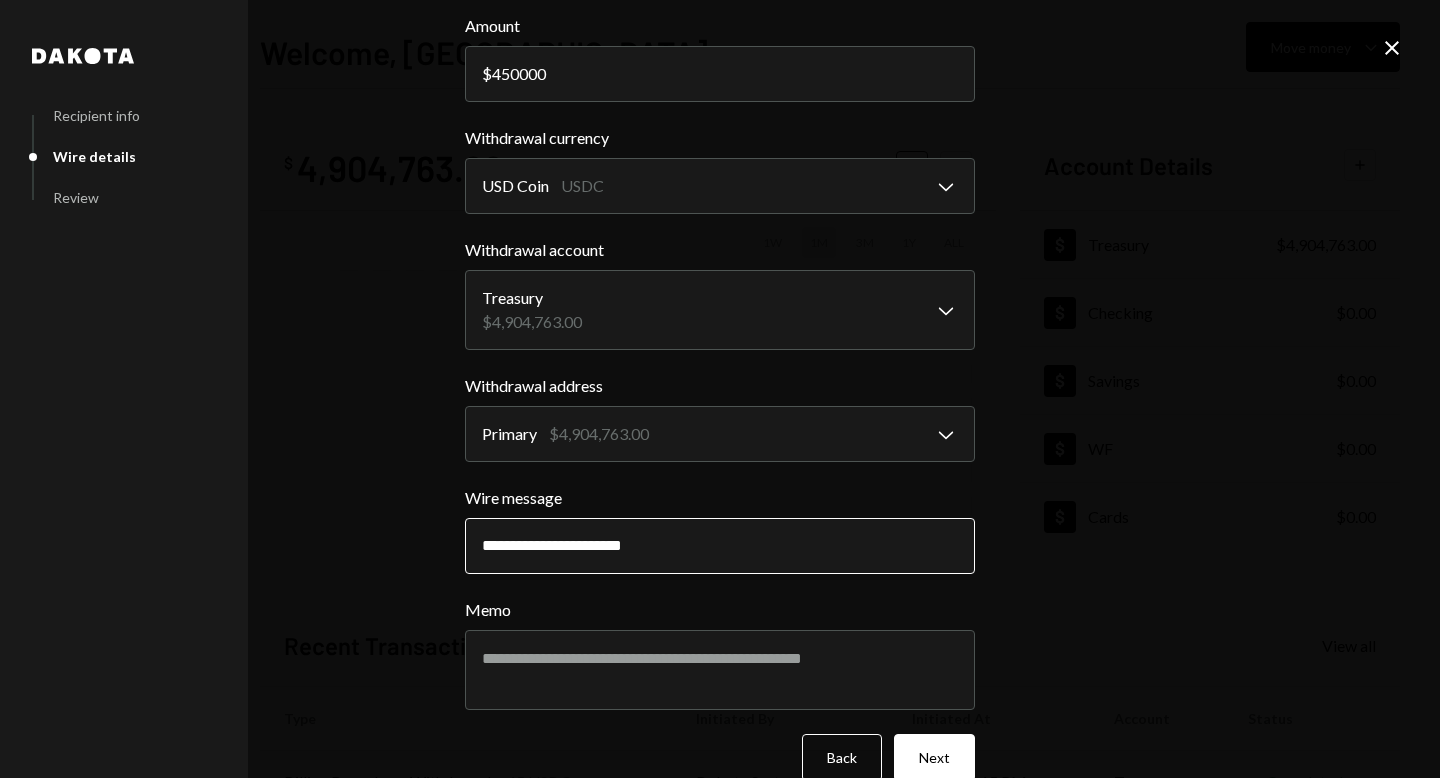 click on "**********" at bounding box center (720, 546) 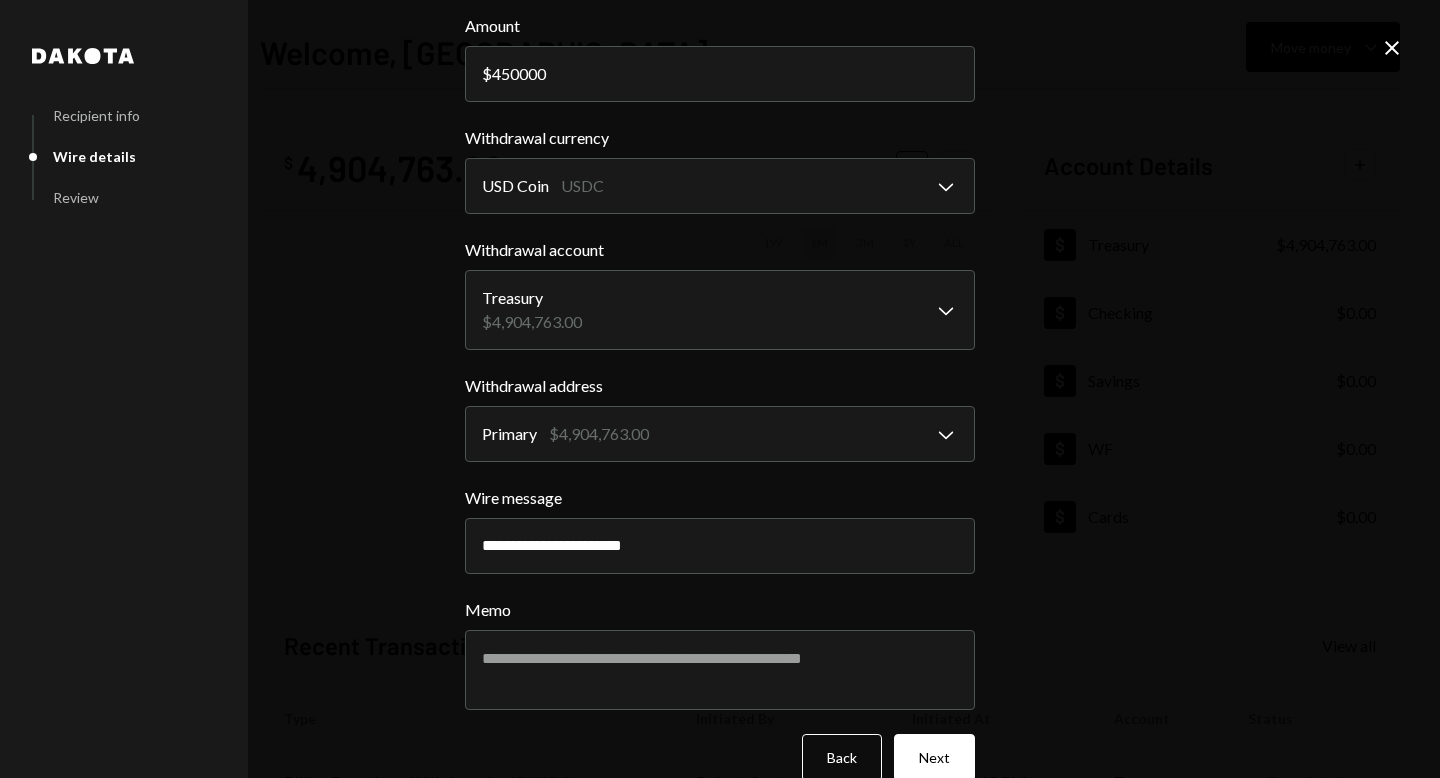 drag, startPoint x: 659, startPoint y: 547, endPoint x: 306, endPoint y: 499, distance: 356.2485 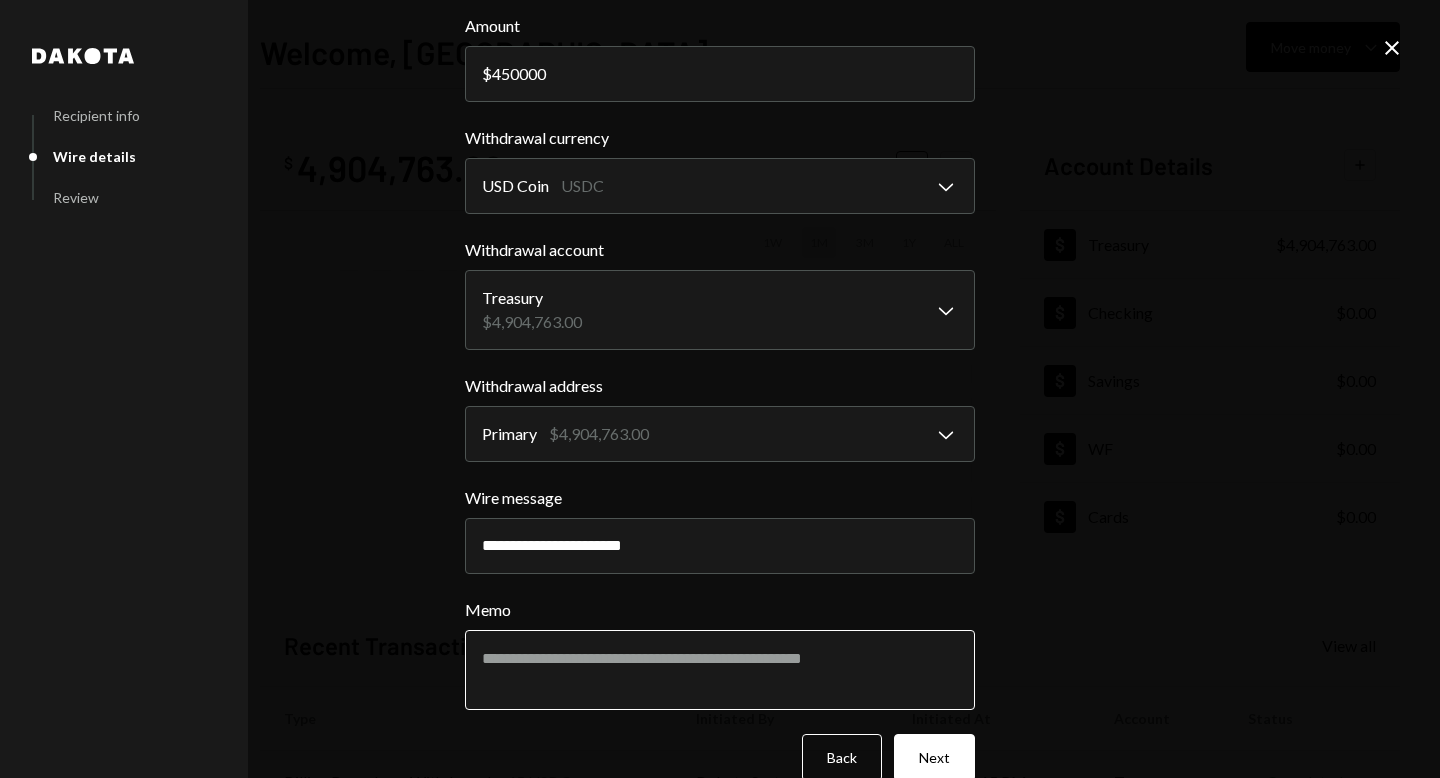 click on "Memo" at bounding box center [720, 670] 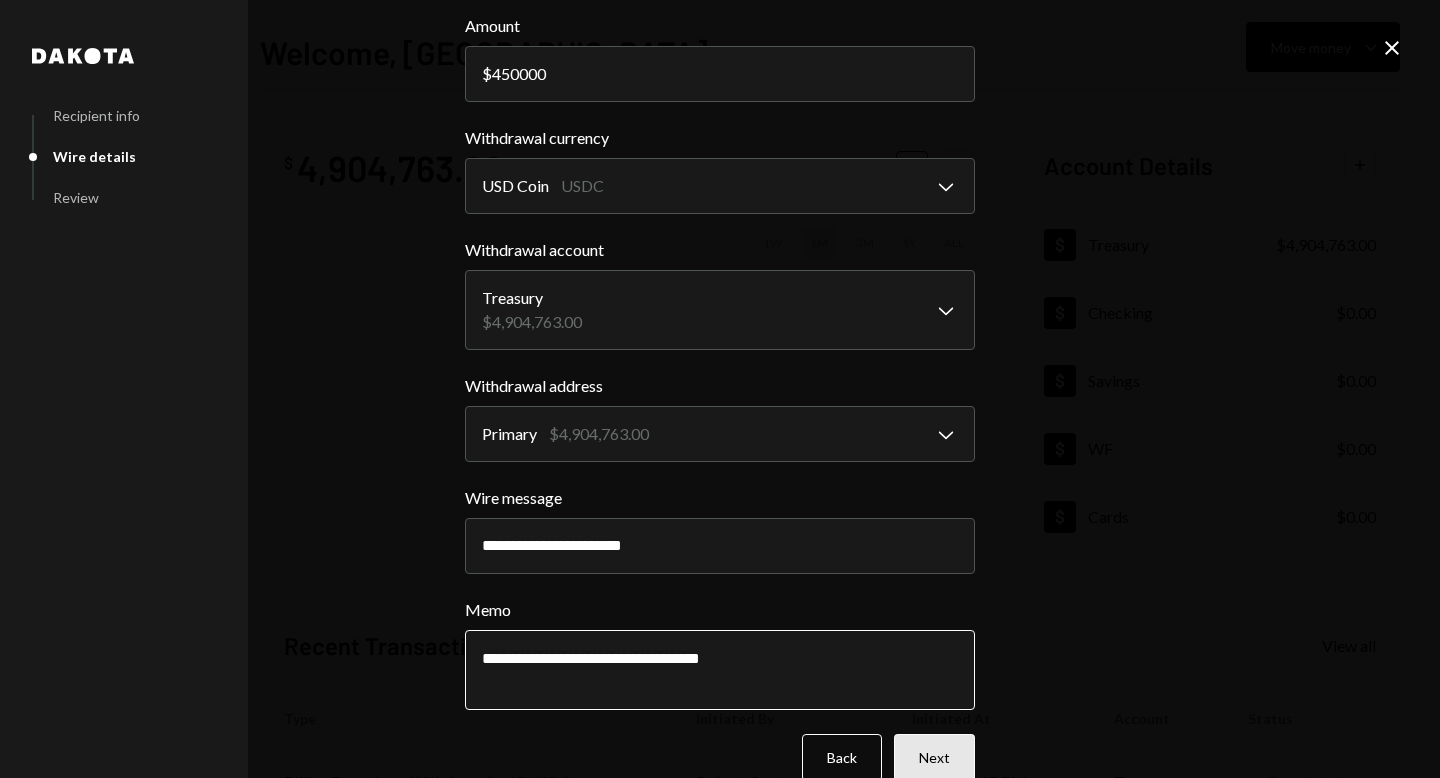 type on "**********" 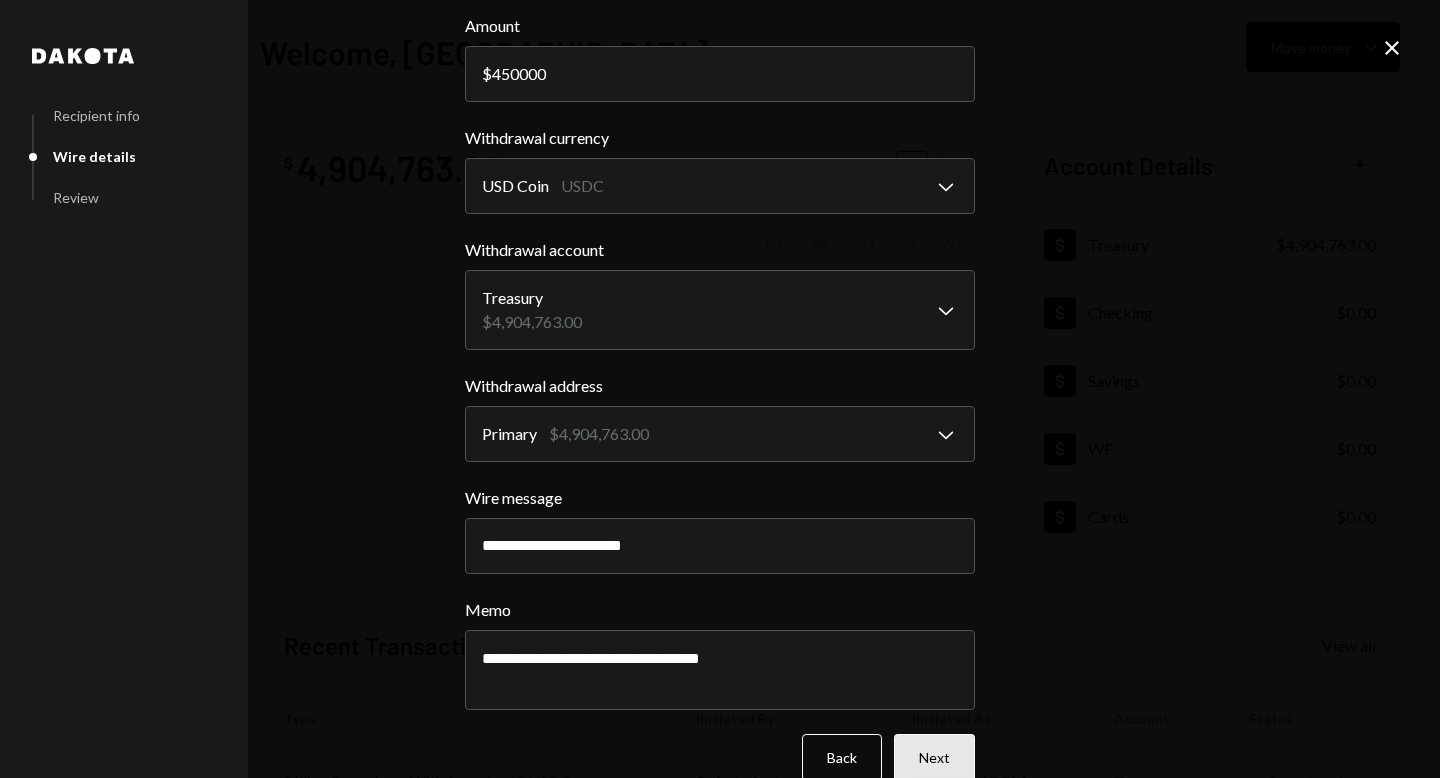 click on "Next" at bounding box center (934, 757) 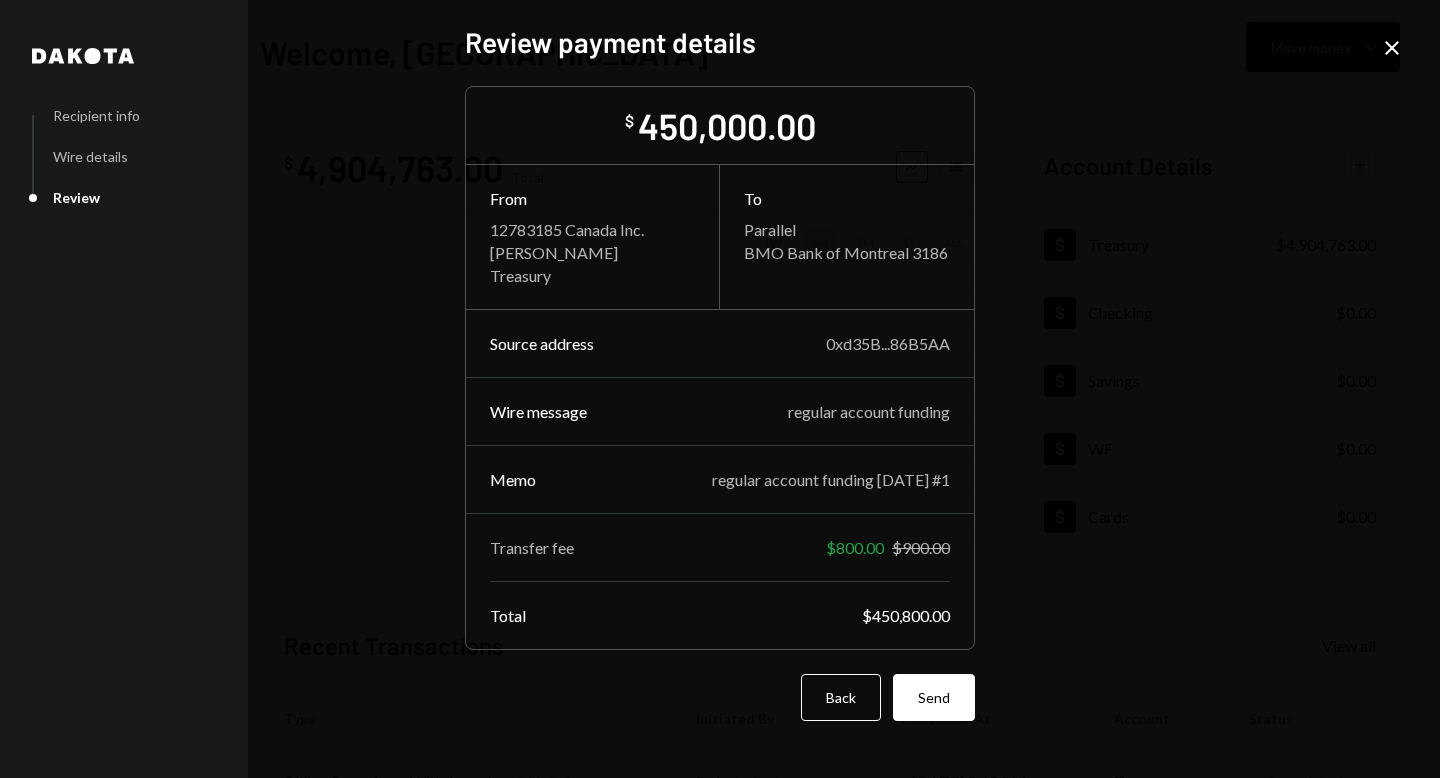 scroll, scrollTop: 0, scrollLeft: 0, axis: both 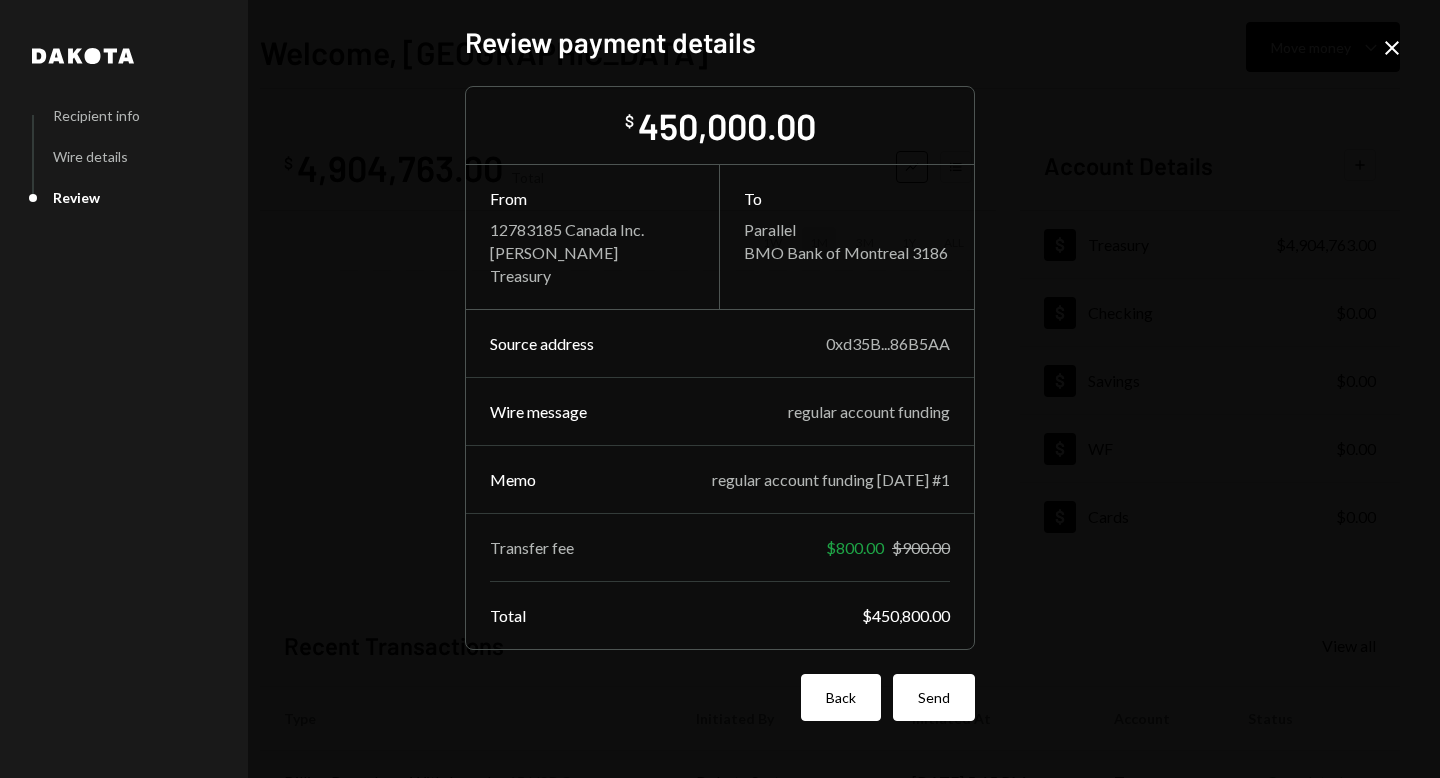 click on "Back" at bounding box center [841, 697] 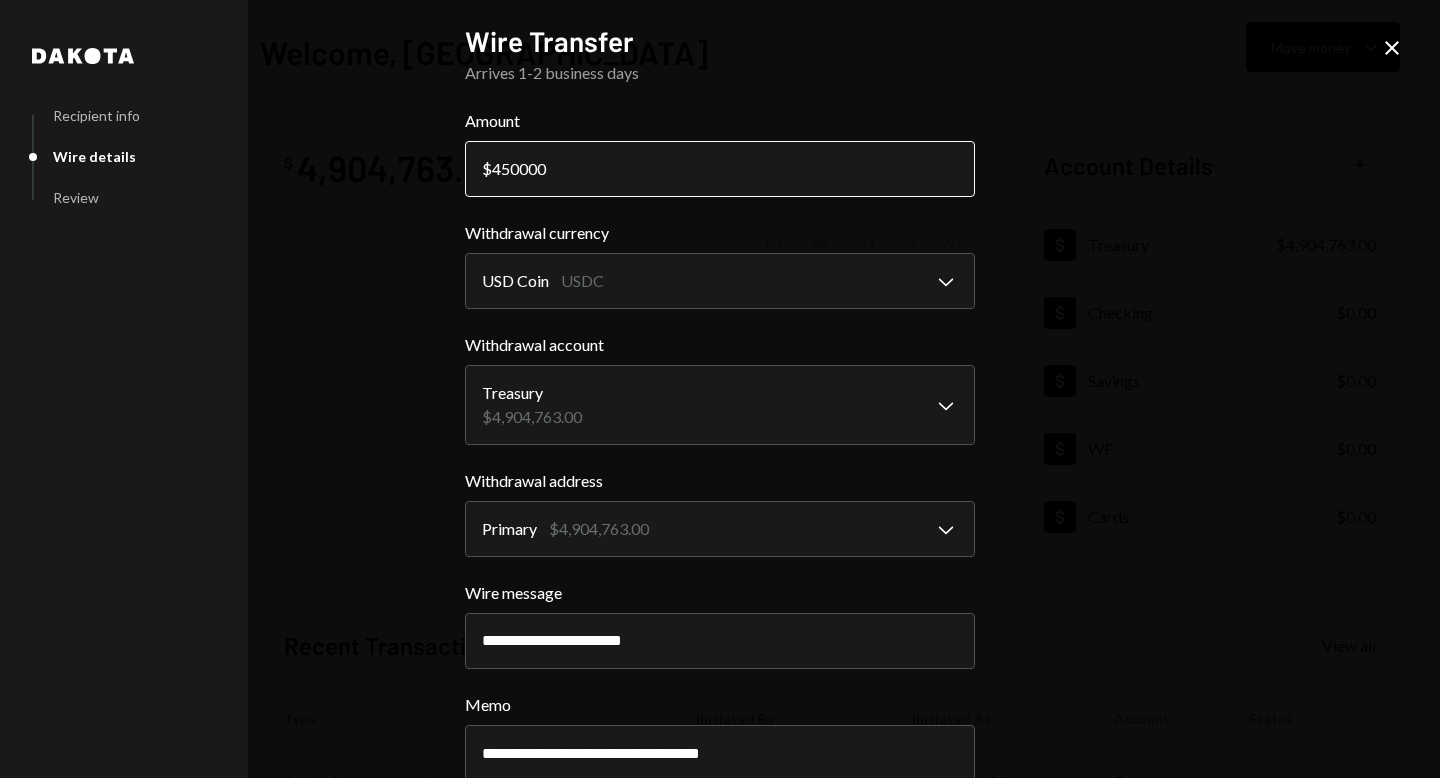 click on "450000" at bounding box center (720, 169) 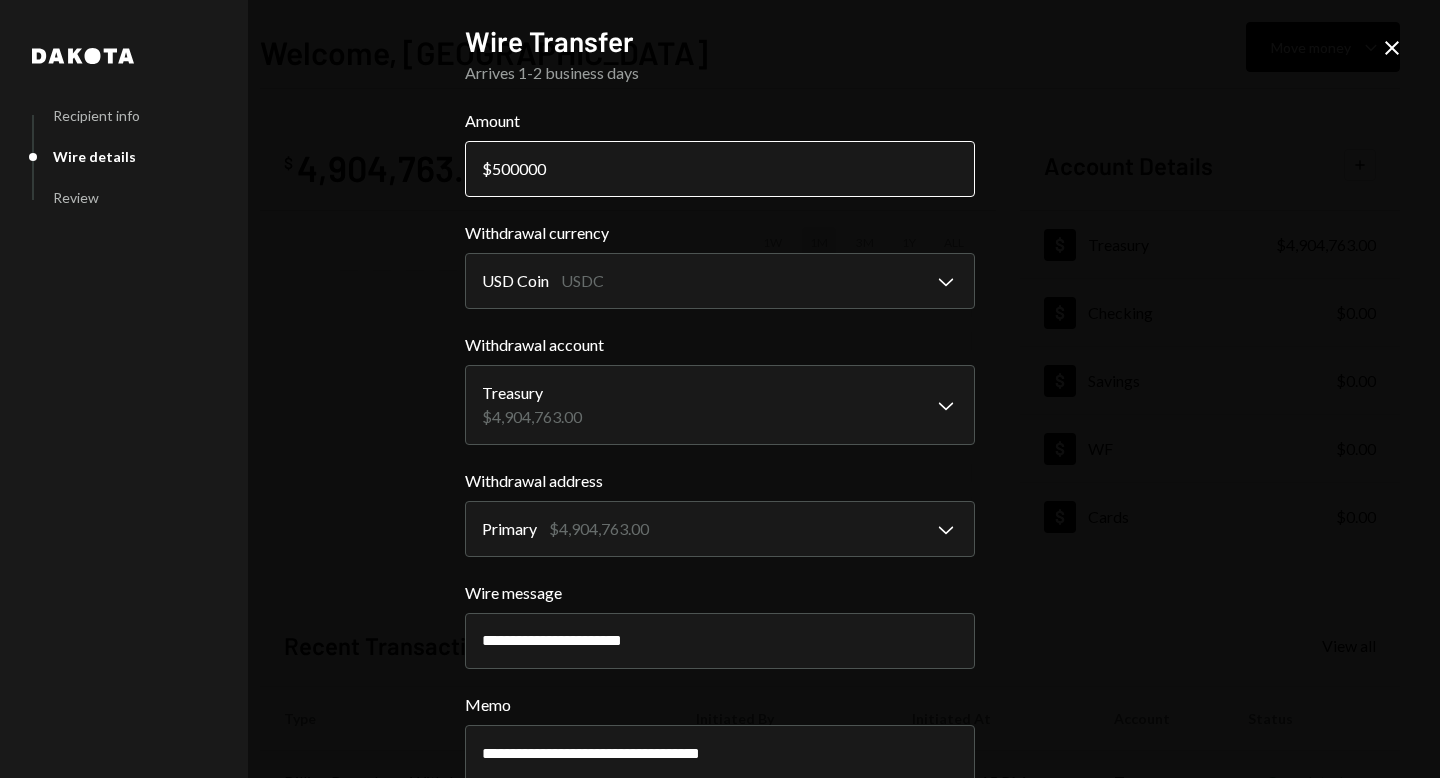 click on "500000" at bounding box center [720, 169] 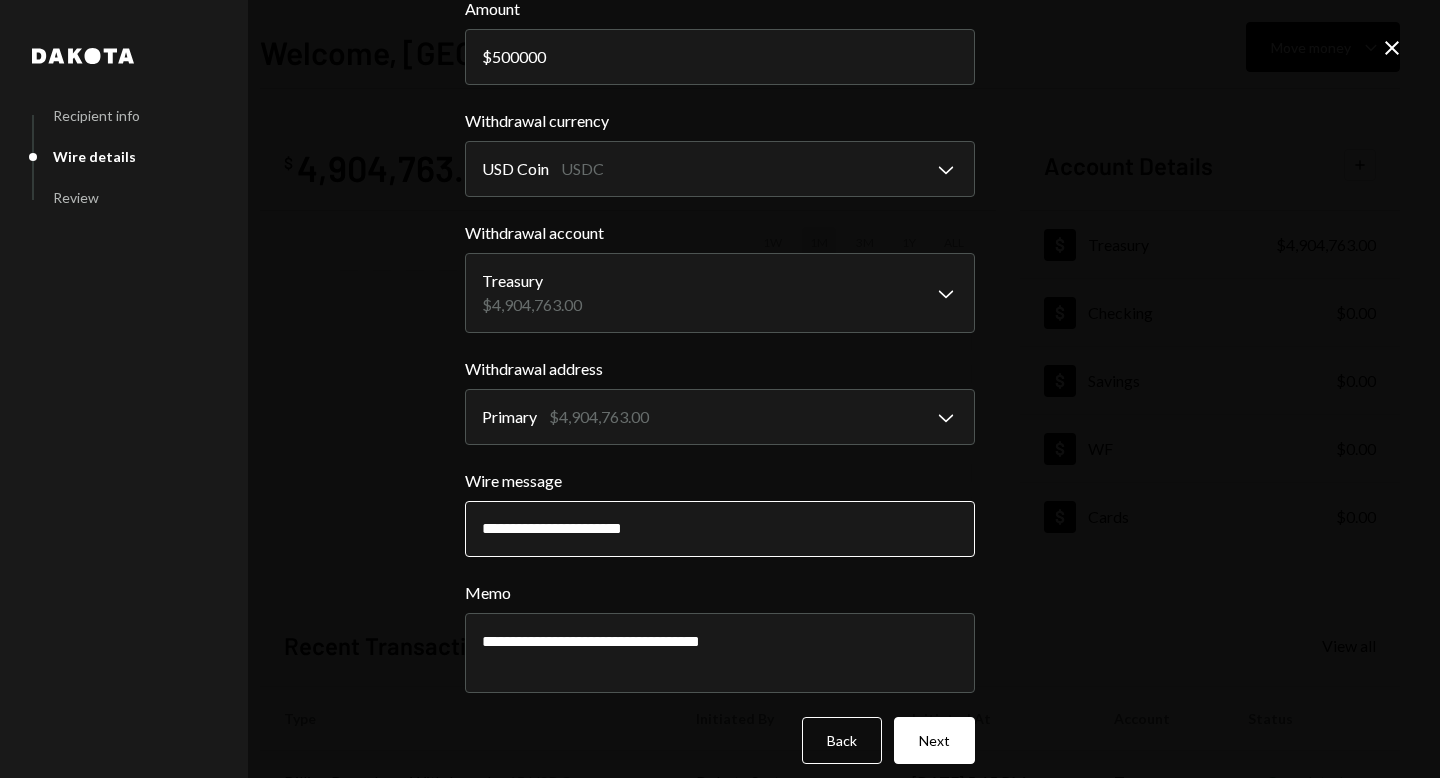 scroll, scrollTop: 129, scrollLeft: 0, axis: vertical 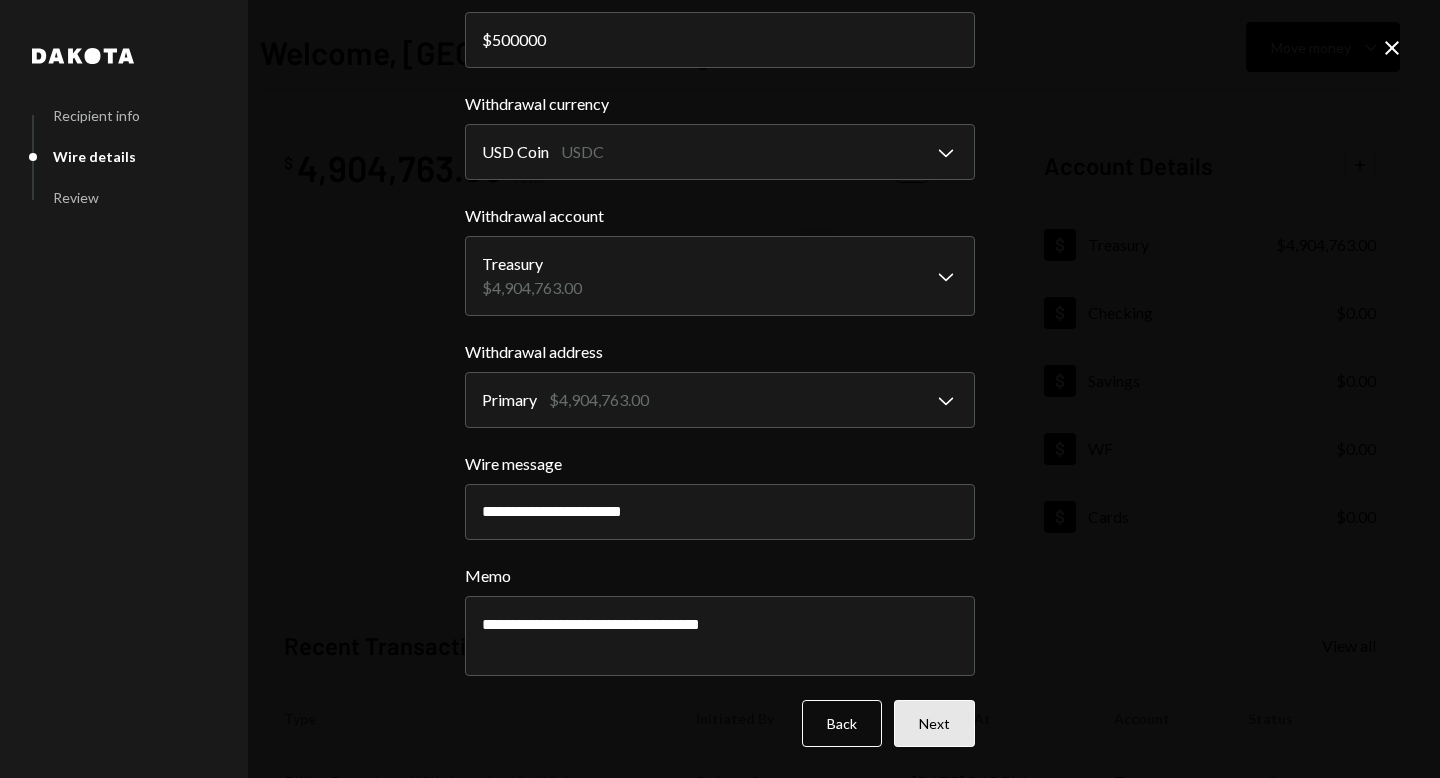 type on "500000" 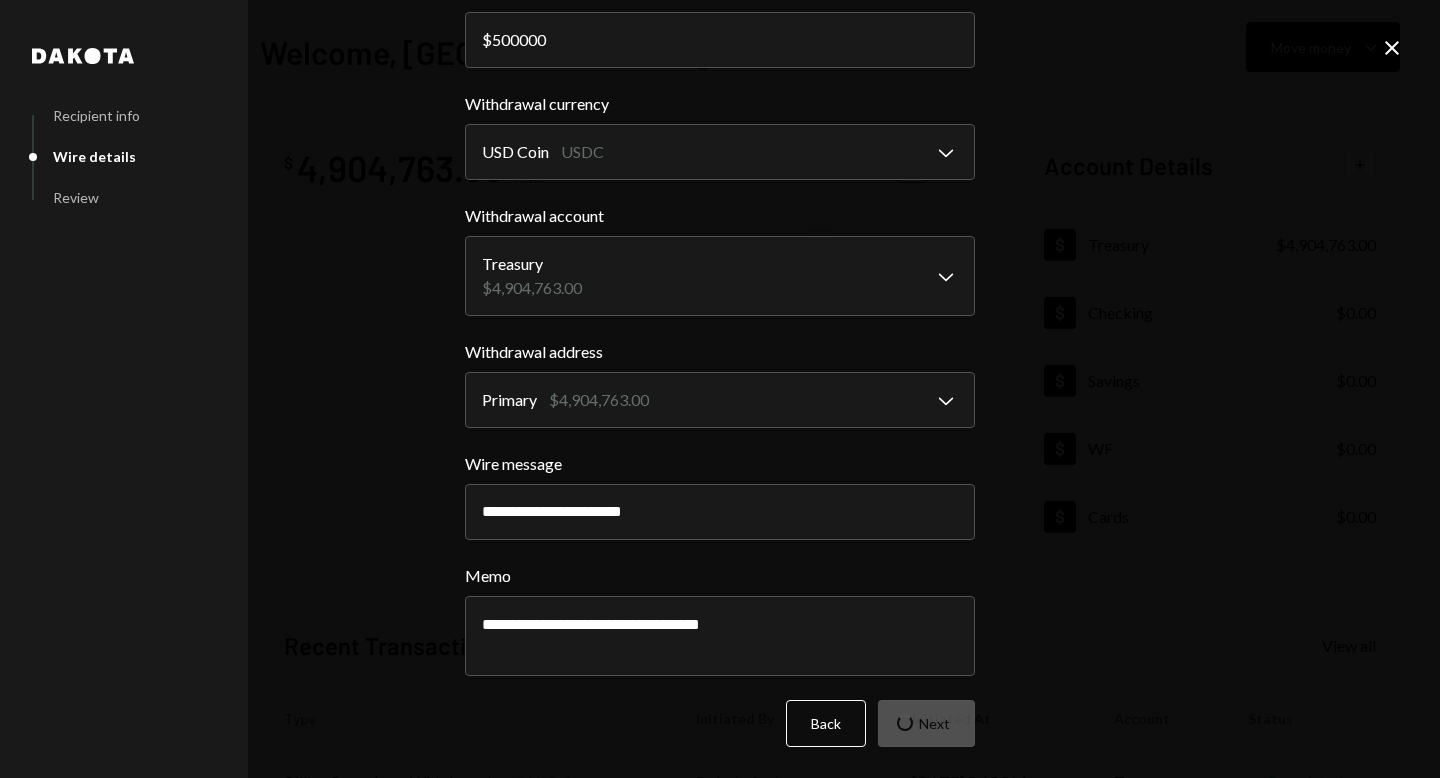 scroll, scrollTop: 0, scrollLeft: 0, axis: both 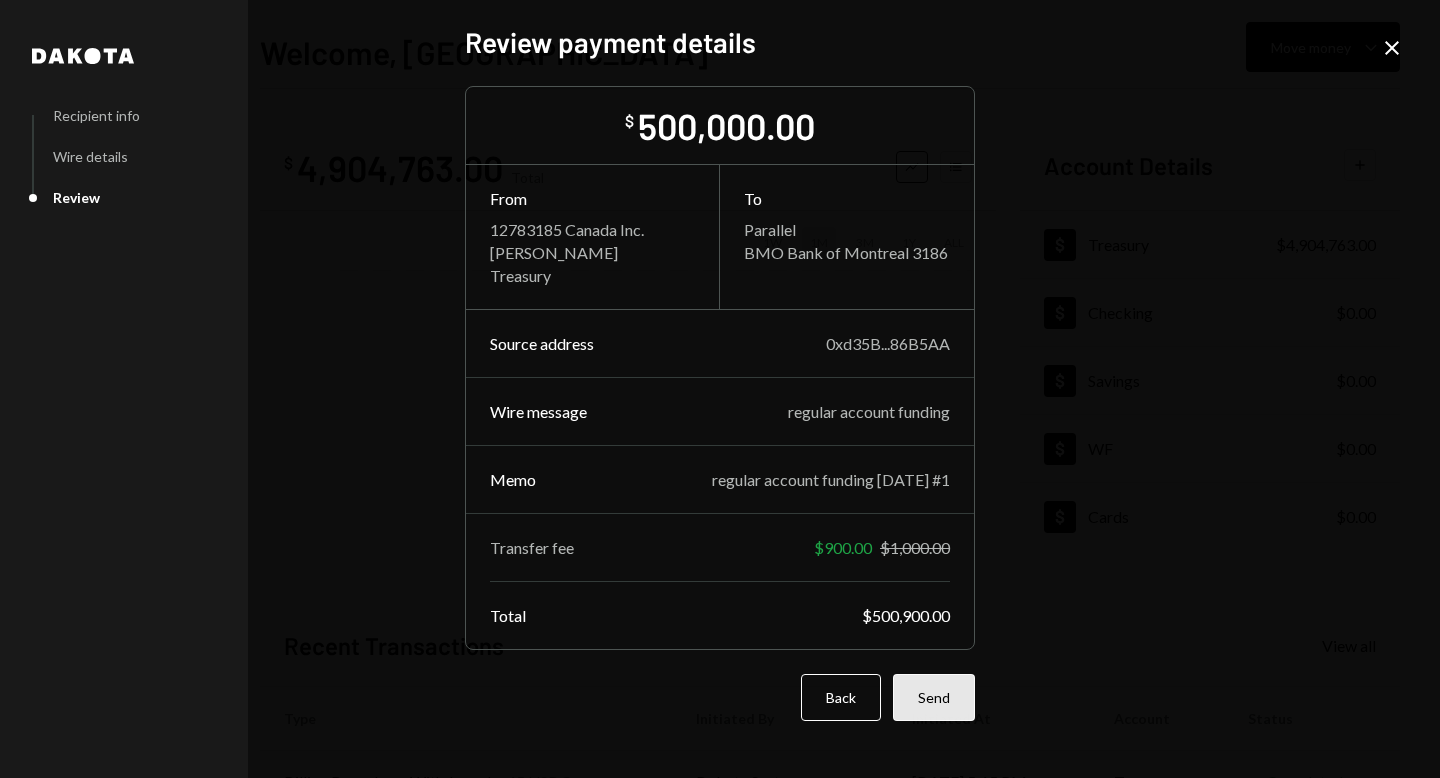 click on "Send" at bounding box center (934, 697) 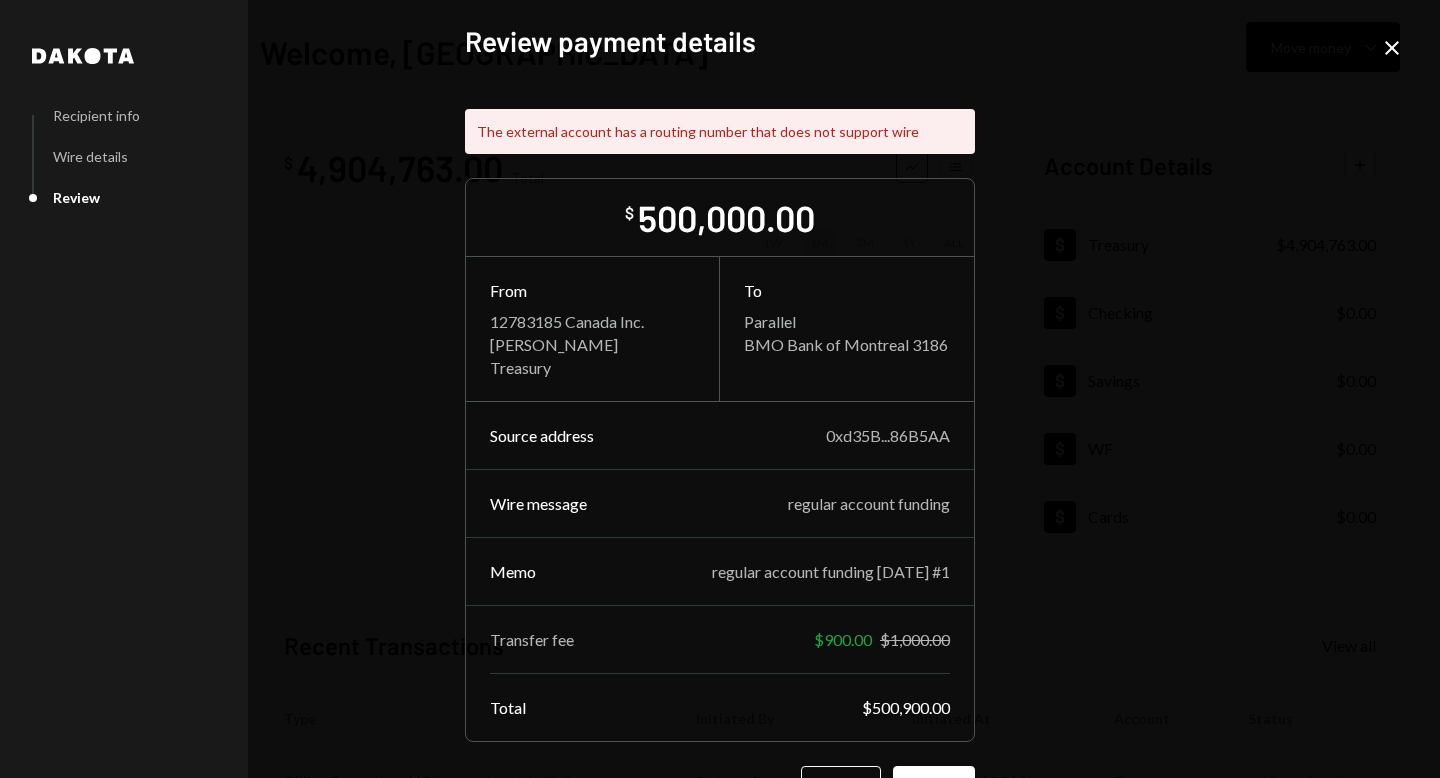 scroll, scrollTop: 71, scrollLeft: 0, axis: vertical 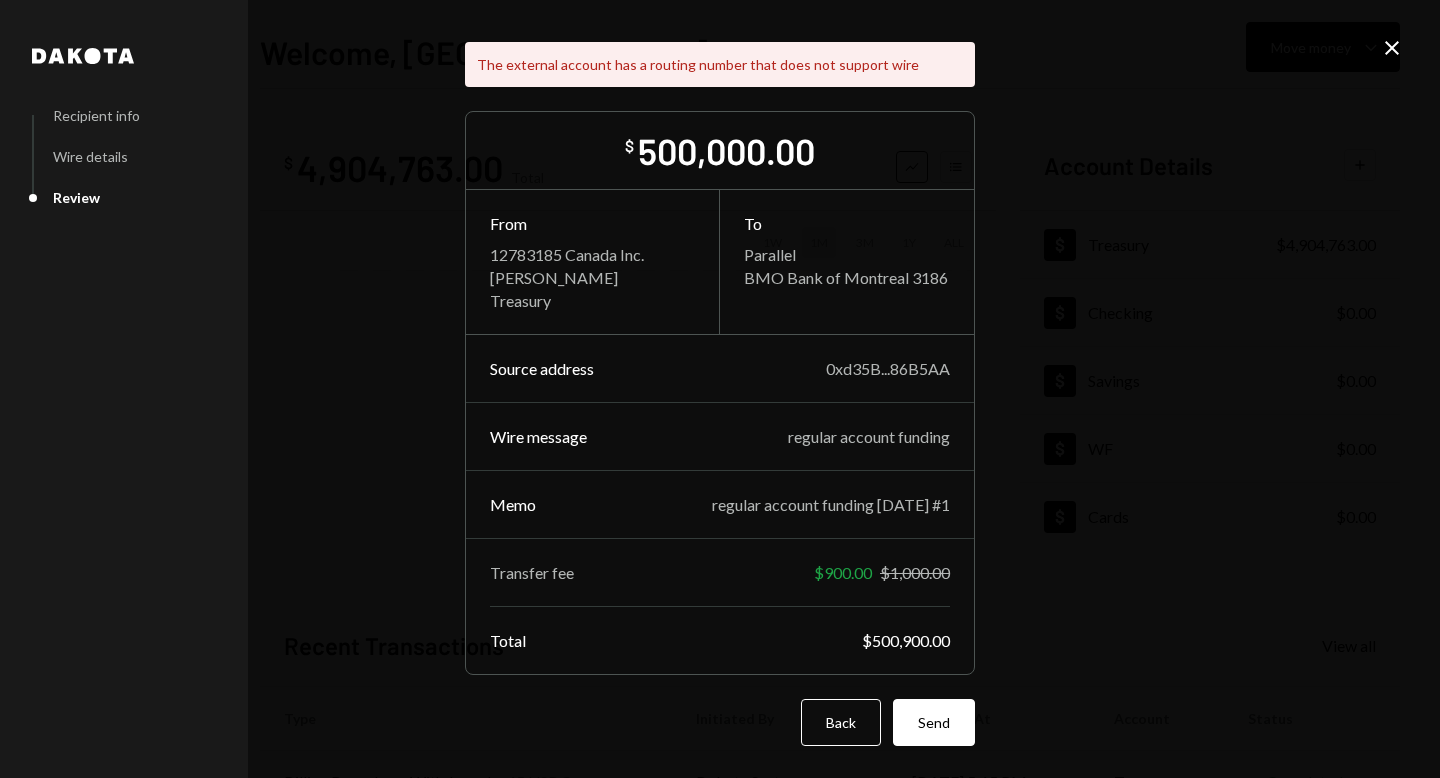 click 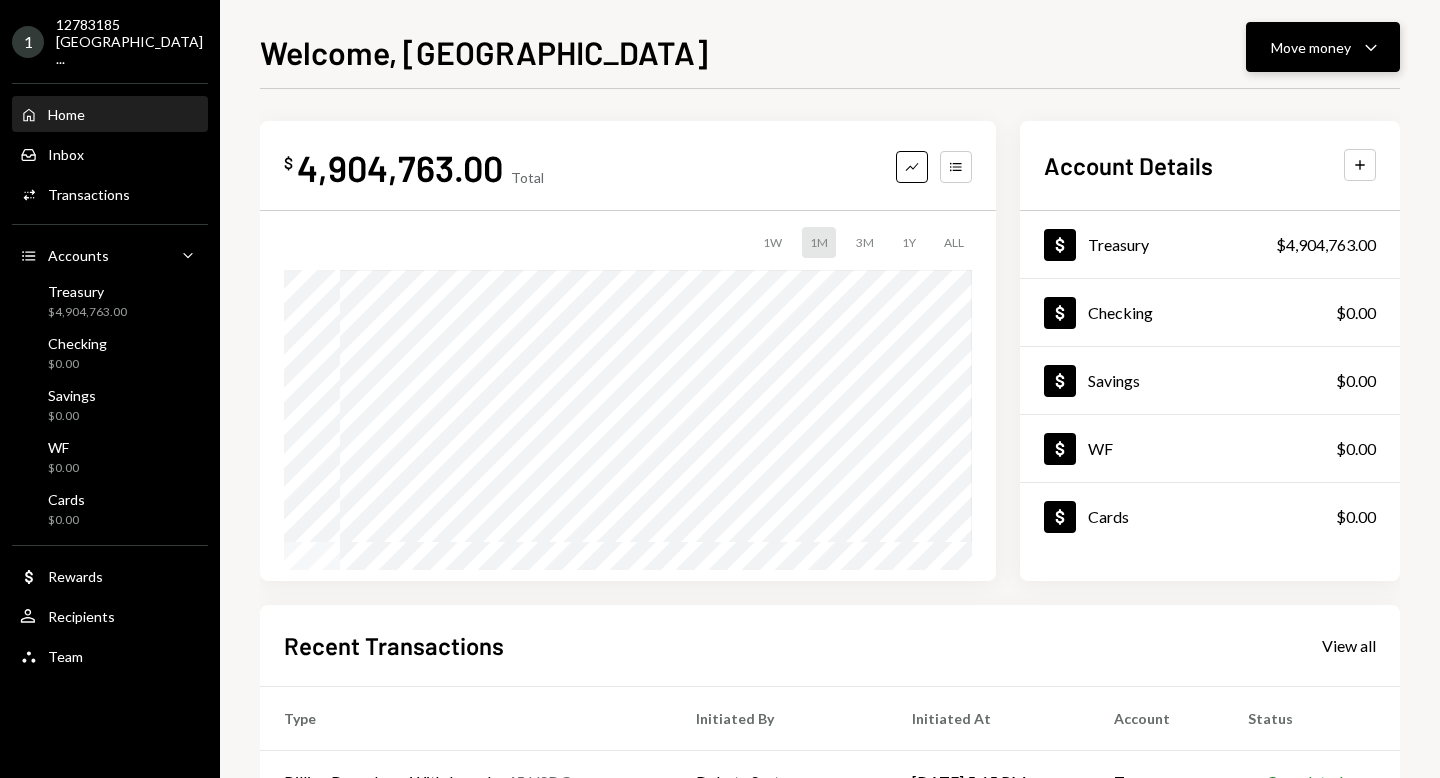 click on "Move money Caret Down" at bounding box center (1323, 47) 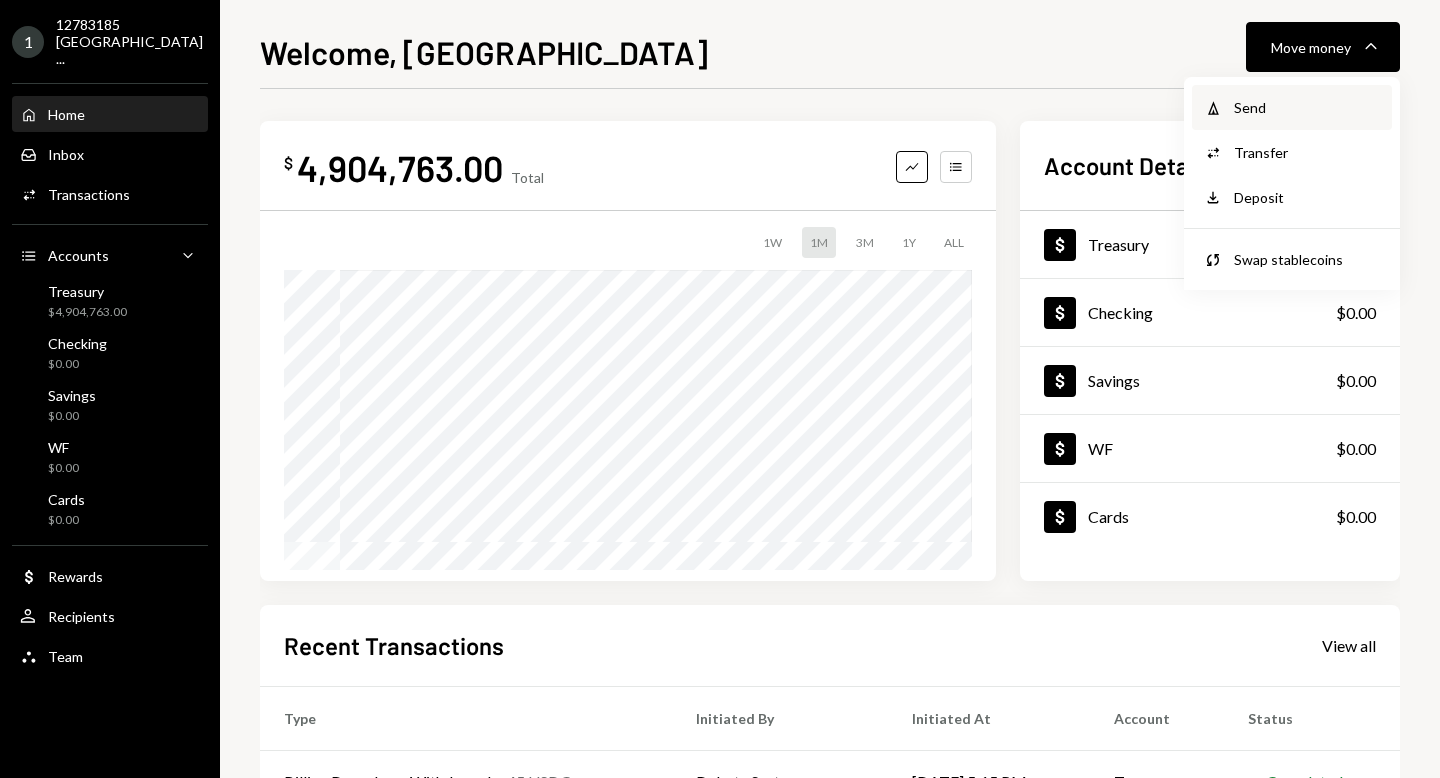 click on "Withdraw Send" at bounding box center (1292, 107) 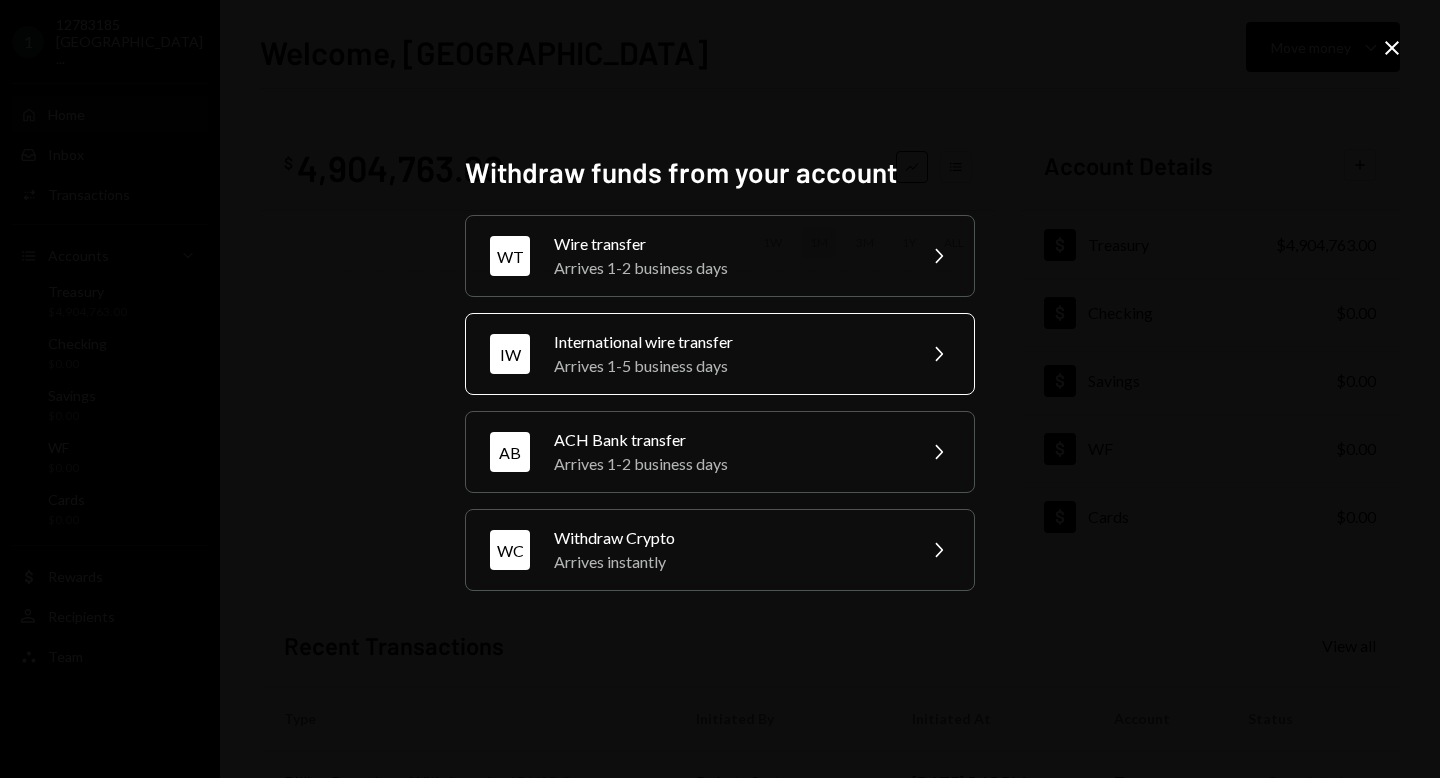 click on "International wire transfer" at bounding box center [728, 342] 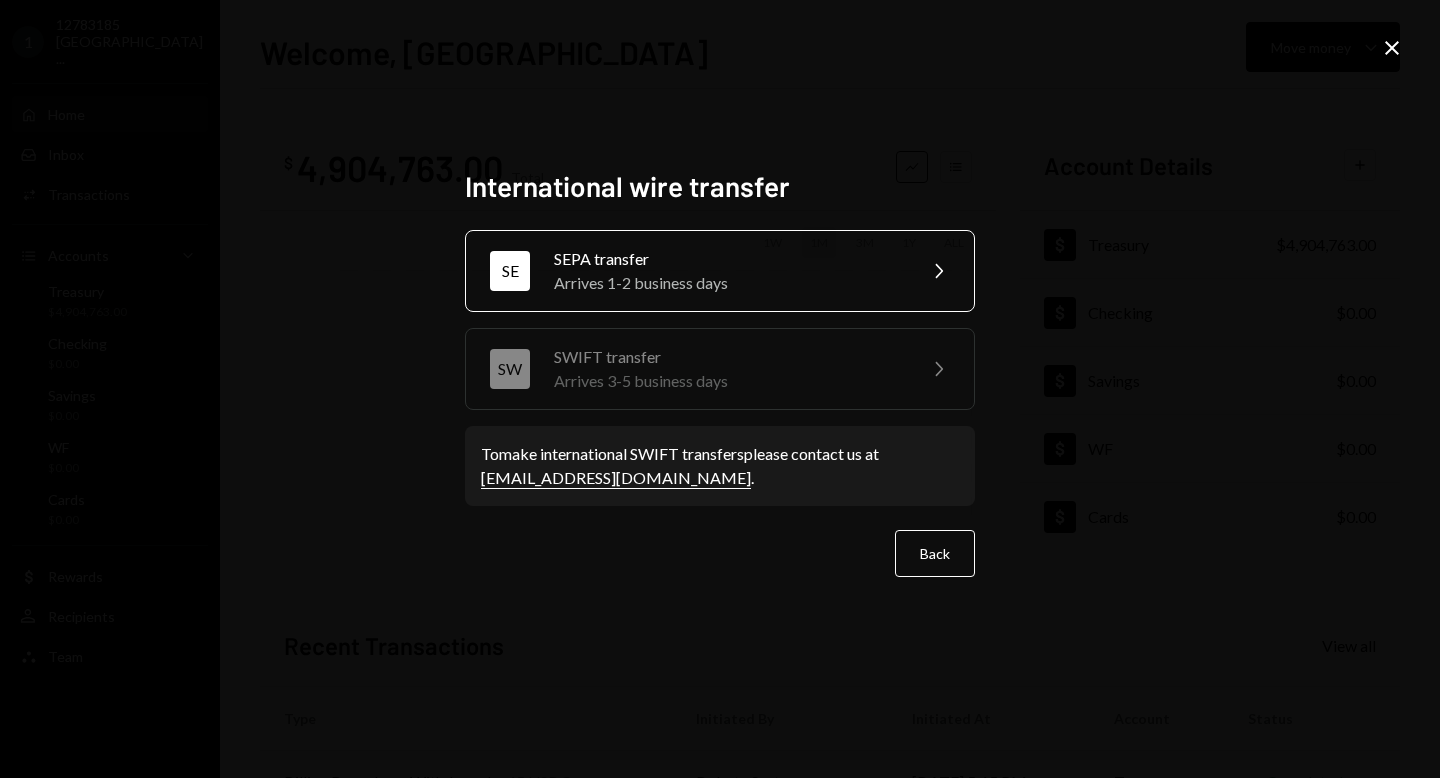 click on "SEPA transfer" at bounding box center (728, 259) 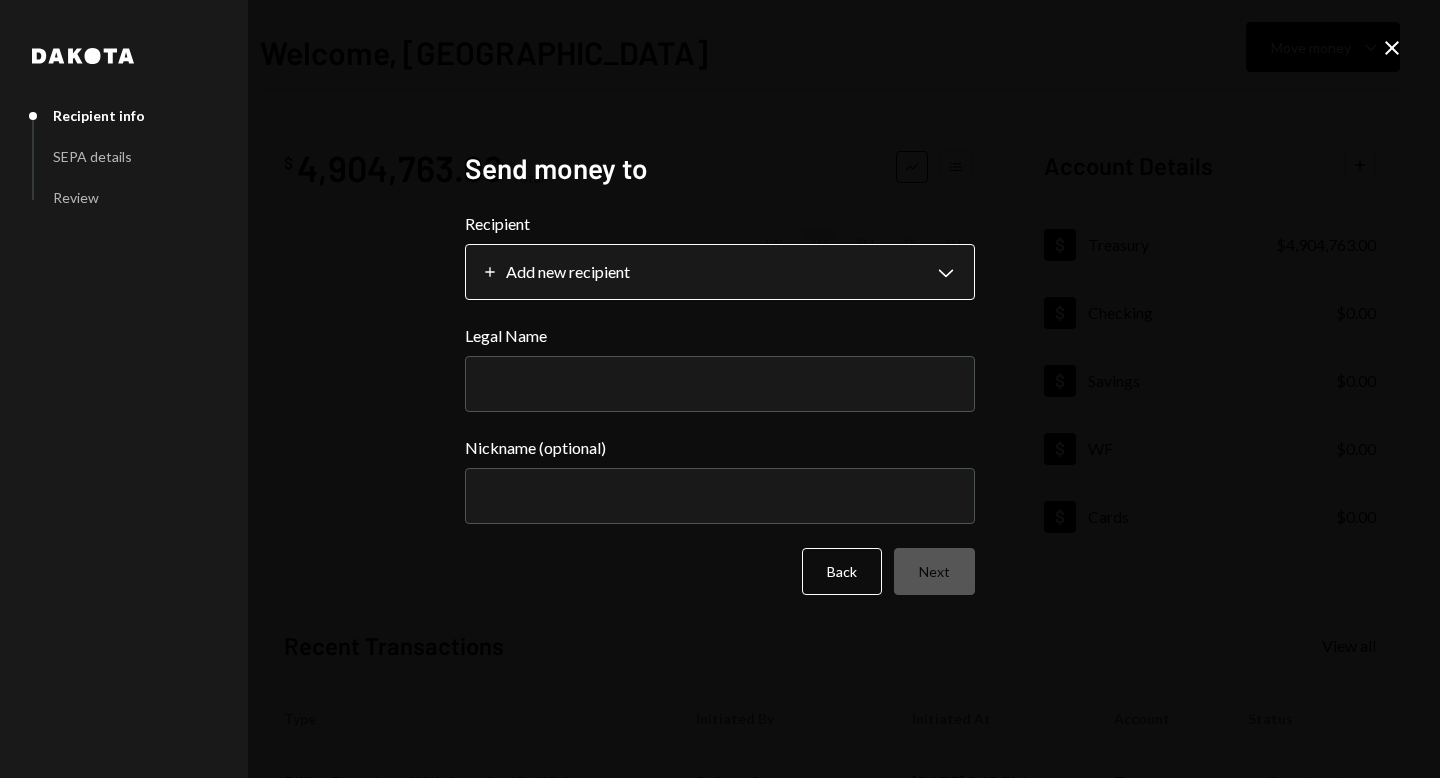 click on "1 12783185 Canada ... Caret Down Home Home Inbox Inbox Activities Transactions Accounts Accounts Caret Down Treasury $4,904,763.00 Checking $0.00 Savings $0.00 WF $0.00 Cards $0.00 Dollar Rewards User Recipients Team Team Welcome, Madison Move money Caret Down $ 4,904,763.00 Total Graph Accounts 1W 1M 3M 1Y ALL Account Details Plus Dollar Treasury $4,904,763.00 Dollar Checking $0.00 Dollar Savings $0.00 Dollar WF $0.00 Dollar Cards $0.00 Recent Transactions View all Type Initiated By Initiated At Account Status Billing Drawdown Withdrawal 45  USDC Dakota System 07/07/25 5:15 PM Treasury Completed Withdrawal 5,000  USDC Madison Haldenby 06/30/25 9:37 AM Treasury Completed Withdrawal 5,000  USDC Madison Haldenby 06/23/25 9:52 AM Treasury Completed Withdrawal 10,000  USDC Madison Haldenby 06/13/25 4:49 PM Treasury Completed Billing Drawdown Withdrawal 45  USDC Dakota System 06/07/25 5:09 PM Treasury Completed /dashboard Dakota Recipient info SEPA details Review Send money to Recipient Plus Add new recipient Back" at bounding box center (720, 389) 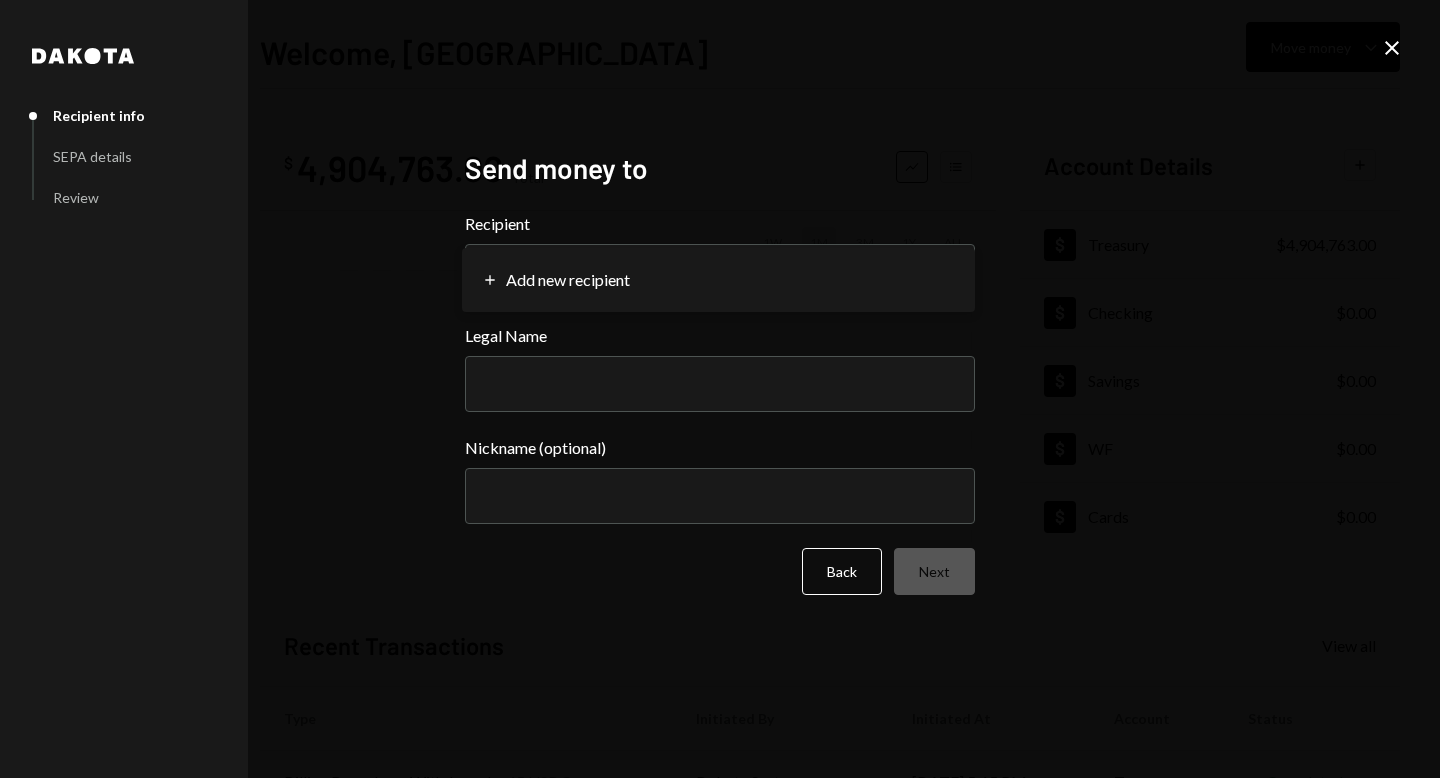 click on "1 12783185 Canada ... Caret Down Home Home Inbox Inbox Activities Transactions Accounts Accounts Caret Down Treasury $4,904,763.00 Checking $0.00 Savings $0.00 WF $0.00 Cards $0.00 Dollar Rewards User Recipients Team Team Welcome, Madison Move money Caret Down $ 4,904,763.00 Total Graph Accounts 1W 1M 3M 1Y ALL Account Details Plus Dollar Treasury $4,904,763.00 Dollar Checking $0.00 Dollar Savings $0.00 Dollar WF $0.00 Dollar Cards $0.00 Recent Transactions View all Type Initiated By Initiated At Account Status Billing Drawdown Withdrawal 45  USDC Dakota System 07/07/25 5:15 PM Treasury Completed Withdrawal 5,000  USDC Madison Haldenby 06/30/25 9:37 AM Treasury Completed Withdrawal 5,000  USDC Madison Haldenby 06/23/25 9:52 AM Treasury Completed Withdrawal 10,000  USDC Madison Haldenby 06/13/25 4:49 PM Treasury Completed Billing Drawdown Withdrawal 45  USDC Dakota System 06/07/25 5:09 PM Treasury Completed /dashboard Dakota Recipient info SEPA details Review Send money to Recipient Plus Add new recipient Back" at bounding box center (720, 389) 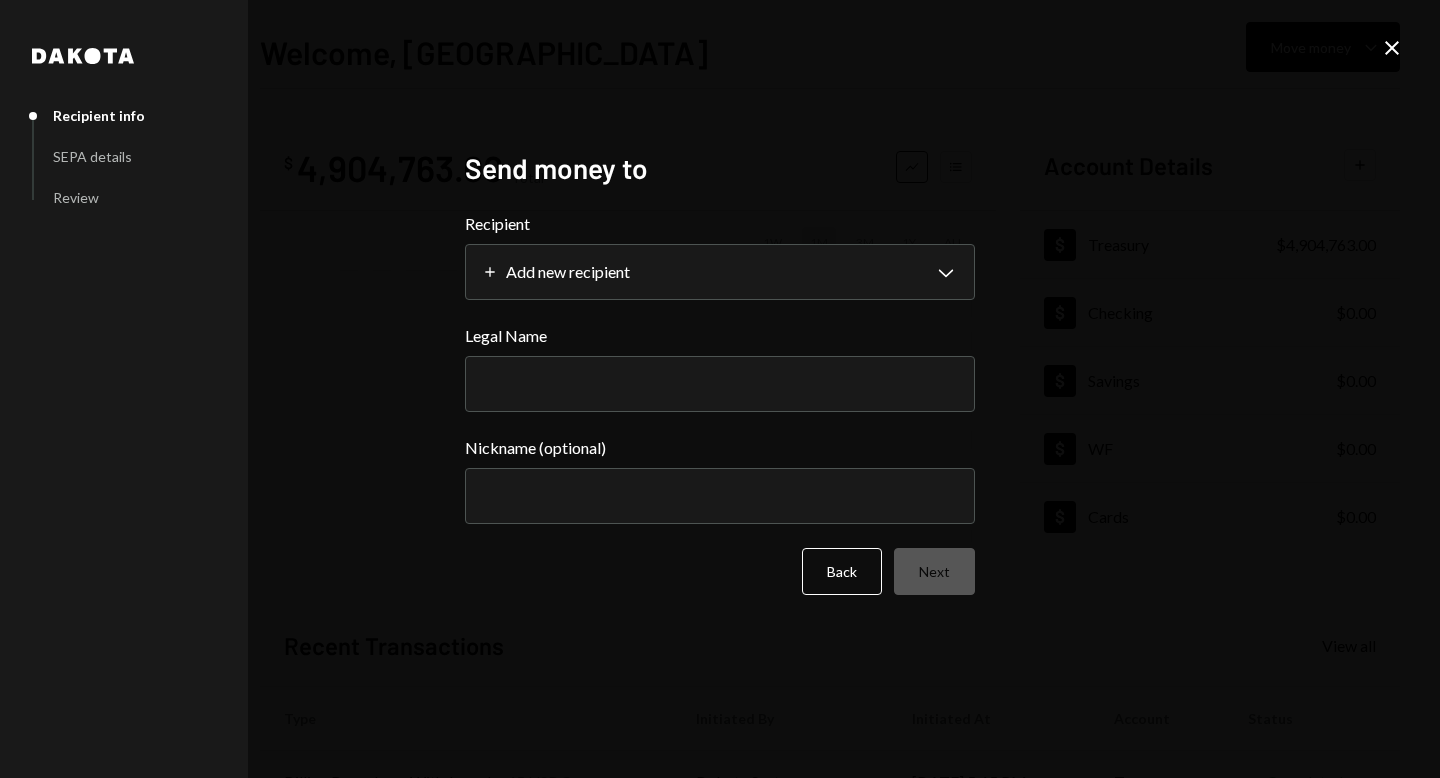 click on "Close" 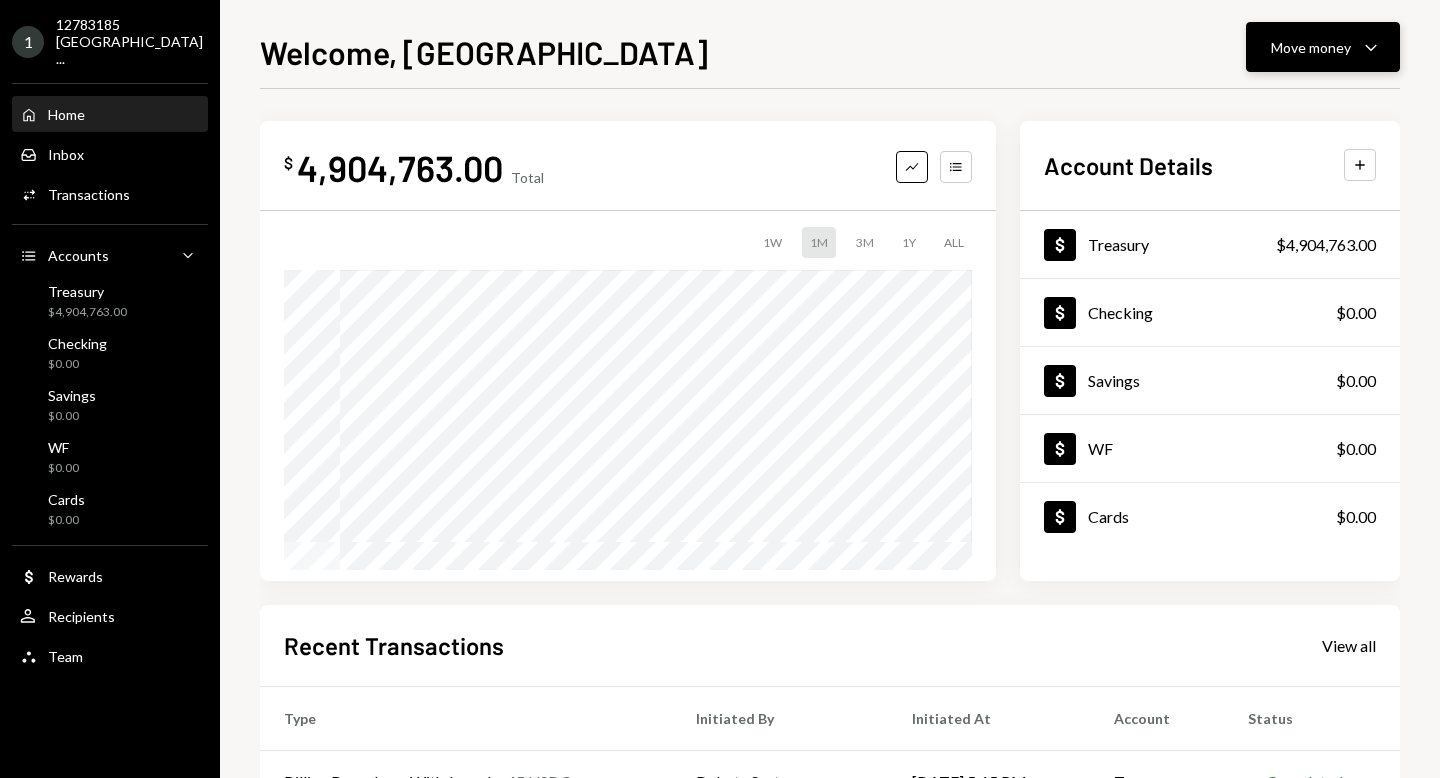 click on "Move money Caret Down" at bounding box center (1323, 47) 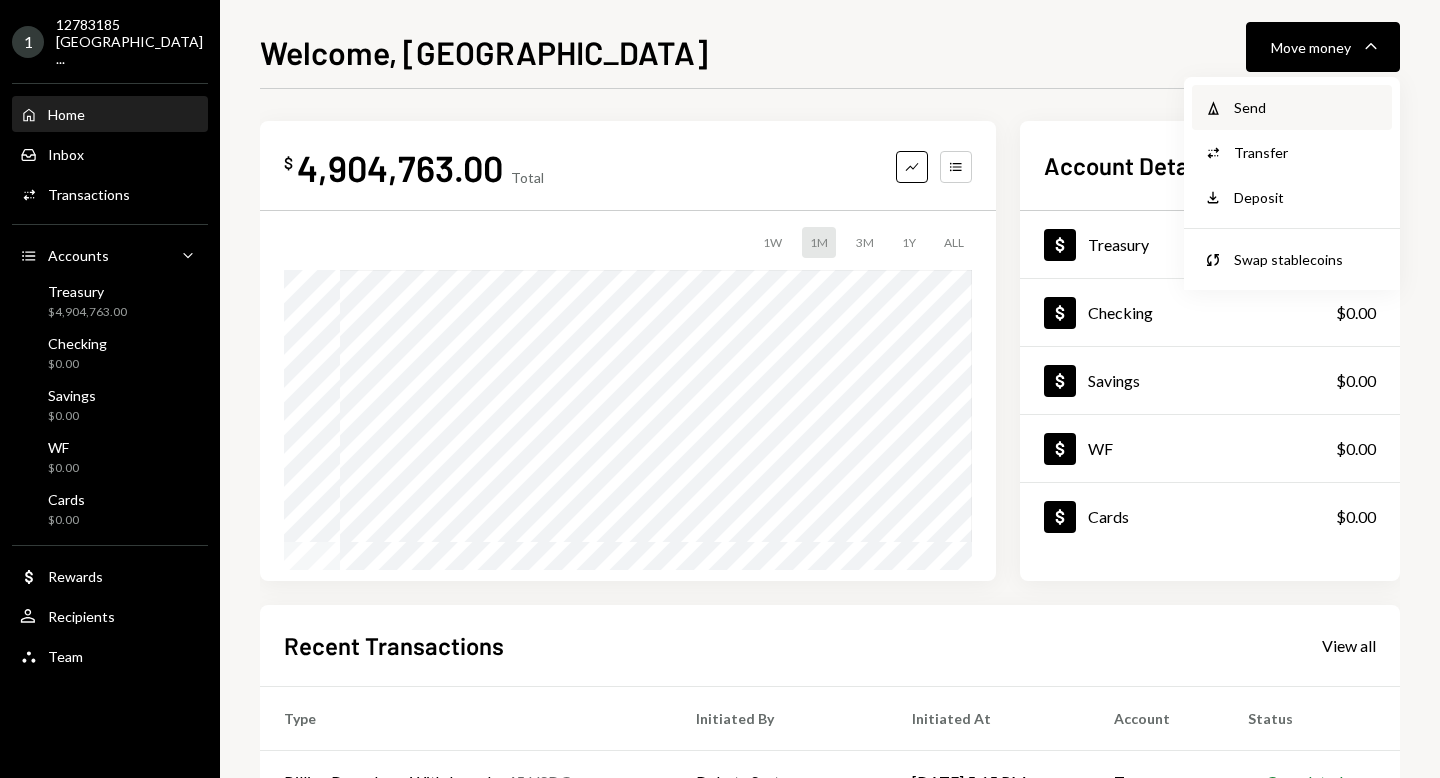 click on "Send" at bounding box center (1307, 107) 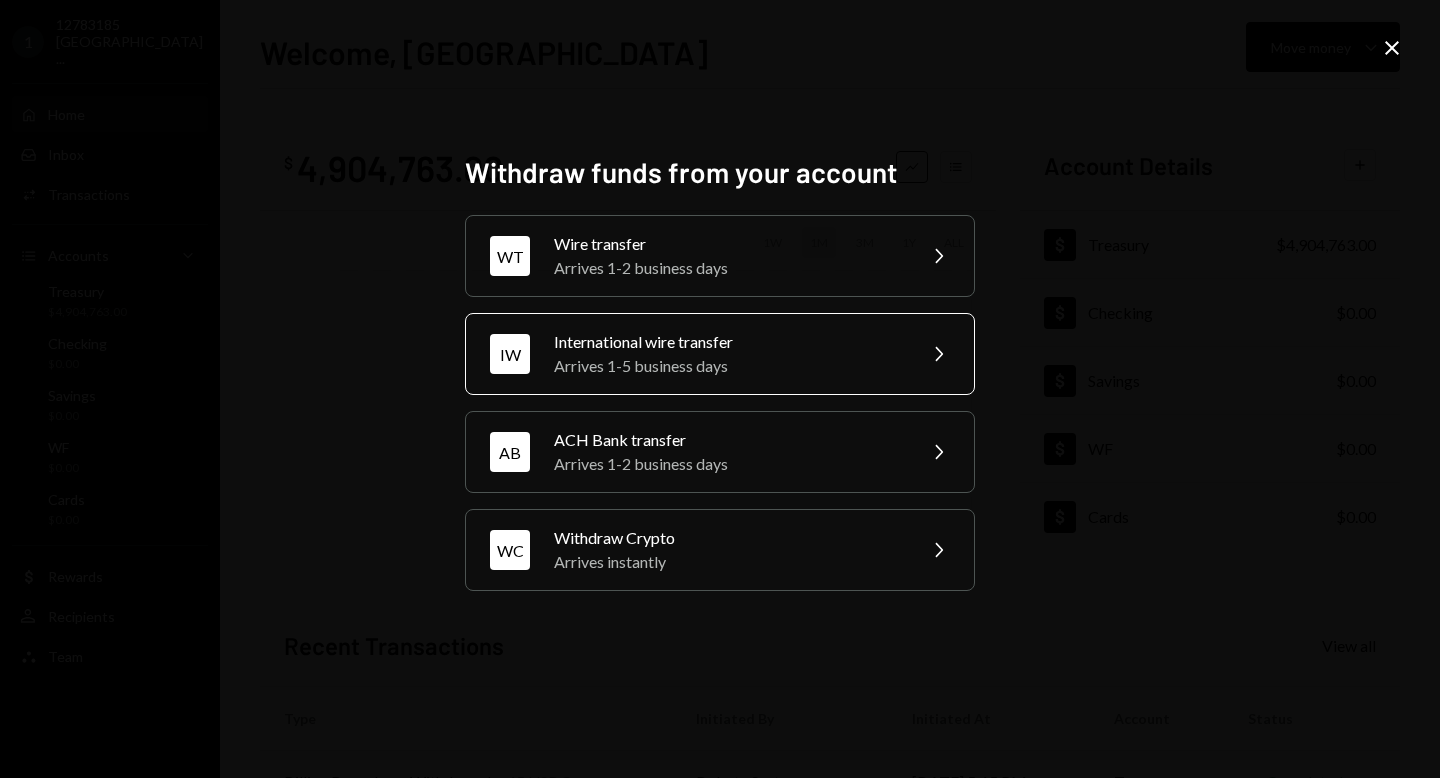 click on "International wire transfer" at bounding box center (728, 342) 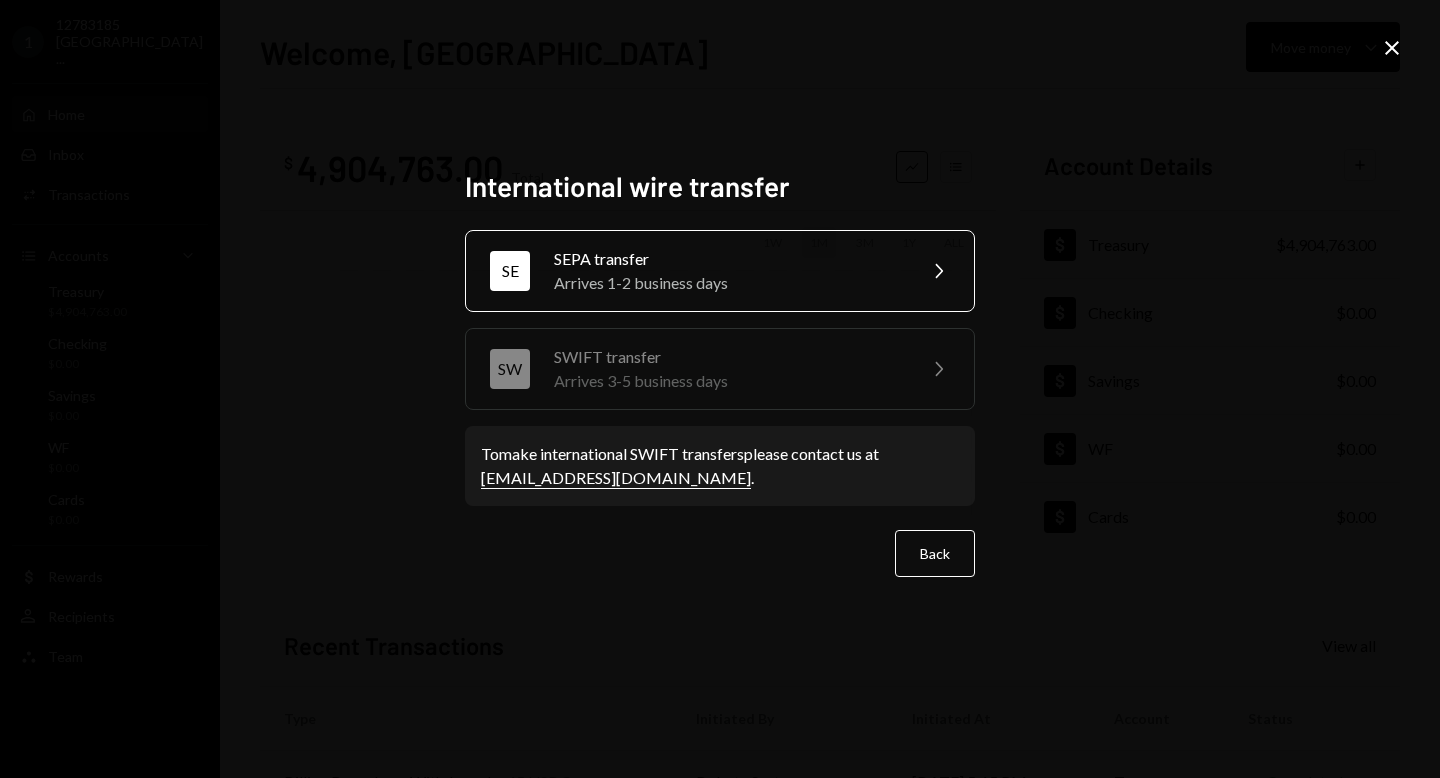 click on "Arrives 1-2 business days" at bounding box center (728, 283) 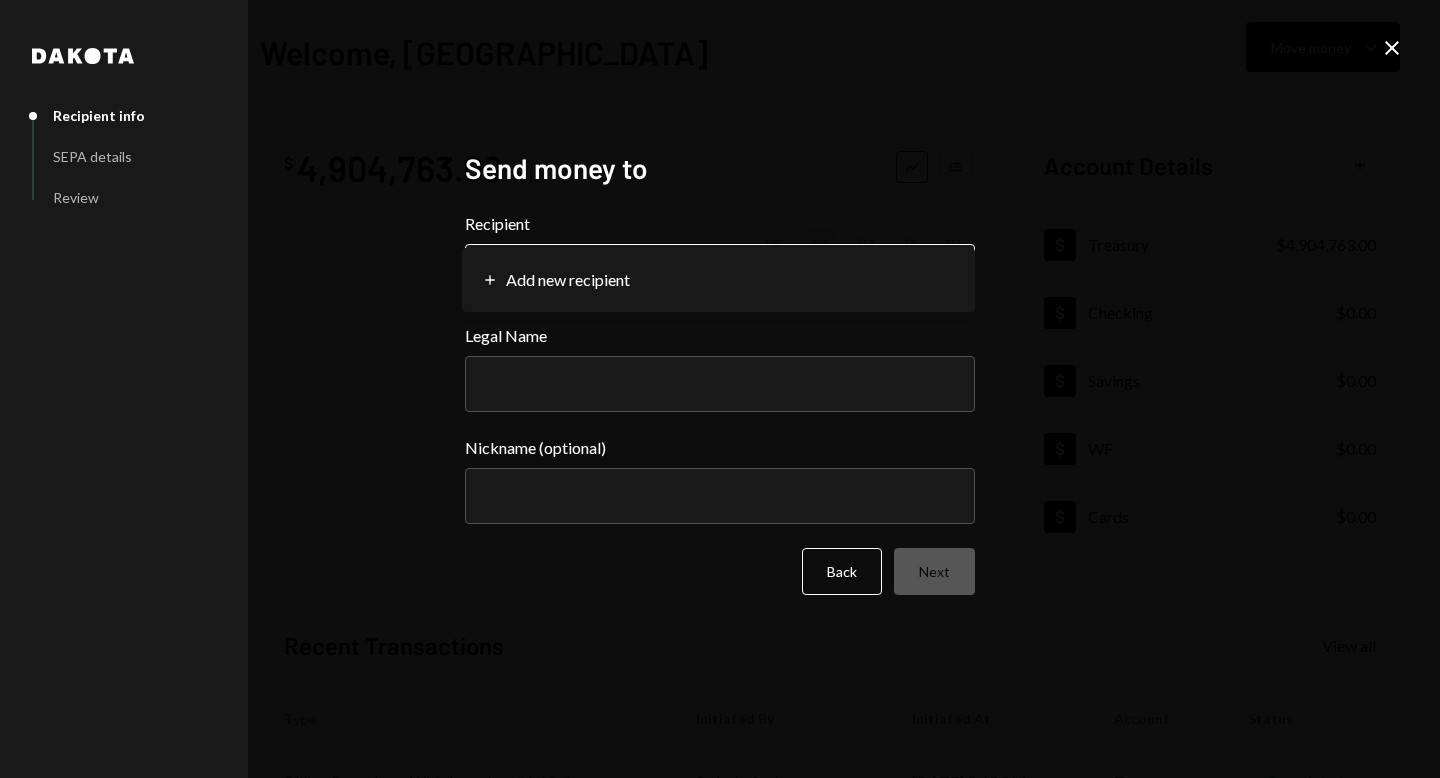 click on "1 12783185 Canada ... Caret Down Home Home Inbox Inbox Activities Transactions Accounts Accounts Caret Down Treasury $4,904,763.00 Checking $0.00 Savings $0.00 WF $0.00 Cards $0.00 Dollar Rewards User Recipients Team Team Welcome, Madison Move money Caret Down $ 4,904,763.00 Total Graph Accounts 1W 1M 3M 1Y ALL Account Details Plus Dollar Treasury $4,904,763.00 Dollar Checking $0.00 Dollar Savings $0.00 Dollar WF $0.00 Dollar Cards $0.00 Recent Transactions View all Type Initiated By Initiated At Account Status Billing Drawdown Withdrawal 45  USDC Dakota System 07/07/25 5:15 PM Treasury Completed Withdrawal 5,000  USDC Madison Haldenby 06/30/25 9:37 AM Treasury Completed Withdrawal 5,000  USDC Madison Haldenby 06/23/25 9:52 AM Treasury Completed Withdrawal 10,000  USDC Madison Haldenby 06/13/25 4:49 PM Treasury Completed Billing Drawdown Withdrawal 45  USDC Dakota System 06/07/25 5:09 PM Treasury Completed /dashboard Dakota Recipient info SEPA details Review Send money to Recipient Plus Add new recipient Back" at bounding box center [720, 389] 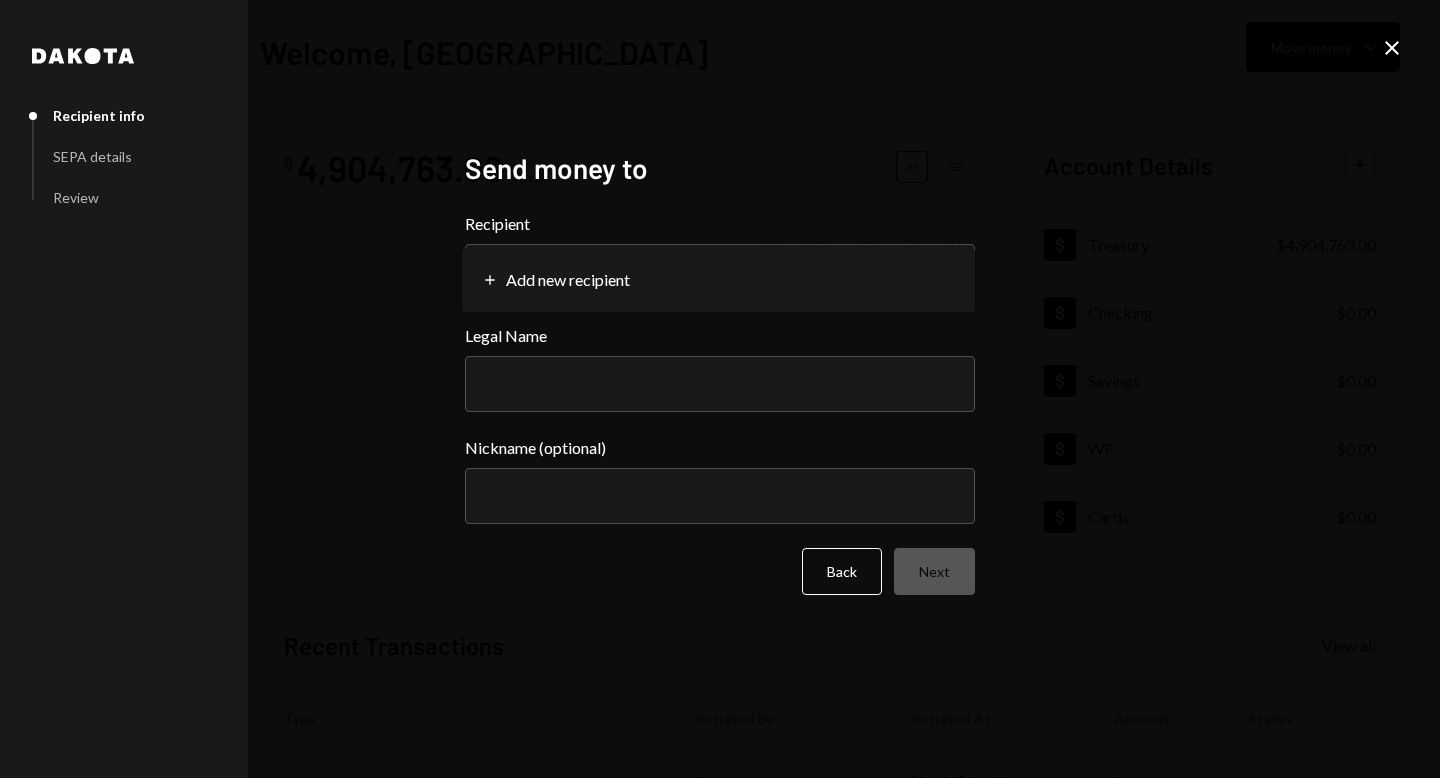 click on "1 12783185 Canada ... Caret Down Home Home Inbox Inbox Activities Transactions Accounts Accounts Caret Down Treasury $4,904,763.00 Checking $0.00 Savings $0.00 WF $0.00 Cards $0.00 Dollar Rewards User Recipients Team Team Welcome, Madison Move money Caret Down $ 4,904,763.00 Total Graph Accounts 1W 1M 3M 1Y ALL Account Details Plus Dollar Treasury $4,904,763.00 Dollar Checking $0.00 Dollar Savings $0.00 Dollar WF $0.00 Dollar Cards $0.00 Recent Transactions View all Type Initiated By Initiated At Account Status Billing Drawdown Withdrawal 45  USDC Dakota System 07/07/25 5:15 PM Treasury Completed Withdrawal 5,000  USDC Madison Haldenby 06/30/25 9:37 AM Treasury Completed Withdrawal 5,000  USDC Madison Haldenby 06/23/25 9:52 AM Treasury Completed Withdrawal 10,000  USDC Madison Haldenby 06/13/25 4:49 PM Treasury Completed Billing Drawdown Withdrawal 45  USDC Dakota System 06/07/25 5:09 PM Treasury Completed /dashboard Dakota Recipient info SEPA details Review Send money to Recipient Plus Add new recipient Back" at bounding box center (720, 389) 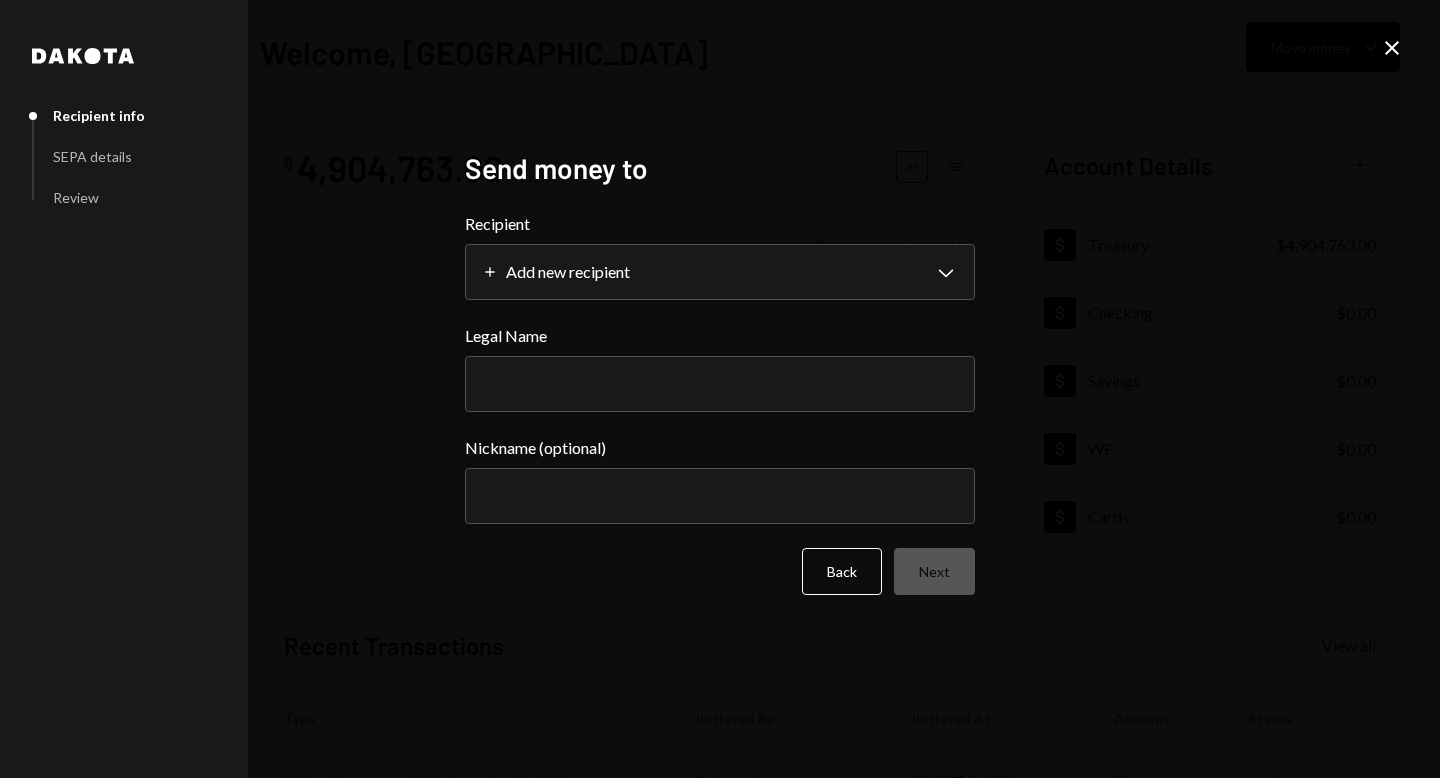 click on "Close" 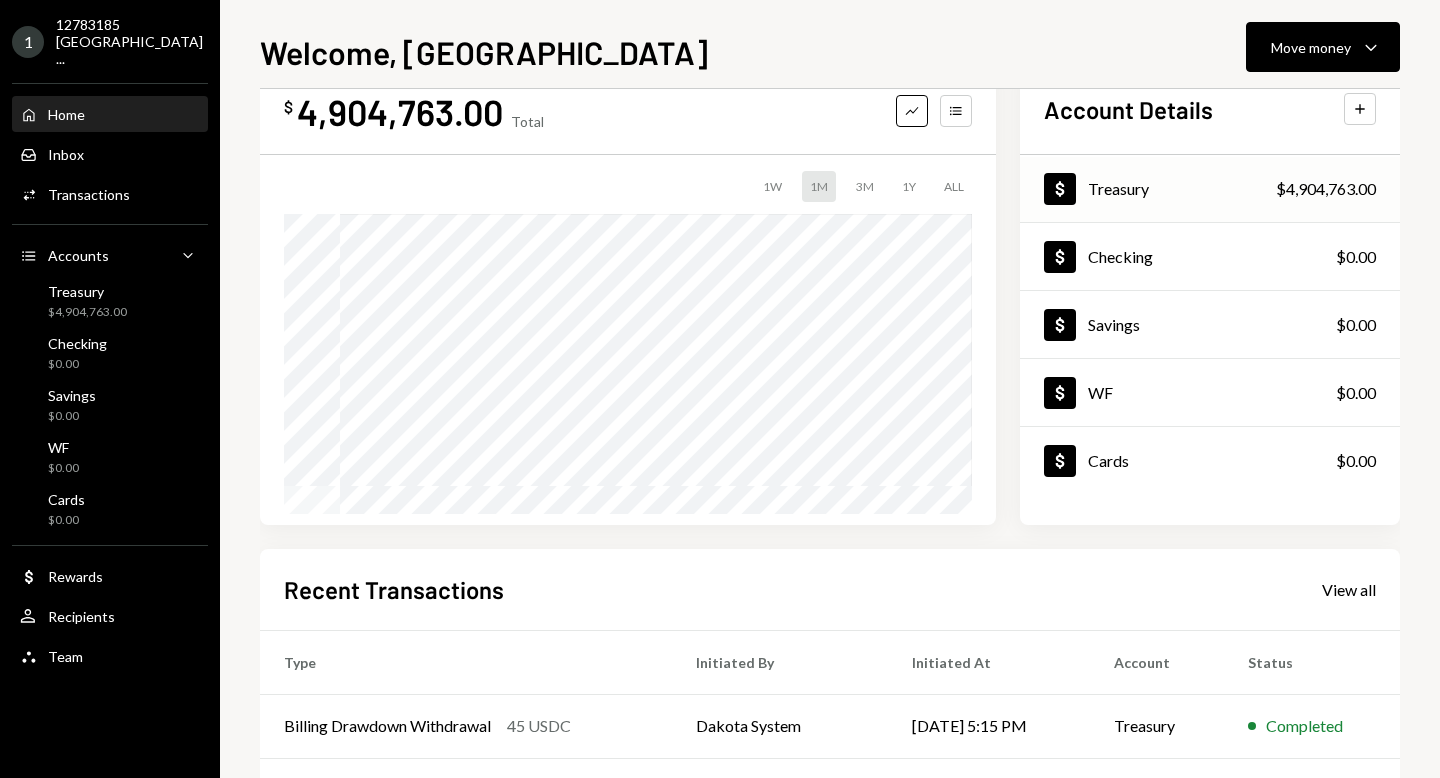 scroll, scrollTop: 0, scrollLeft: 0, axis: both 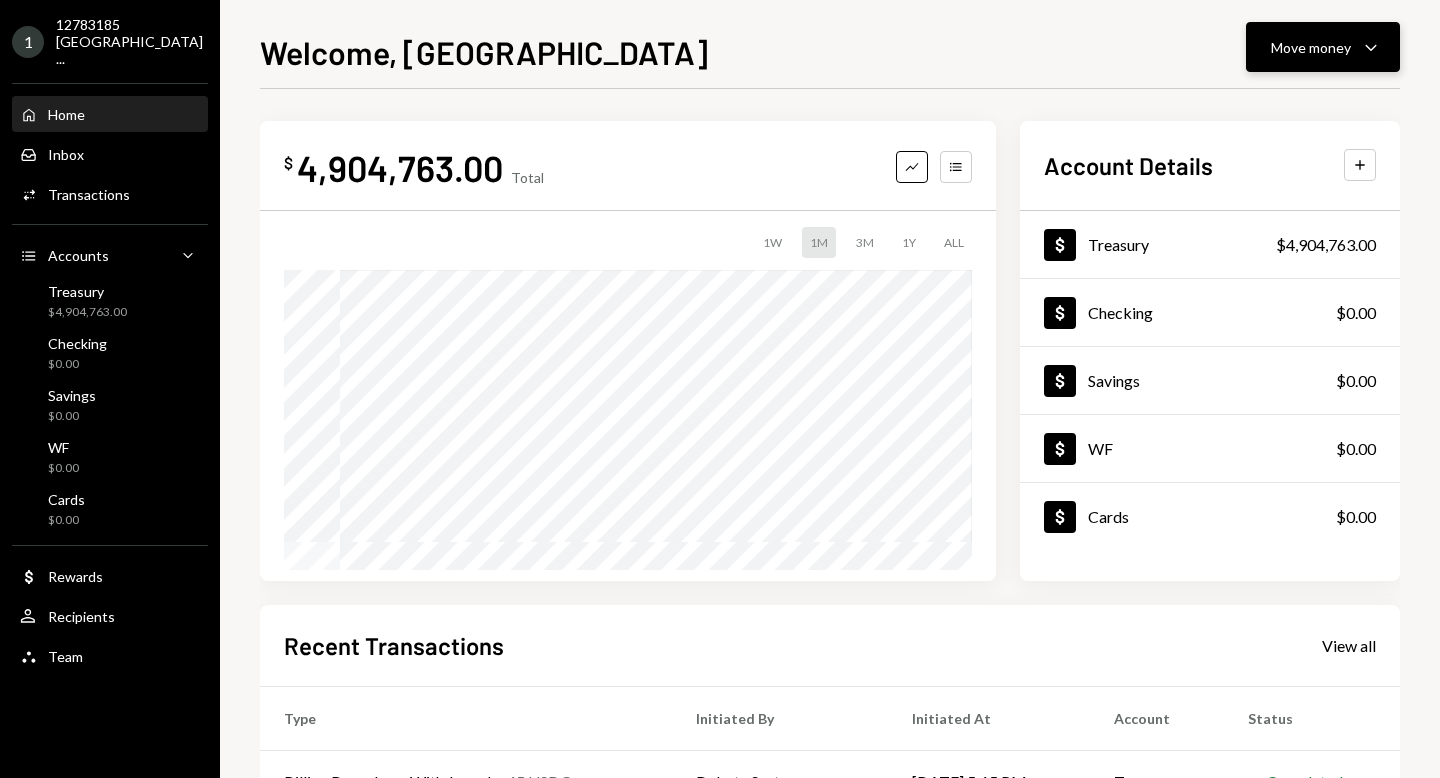 click on "Move money Caret Down" at bounding box center [1323, 47] 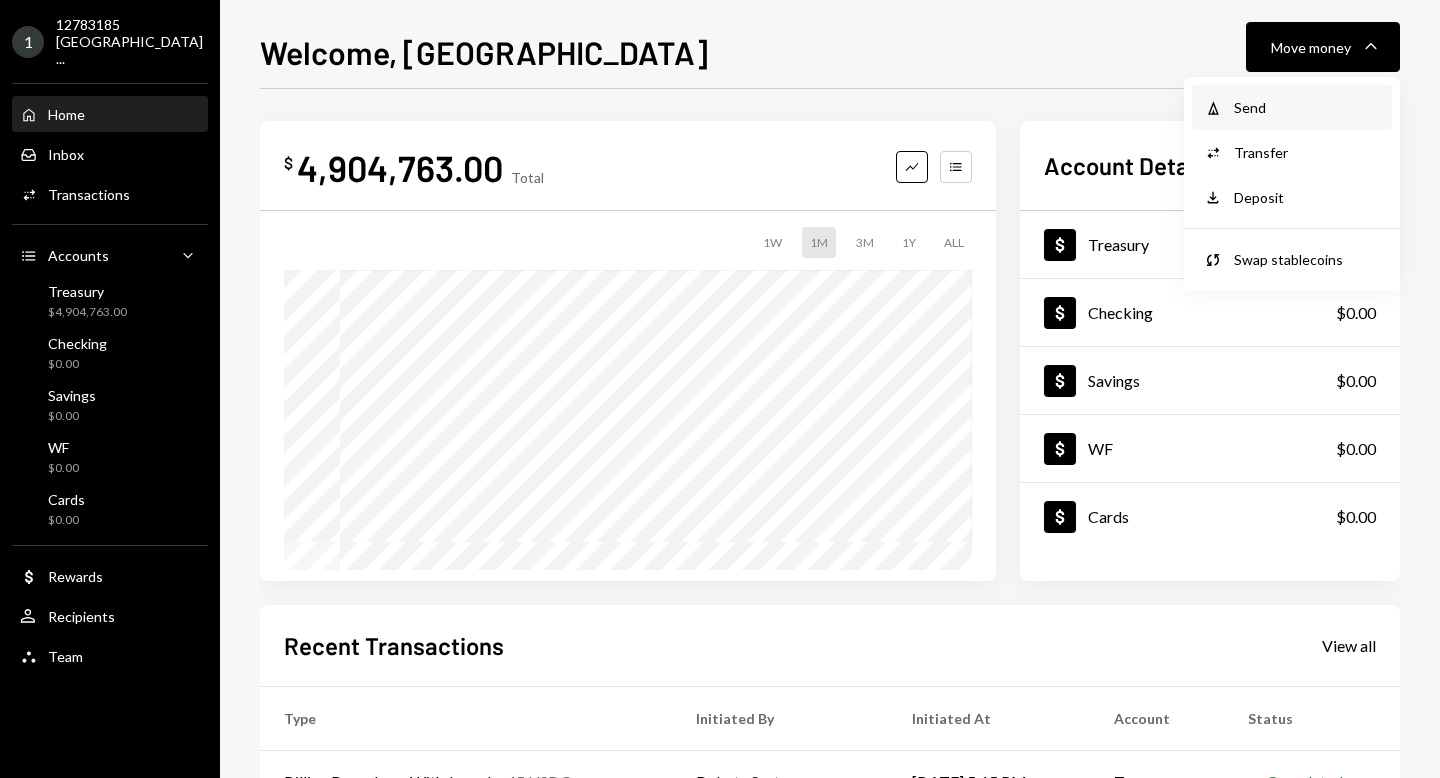 click on "Send" at bounding box center (1307, 107) 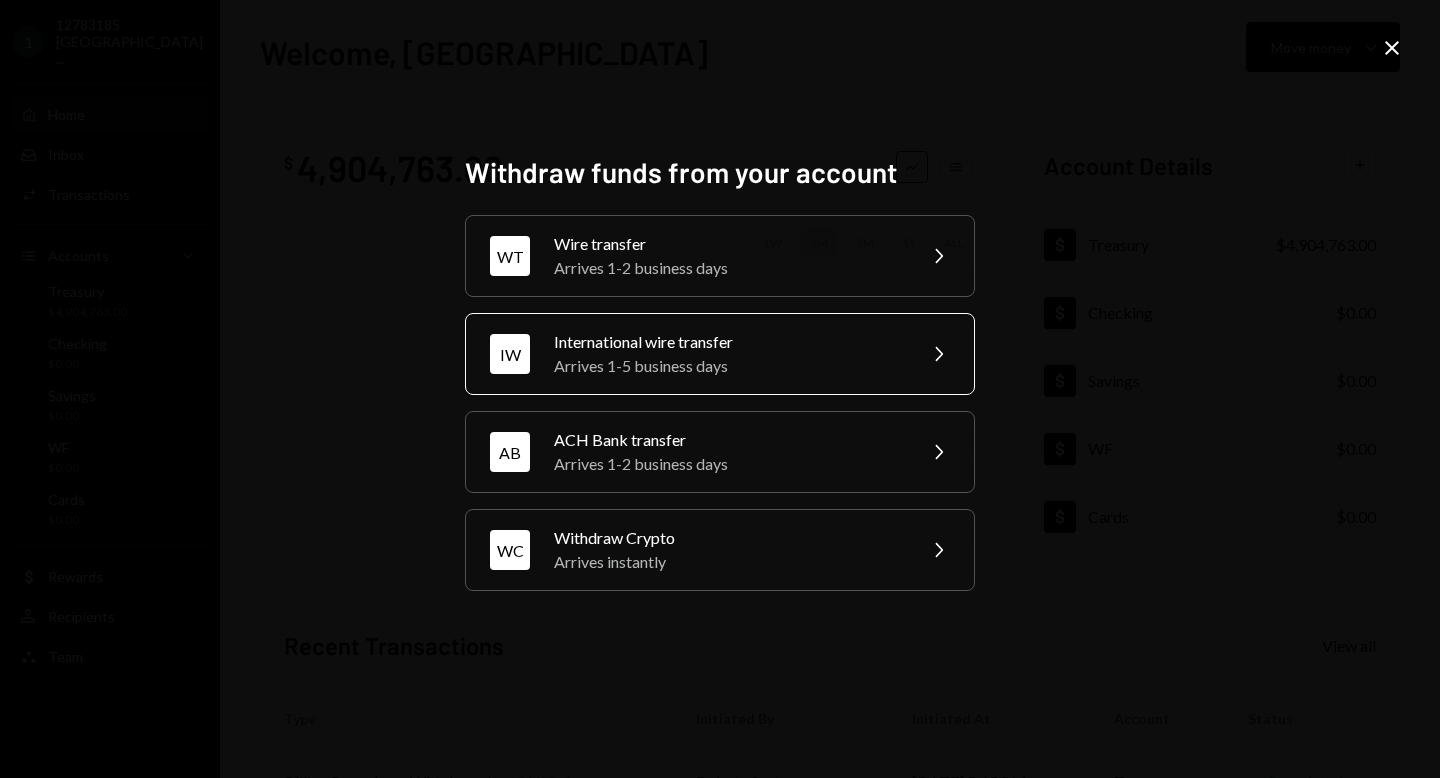 click on "International wire transfer" at bounding box center (728, 342) 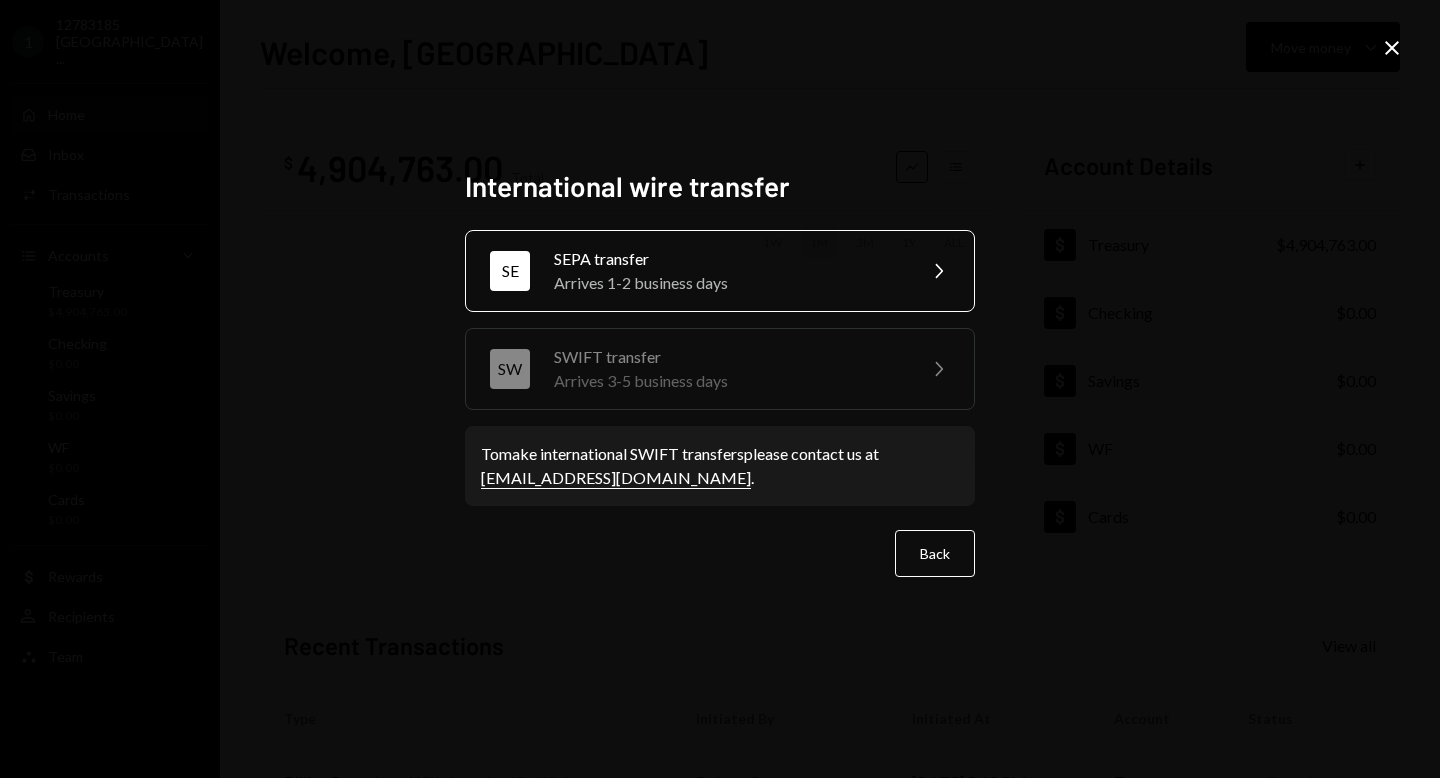 click on "SE SEPA transfer Arrives 1-2 business days Chevron Right" at bounding box center [720, 271] 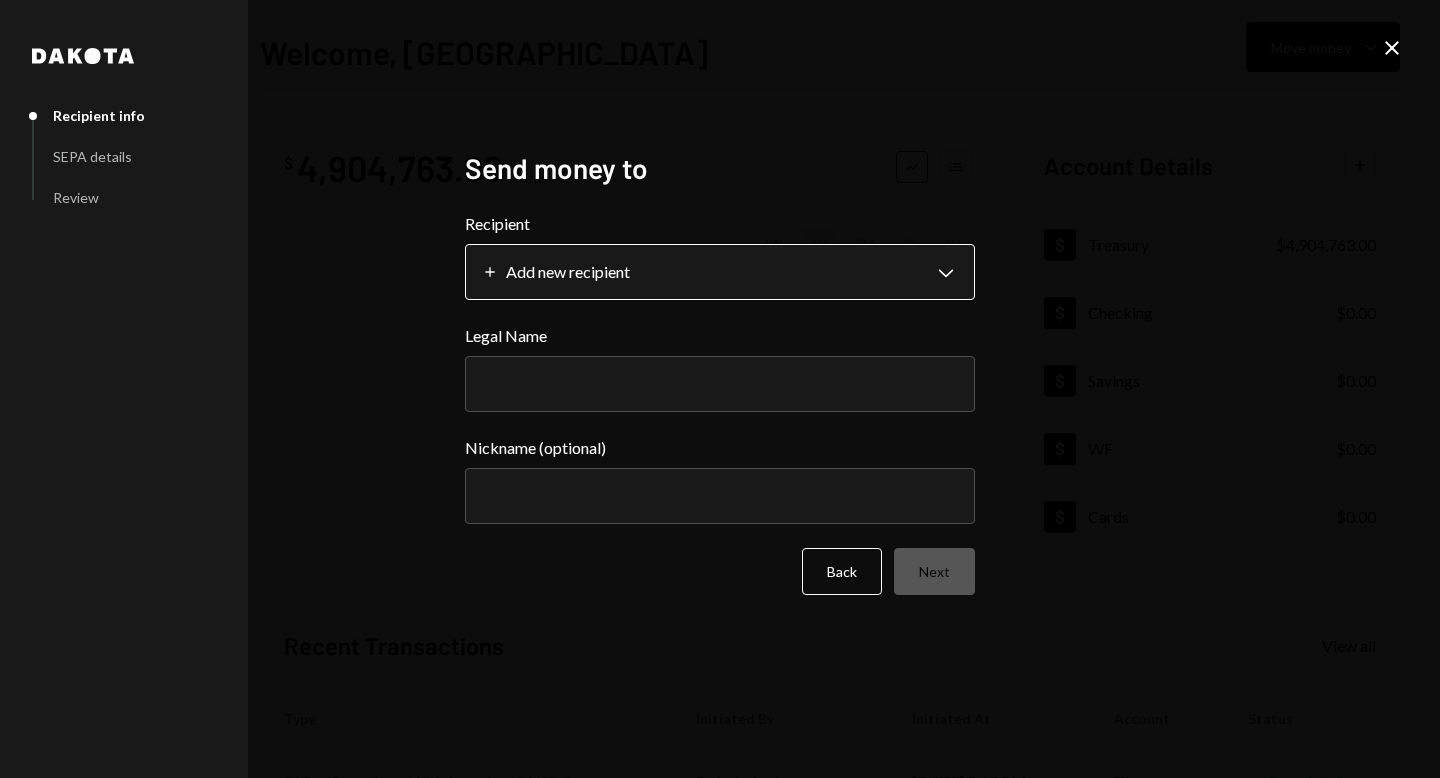 click on "1 12783185 Canada ... Caret Down Home Home Inbox Inbox Activities Transactions Accounts Accounts Caret Down Treasury $4,904,763.00 Checking $0.00 Savings $0.00 WF $0.00 Cards $0.00 Dollar Rewards User Recipients Team Team Welcome, Madison Move money Caret Down $ 4,904,763.00 Total Graph Accounts 1W 1M 3M 1Y ALL Account Details Plus Dollar Treasury $4,904,763.00 Dollar Checking $0.00 Dollar Savings $0.00 Dollar WF $0.00 Dollar Cards $0.00 Recent Transactions View all Type Initiated By Initiated At Account Status Billing Drawdown Withdrawal 45  USDC Dakota System 07/07/25 5:15 PM Treasury Completed Withdrawal 5,000  USDC Madison Haldenby 06/30/25 9:37 AM Treasury Completed Withdrawal 5,000  USDC Madison Haldenby 06/23/25 9:52 AM Treasury Completed Withdrawal 10,000  USDC Madison Haldenby 06/13/25 4:49 PM Treasury Completed Billing Drawdown Withdrawal 45  USDC Dakota System 06/07/25 5:09 PM Treasury Completed /dashboard Dakota Recipient info SEPA details Review Send money to Recipient Plus Add new recipient Back" at bounding box center (720, 389) 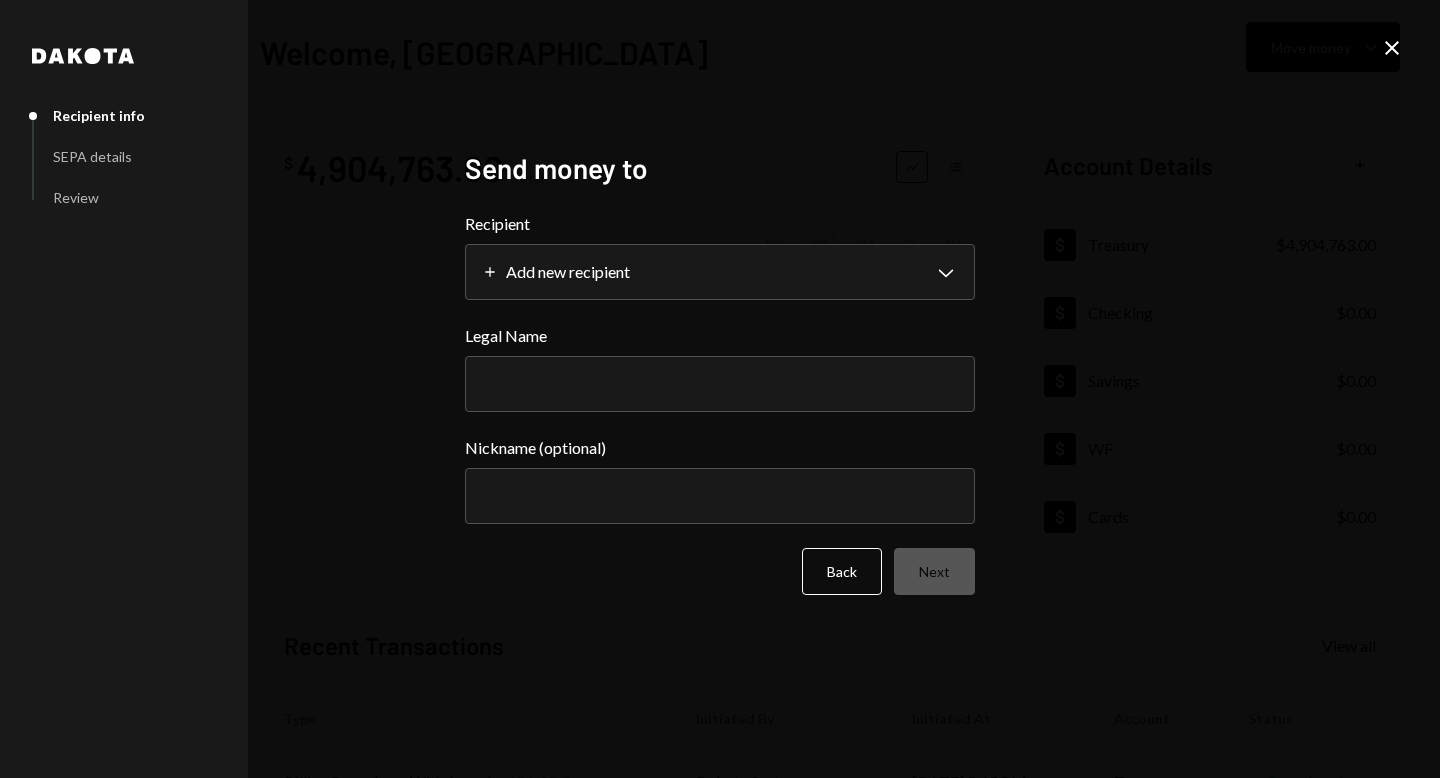 click on "Close" 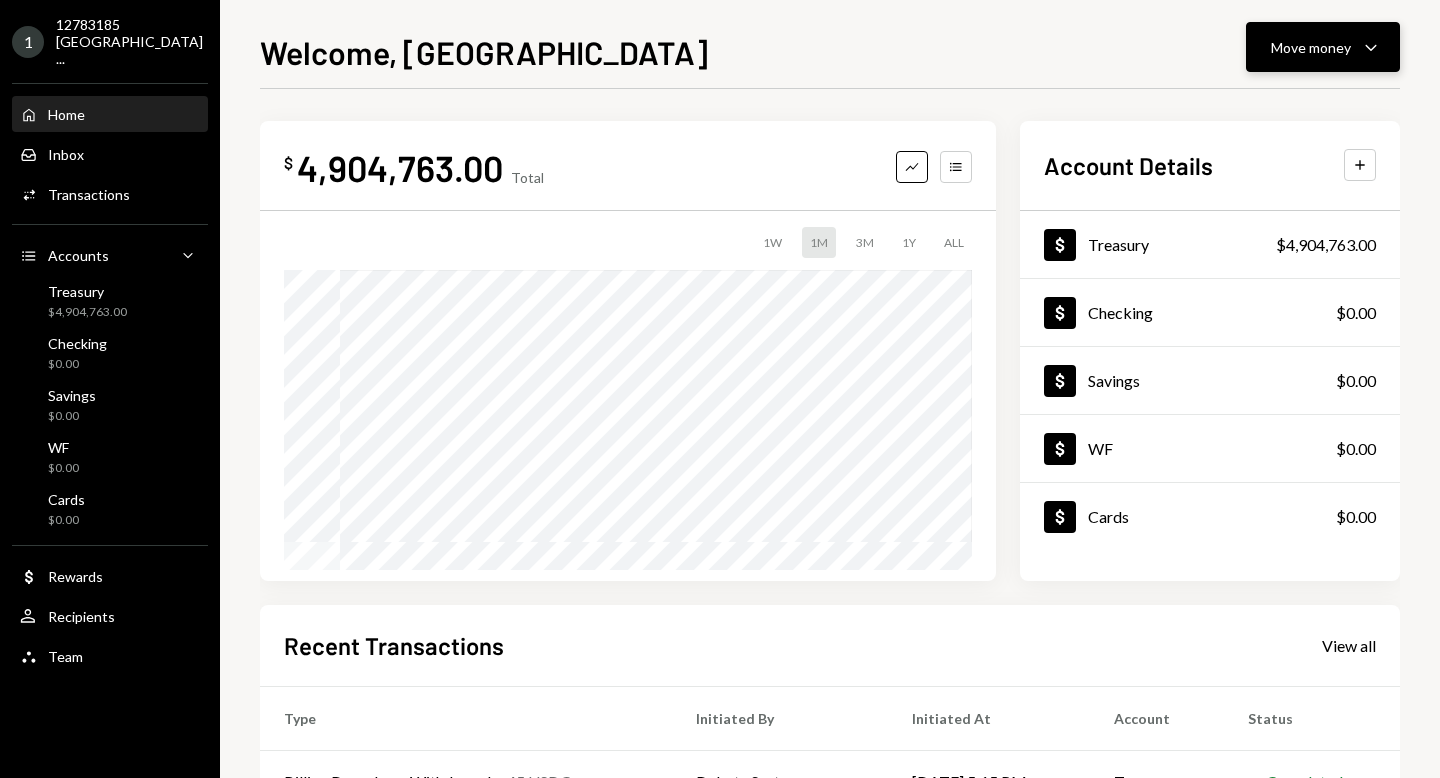 click on "Move money" at bounding box center [1311, 47] 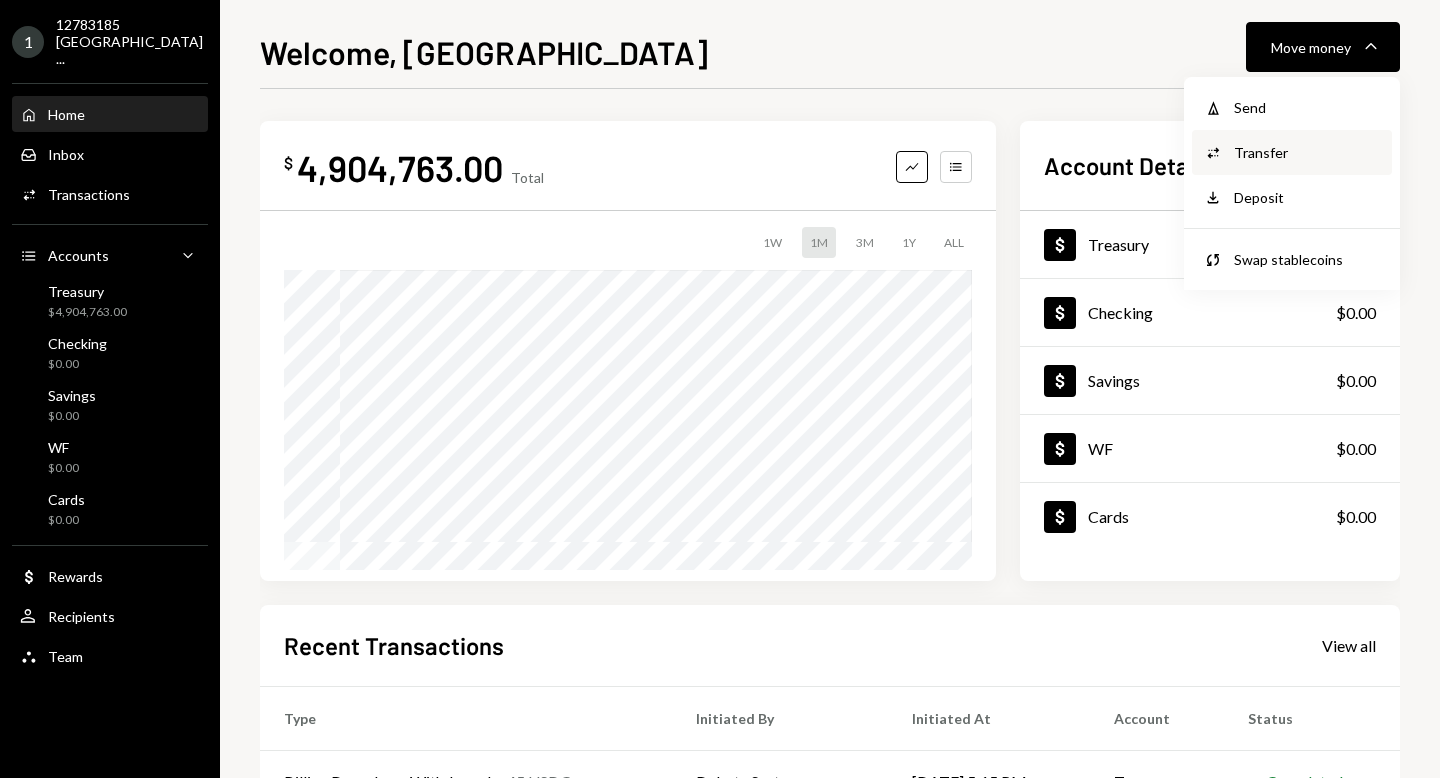 click on "Transfer" at bounding box center (1307, 152) 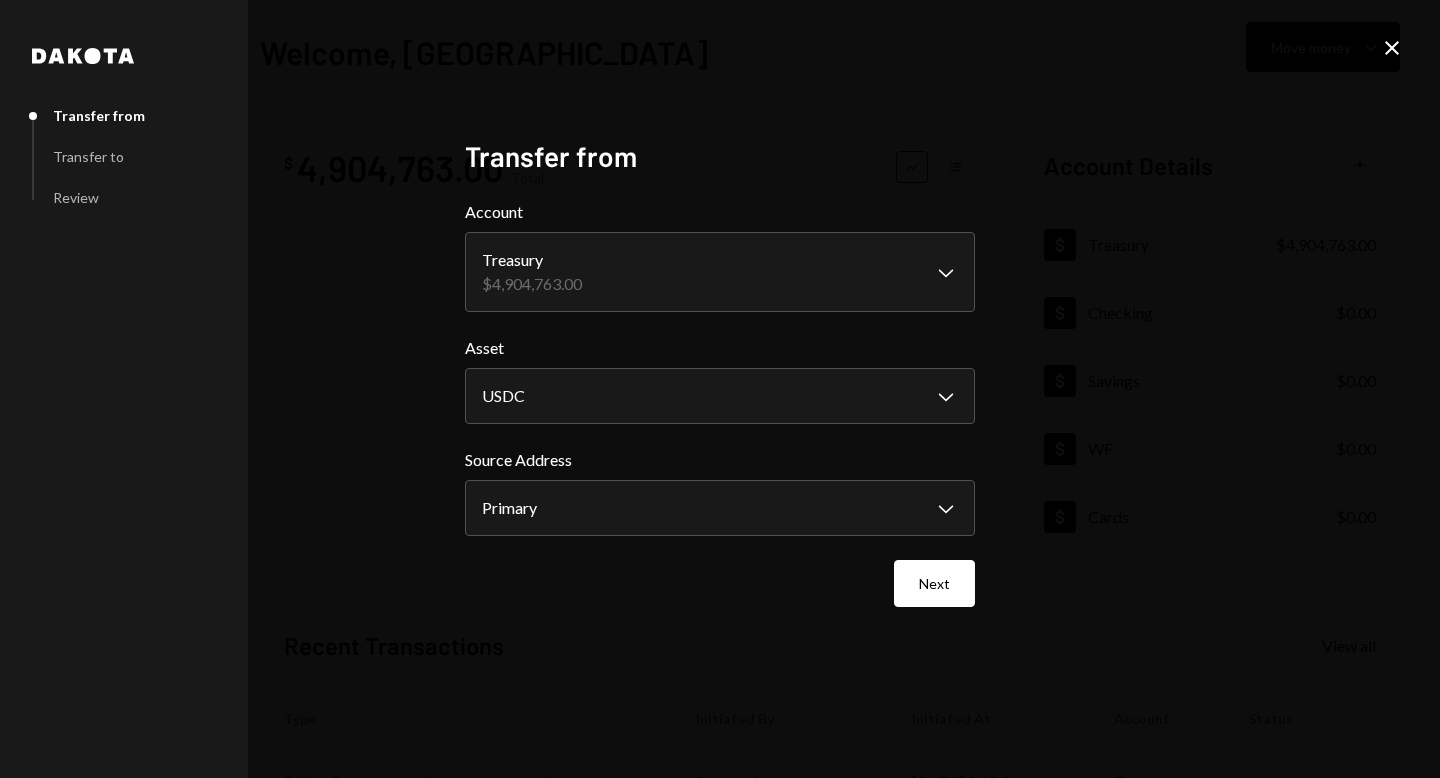 click 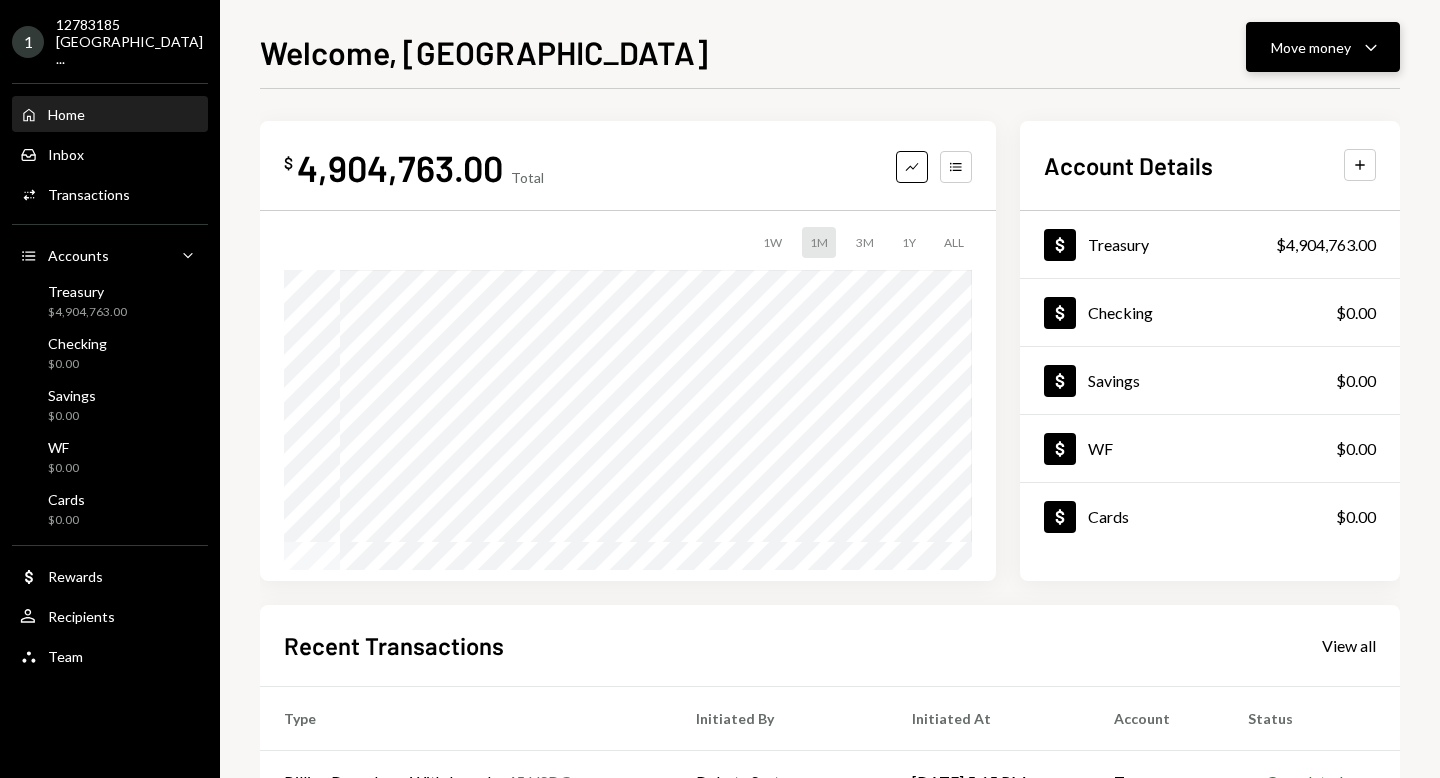 click on "Move money" at bounding box center (1311, 47) 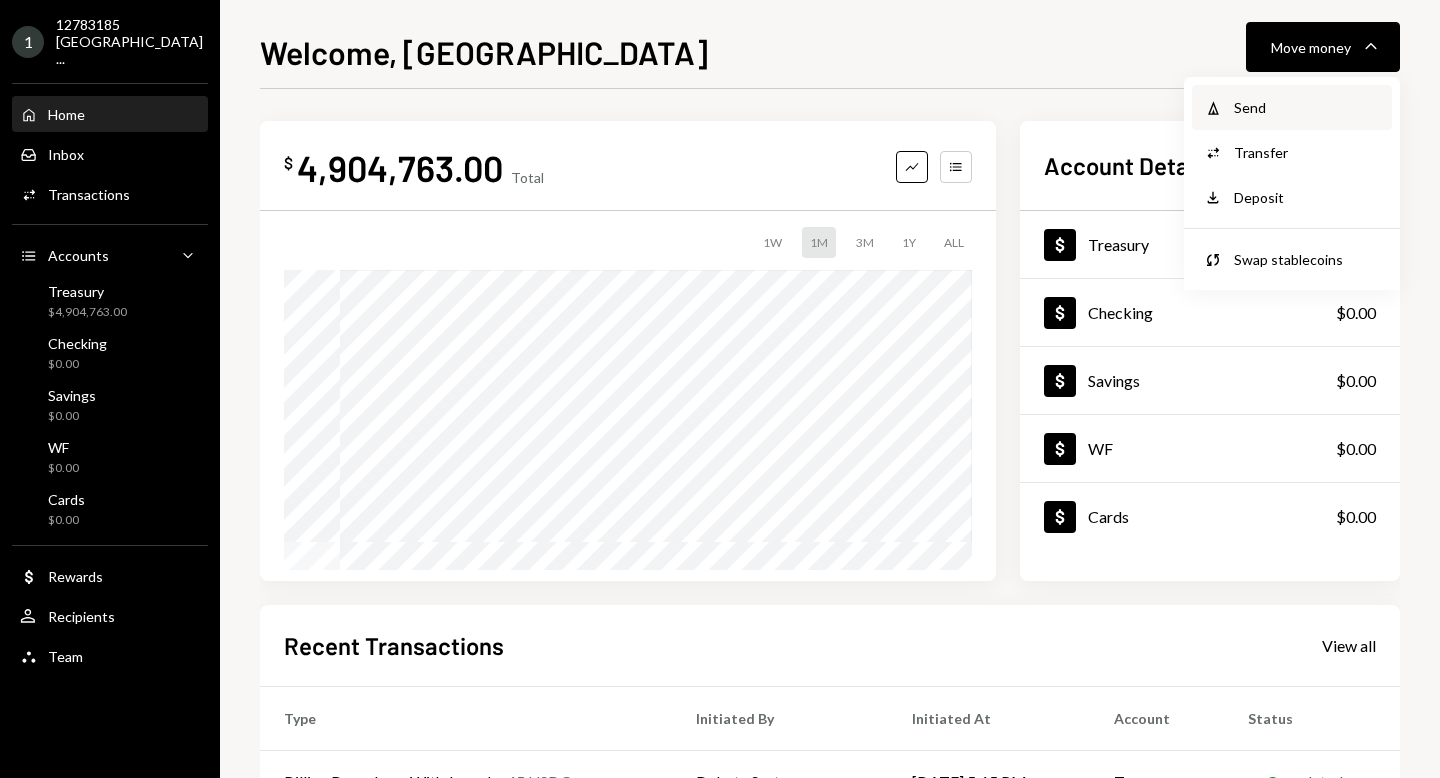 click on "Send" at bounding box center (1307, 107) 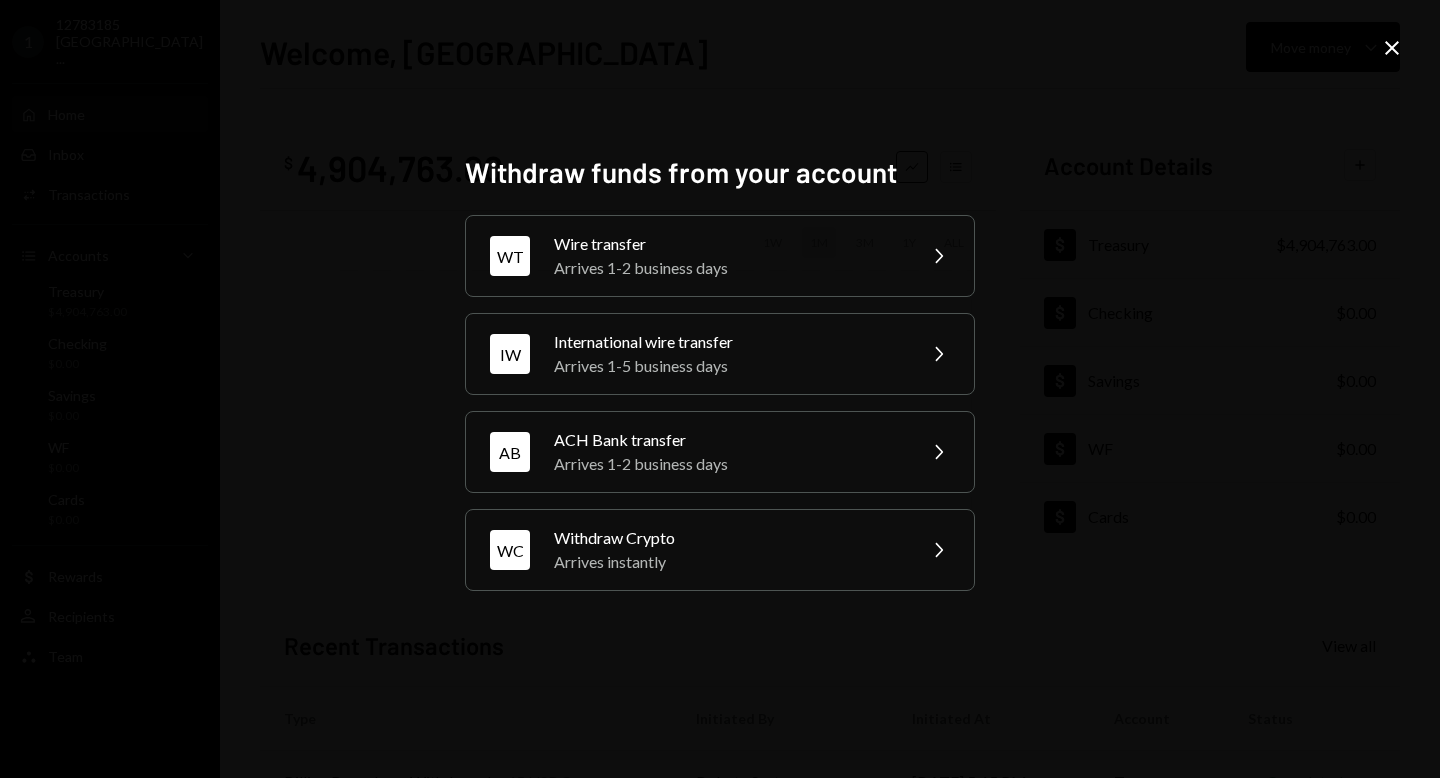 click on "Withdraw funds from your account WT Wire transfer Arrives 1-2 business days Chevron Right IW International wire transfer Arrives 1-5 business days Chevron Right AB ACH Bank transfer Arrives 1-2 business days Chevron Right WC Withdraw Crypto Arrives instantly Chevron Right Close" at bounding box center [720, 389] 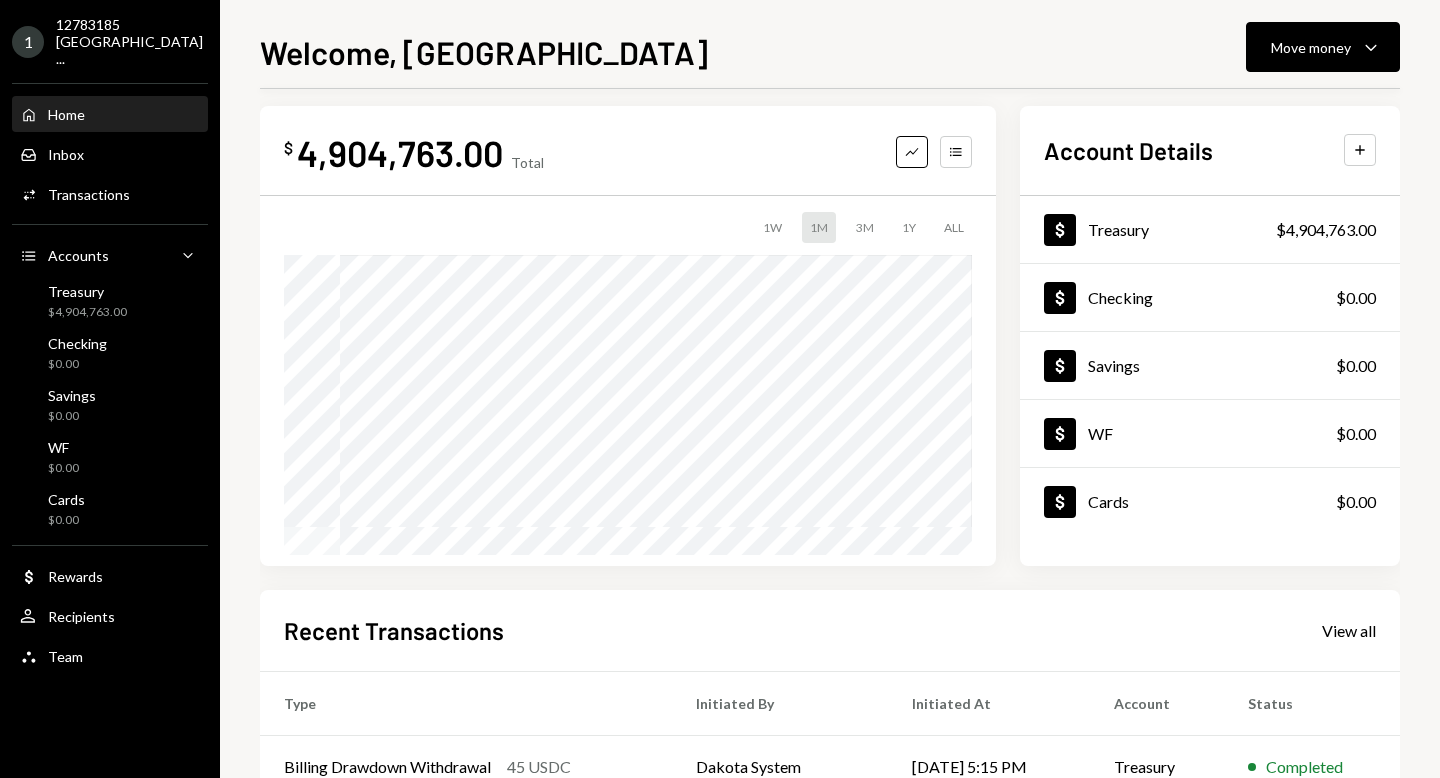 scroll, scrollTop: 0, scrollLeft: 0, axis: both 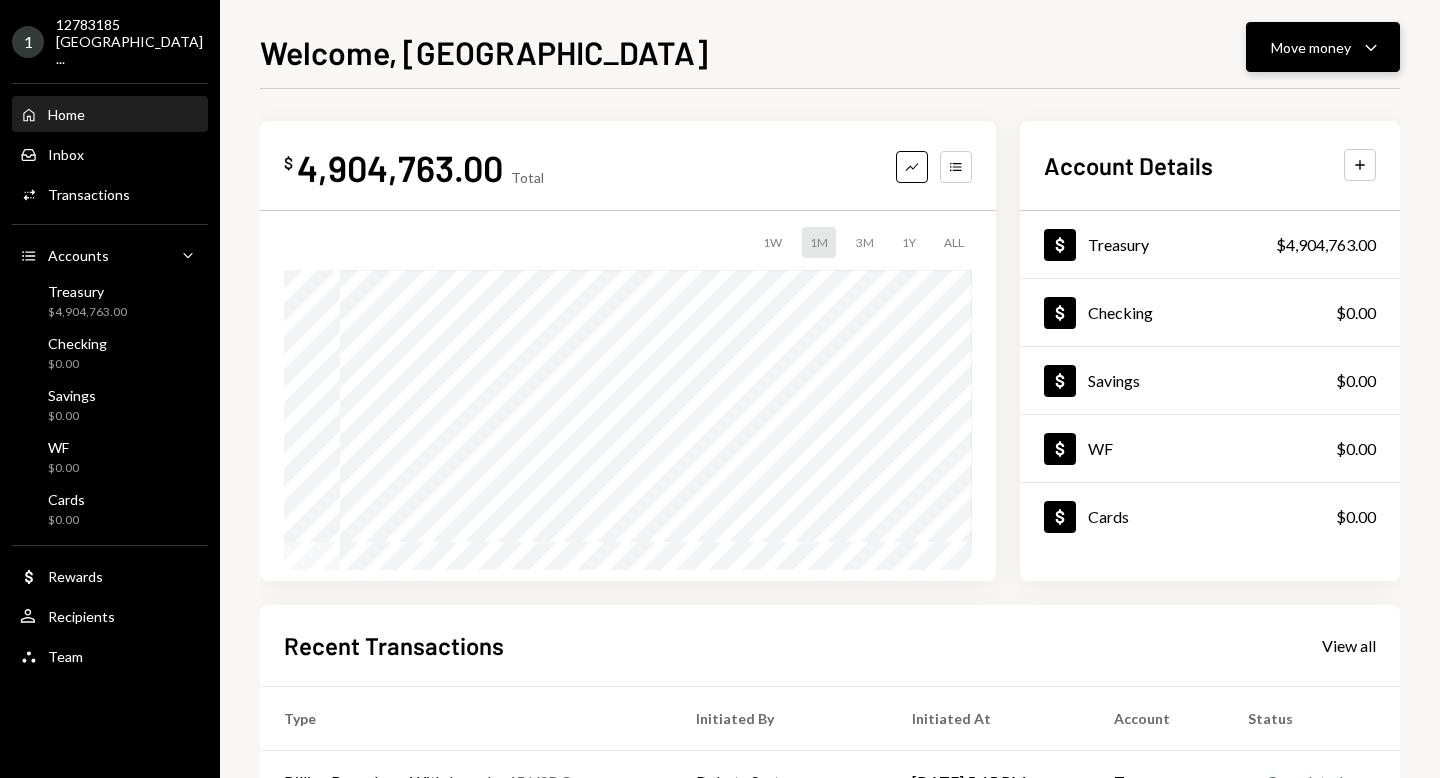 click on "Move money Caret Down" at bounding box center [1323, 47] 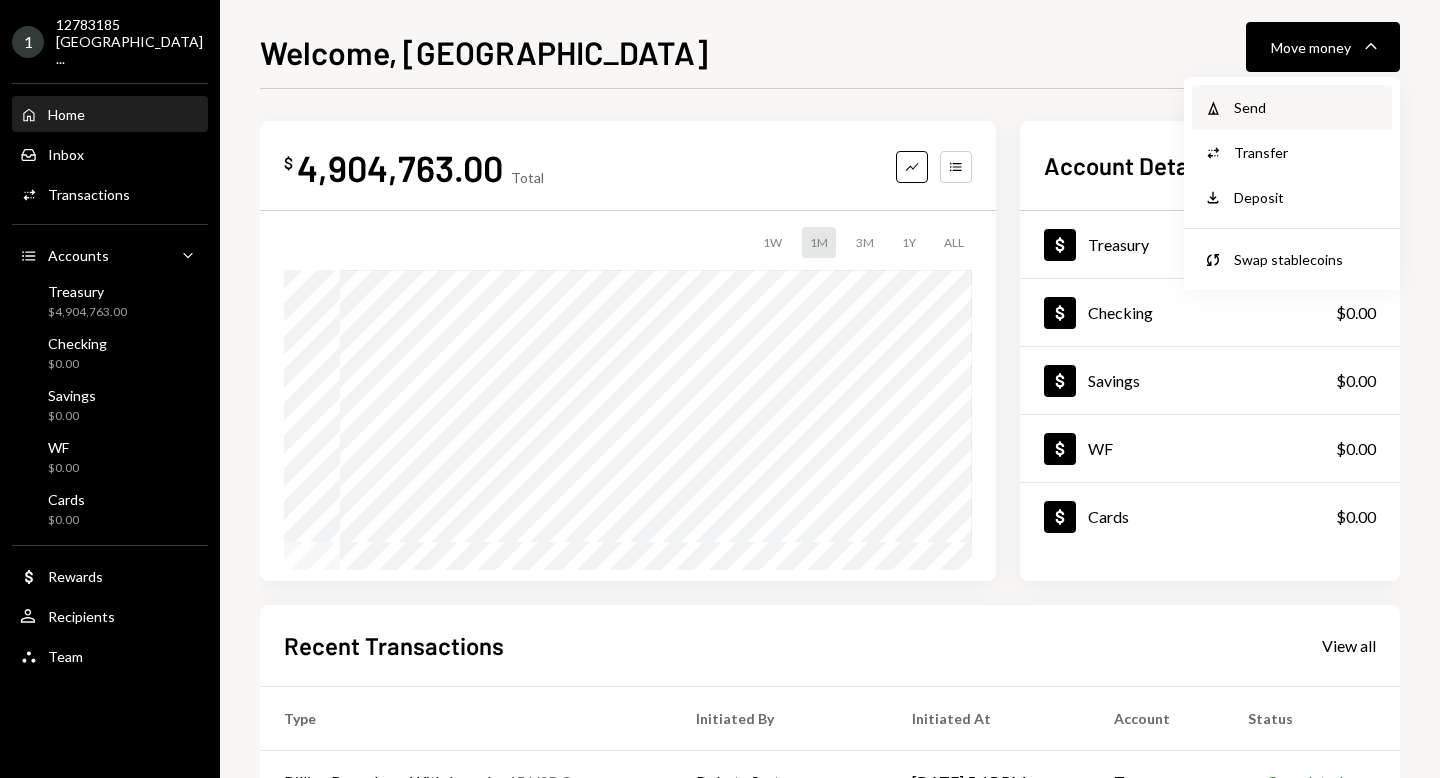click on "Send" at bounding box center [1307, 107] 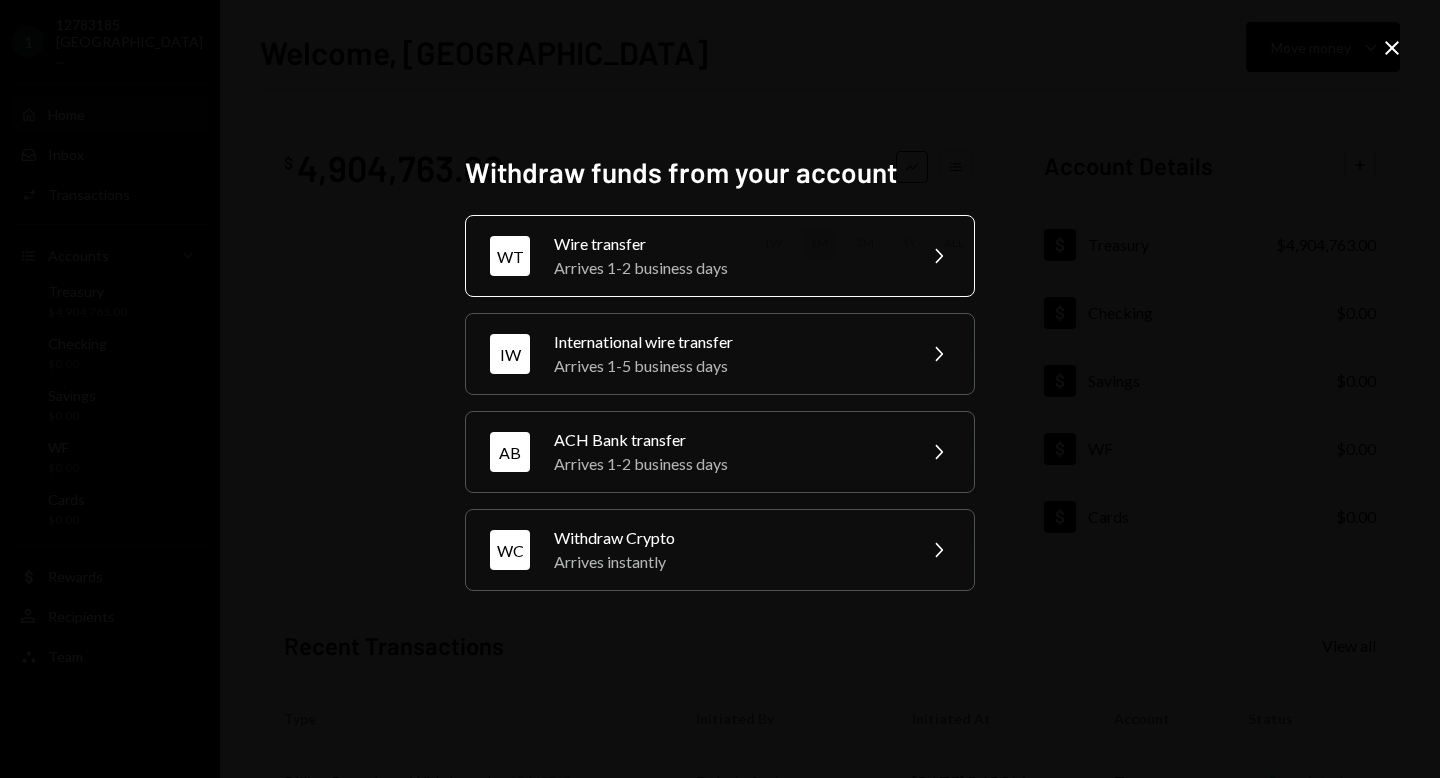 click on "Arrives 1-2 business days" at bounding box center [728, 268] 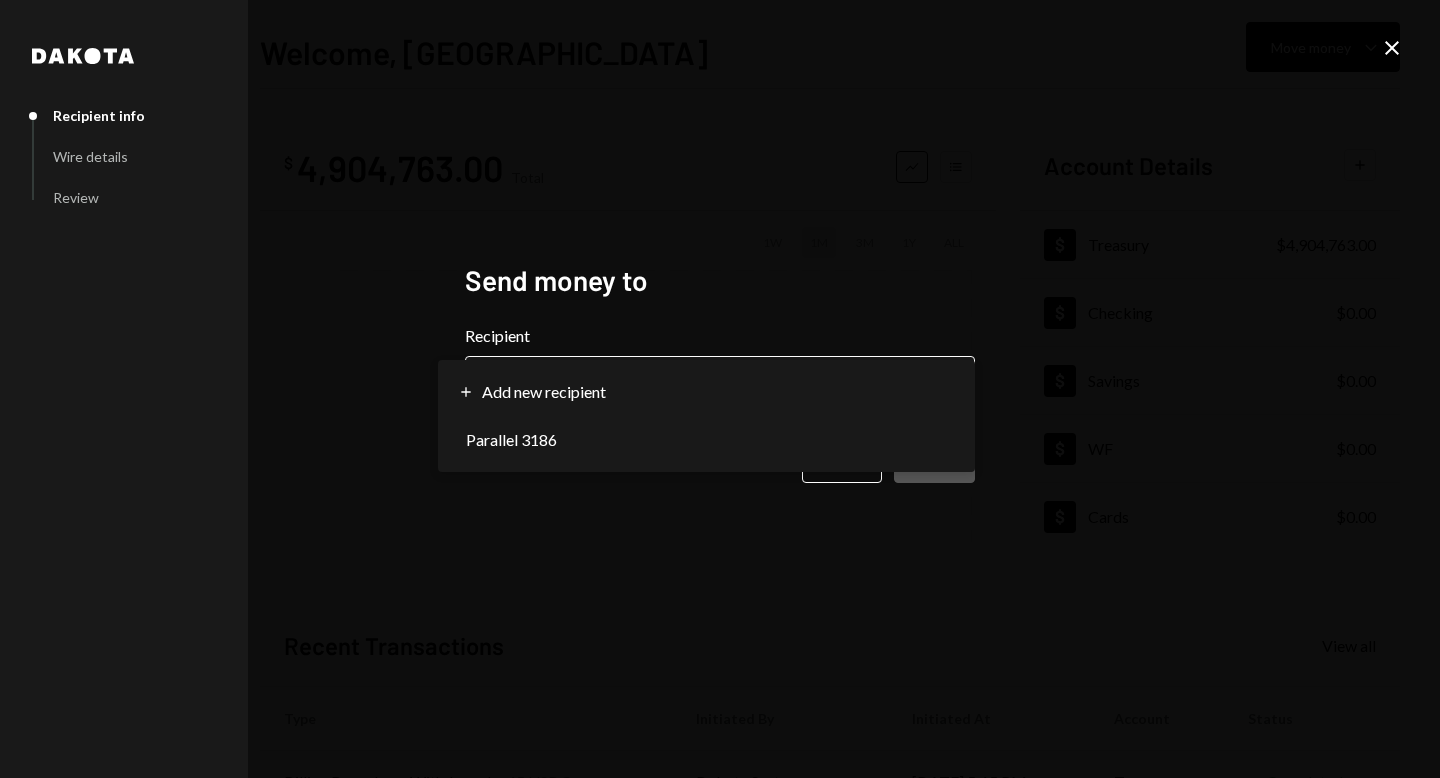 click on "**********" at bounding box center (720, 389) 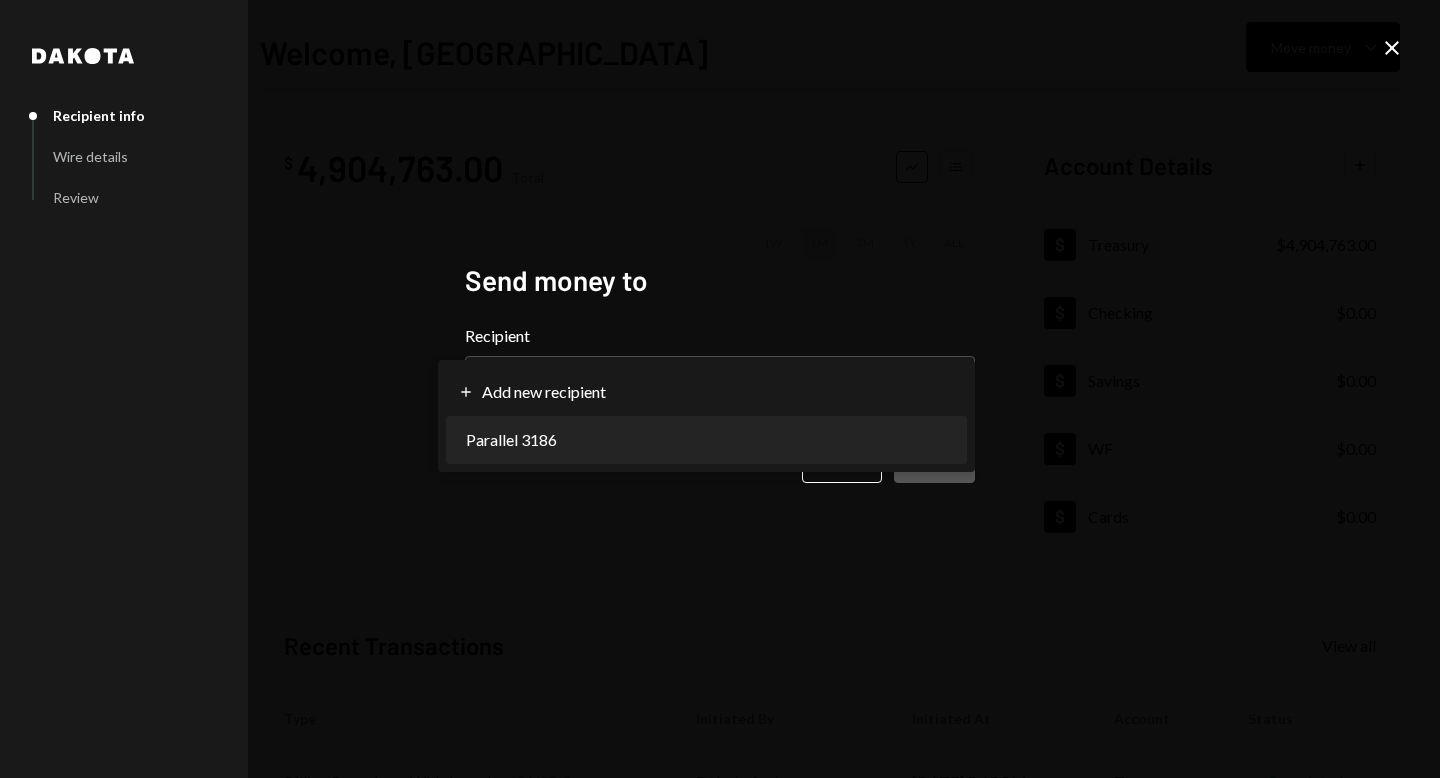 select on "**********" 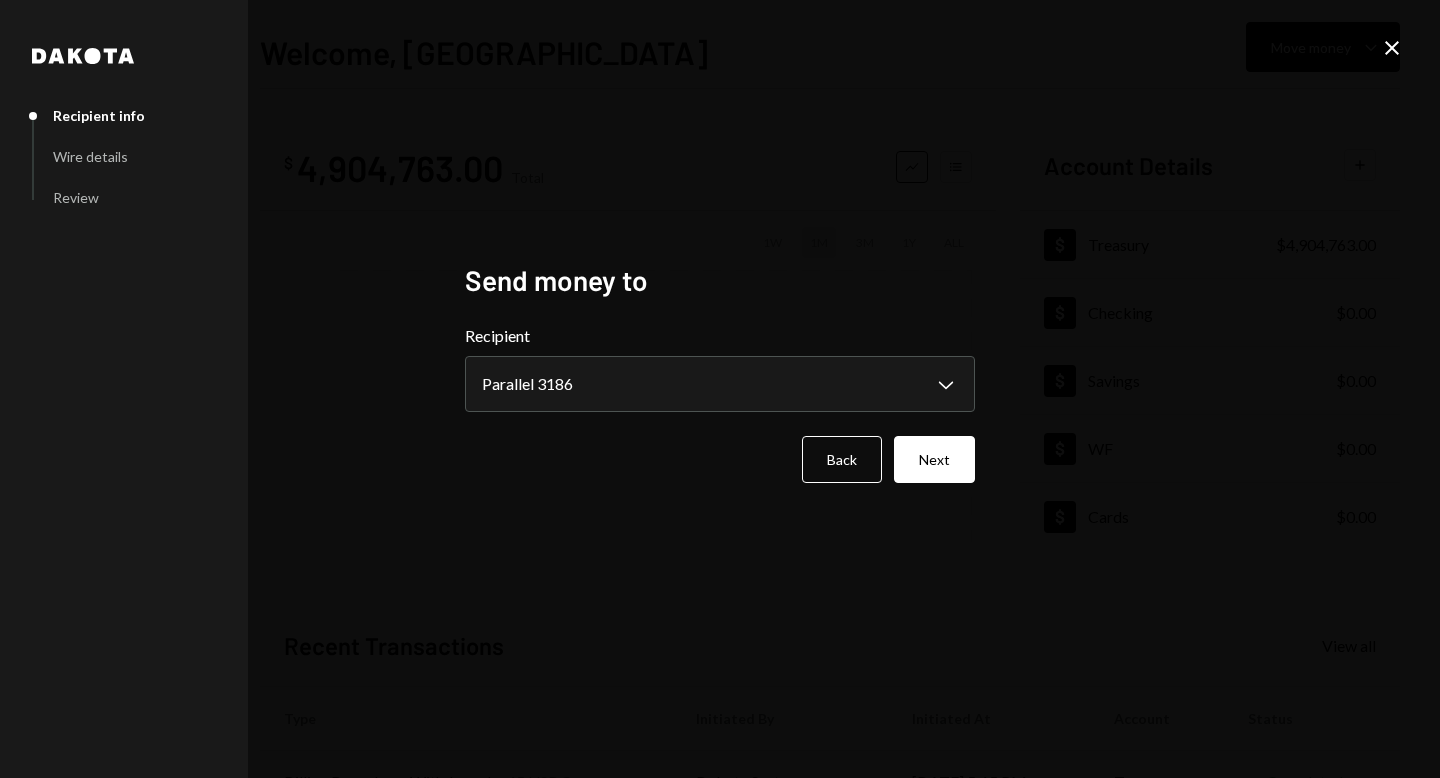 click 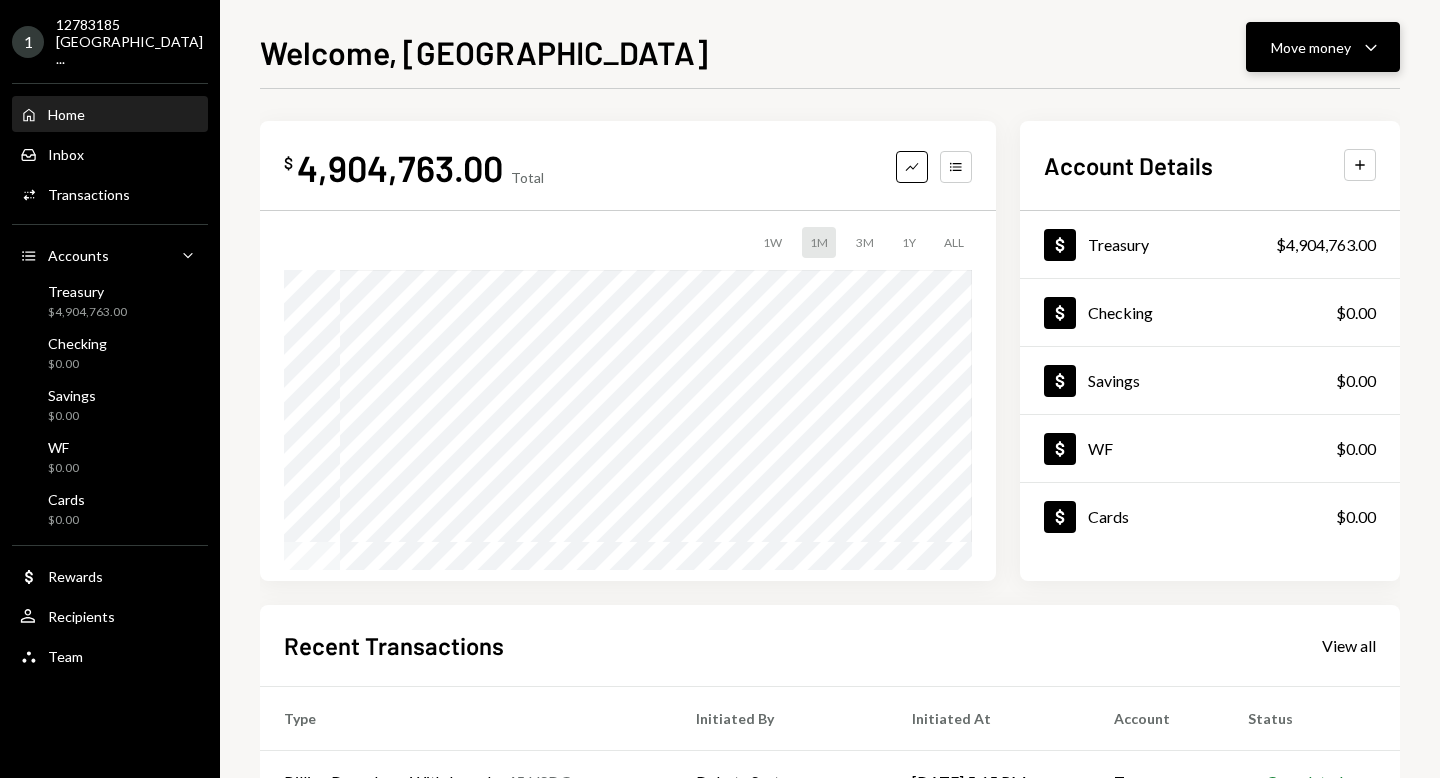 click on "Move money" at bounding box center (1311, 47) 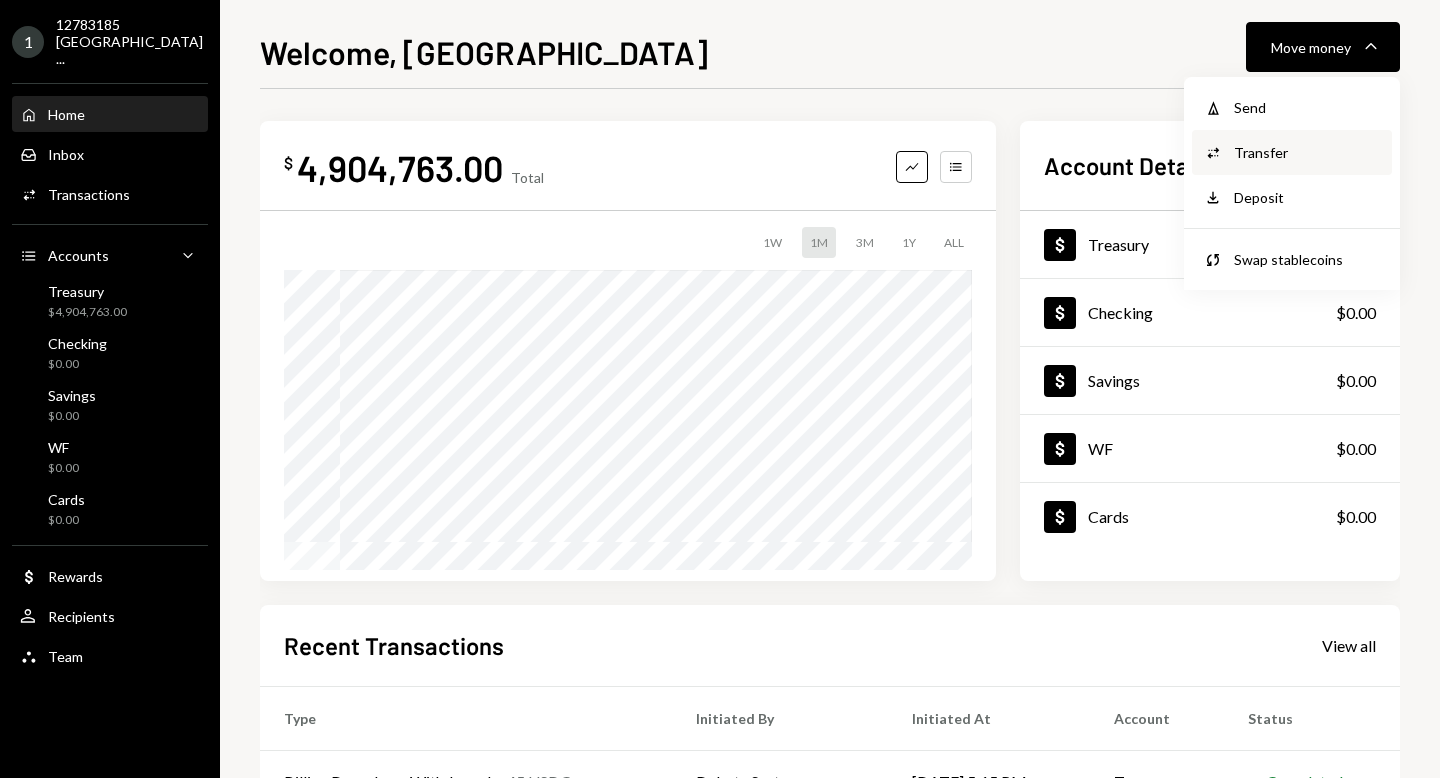 click on "Transfer" at bounding box center [1307, 152] 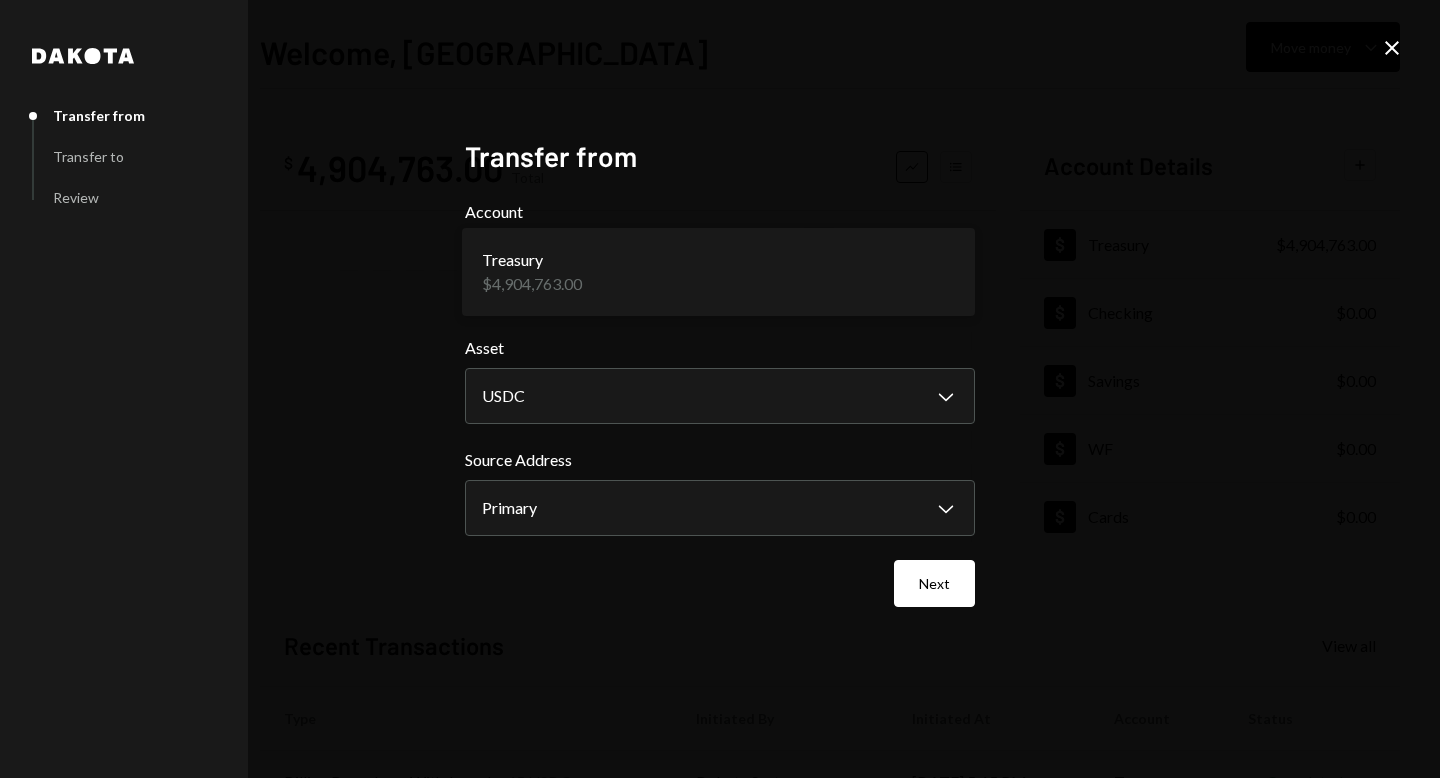 click on "1 12783185 Canada ... Caret Down Home Home Inbox Inbox Activities Transactions Accounts Accounts Caret Down Treasury $4,904,763.00 Checking $0.00 Savings $0.00 WF $0.00 Cards $0.00 Dollar Rewards User Recipients Team Team Welcome, Madison Move money Caret Down $ 4,904,763.00 Total Graph Accounts 1W 1M 3M 1Y ALL Account Details Plus Dollar Treasury $4,904,763.00 Dollar Checking $0.00 Dollar Savings $0.00 Dollar WF $0.00 Dollar Cards $0.00 Recent Transactions View all Type Initiated By Initiated At Account Status Billing Drawdown Withdrawal 45  USDC Dakota System 07/07/25 5:15 PM Treasury Completed Withdrawal 5,000  USDC Madison Haldenby 06/30/25 9:37 AM Treasury Completed Withdrawal 5,000  USDC Madison Haldenby 06/23/25 9:52 AM Treasury Completed Withdrawal 10,000  USDC Madison Haldenby 06/13/25 4:49 PM Treasury Completed Billing Drawdown Withdrawal 45  USDC Dakota System 06/07/25 5:09 PM Treasury Completed /dashboard Dakota Transfer from Transfer to Review Transfer from Account Treasury $4,904,763.00 Asset" at bounding box center (720, 389) 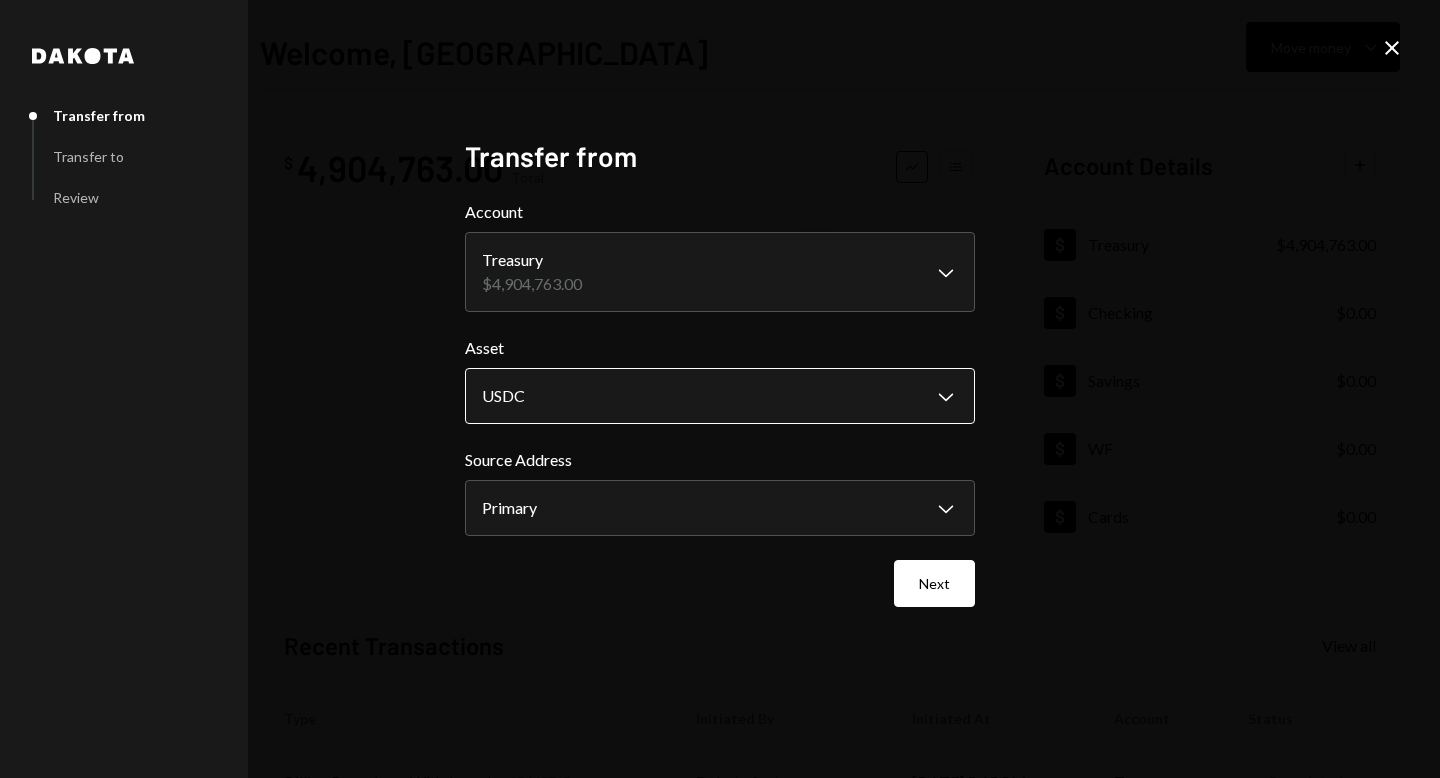 click on "1 12783185 Canada ... Caret Down Home Home Inbox Inbox Activities Transactions Accounts Accounts Caret Down Treasury $4,904,763.00 Checking $0.00 Savings $0.00 WF $0.00 Cards $0.00 Dollar Rewards User Recipients Team Team Welcome, Madison Move money Caret Down $ 4,904,763.00 Total Graph Accounts 1W 1M 3M 1Y ALL Account Details Plus Dollar Treasury $4,904,763.00 Dollar Checking $0.00 Dollar Savings $0.00 Dollar WF $0.00 Dollar Cards $0.00 Recent Transactions View all Type Initiated By Initiated At Account Status Billing Drawdown Withdrawal 45  USDC Dakota System 07/07/25 5:15 PM Treasury Completed Withdrawal 5,000  USDC Madison Haldenby 06/30/25 9:37 AM Treasury Completed Withdrawal 5,000  USDC Madison Haldenby 06/23/25 9:52 AM Treasury Completed Withdrawal 10,000  USDC Madison Haldenby 06/13/25 4:49 PM Treasury Completed Billing Drawdown Withdrawal 45  USDC Dakota System 06/07/25 5:09 PM Treasury Completed /dashboard Dakota Transfer from Transfer to Review Transfer from Account Treasury $4,904,763.00 Asset" at bounding box center [720, 389] 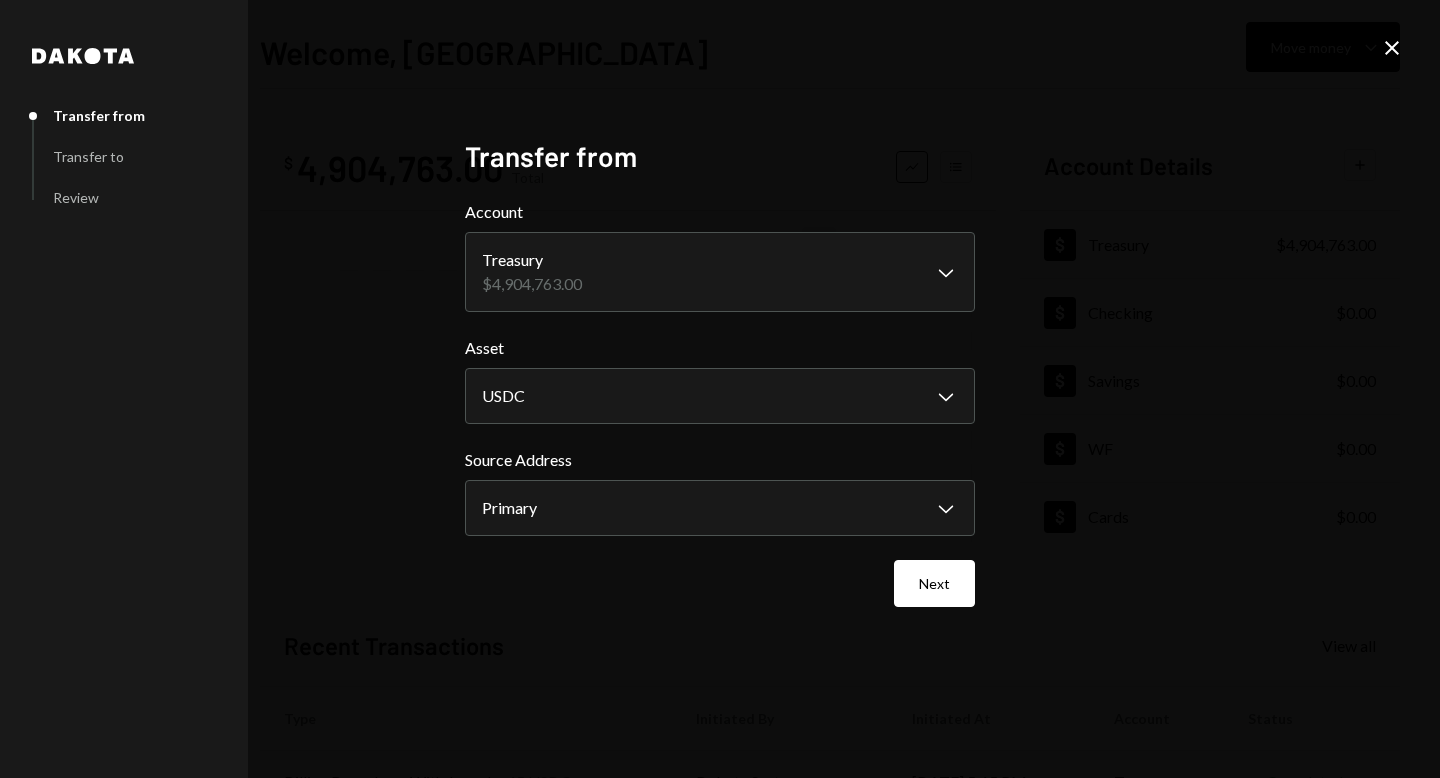 click on "Close" 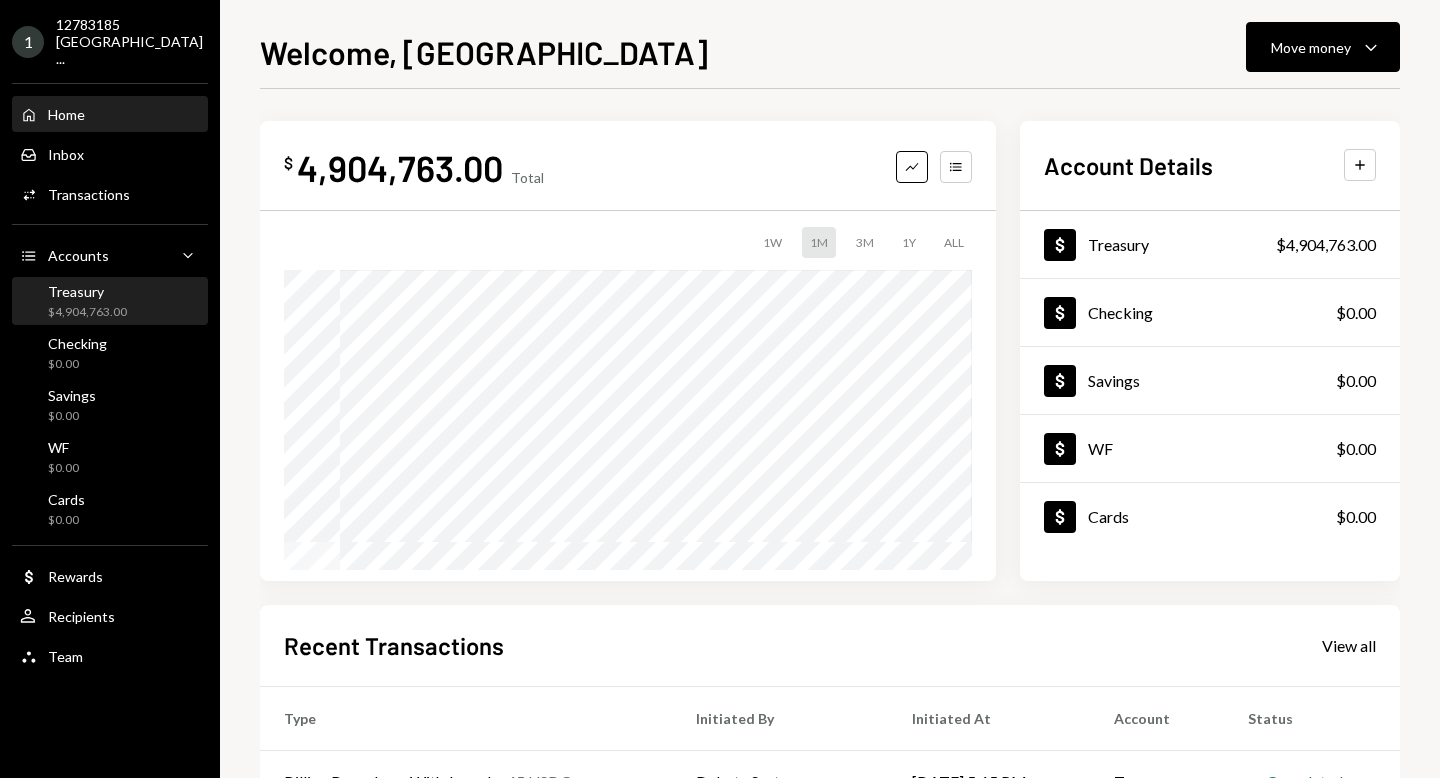 click on "Treasury" at bounding box center [87, 291] 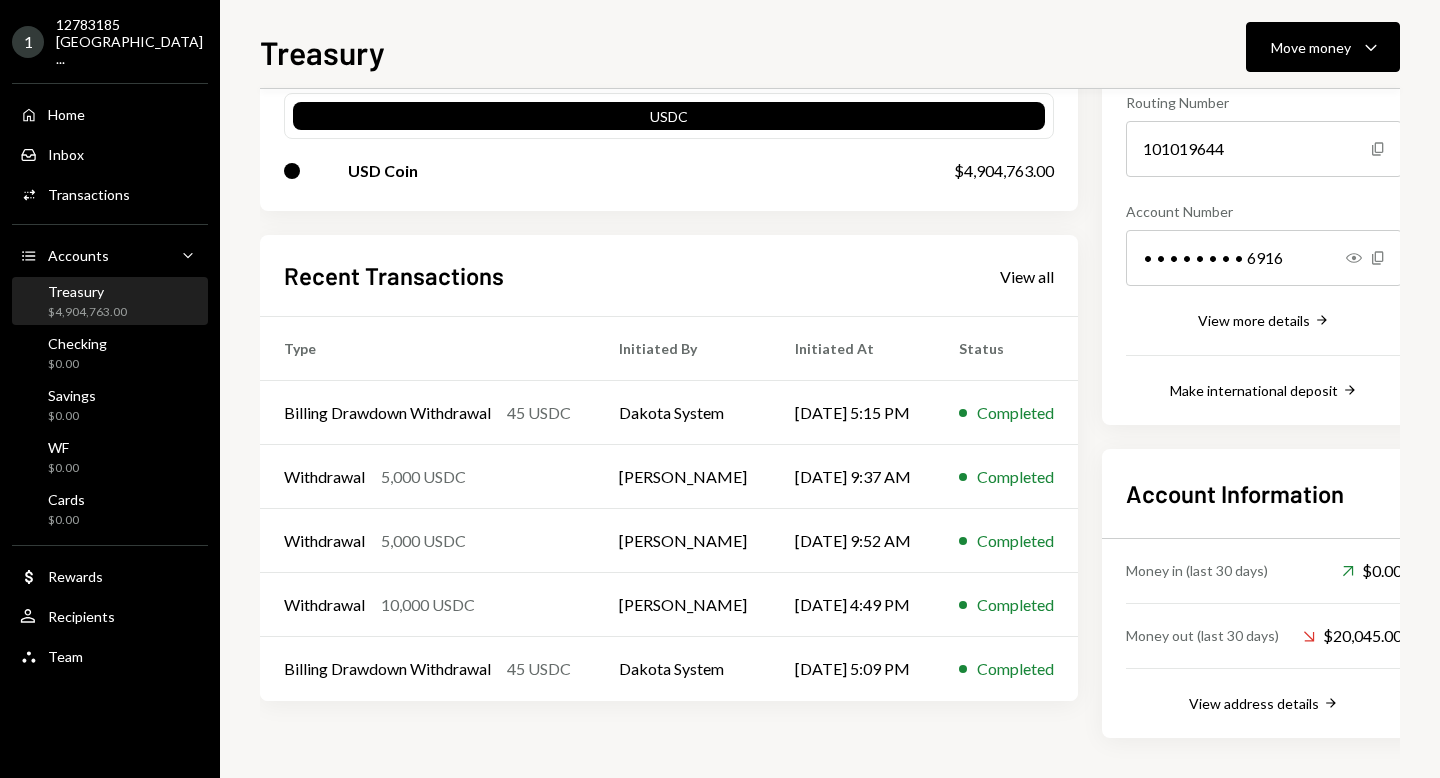 scroll, scrollTop: 109, scrollLeft: 0, axis: vertical 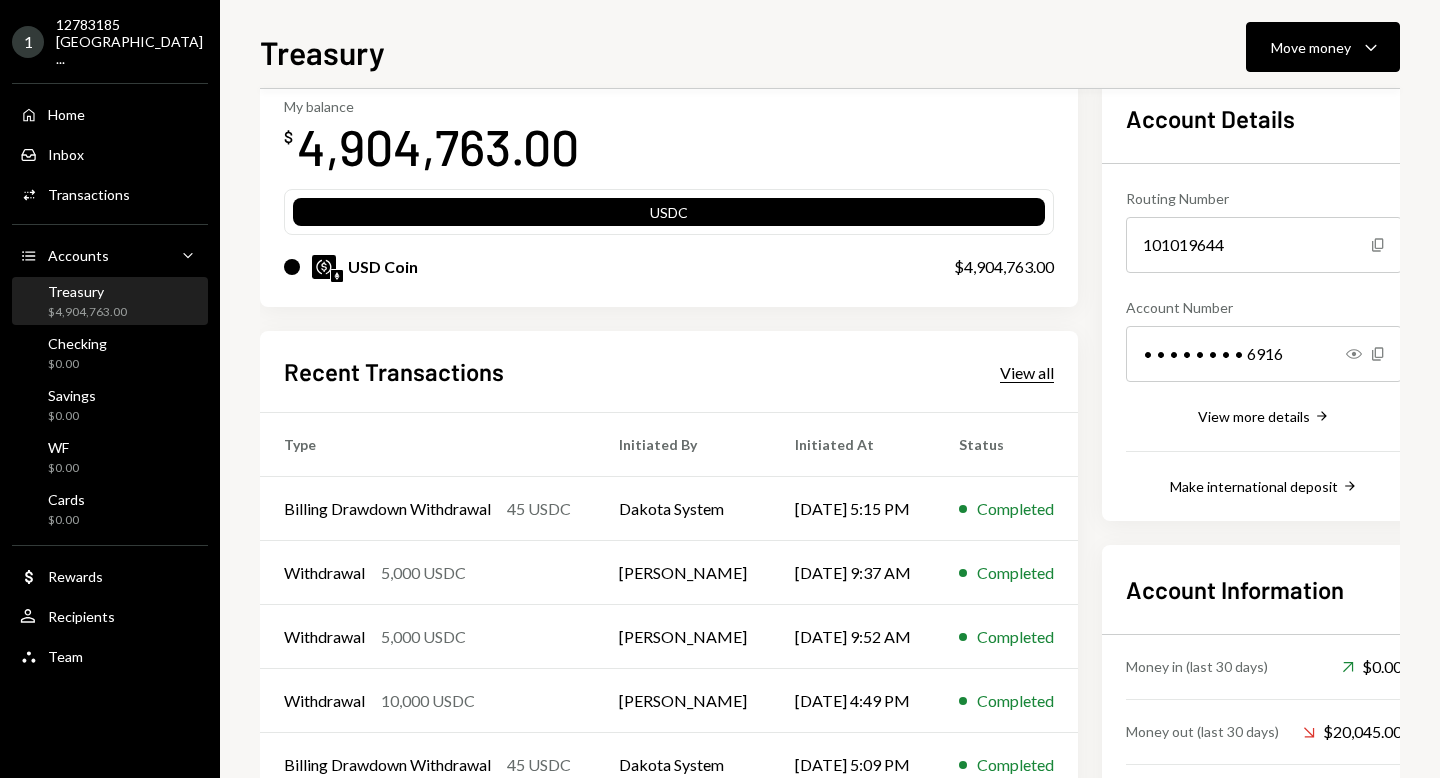 click on "View all" at bounding box center (1027, 373) 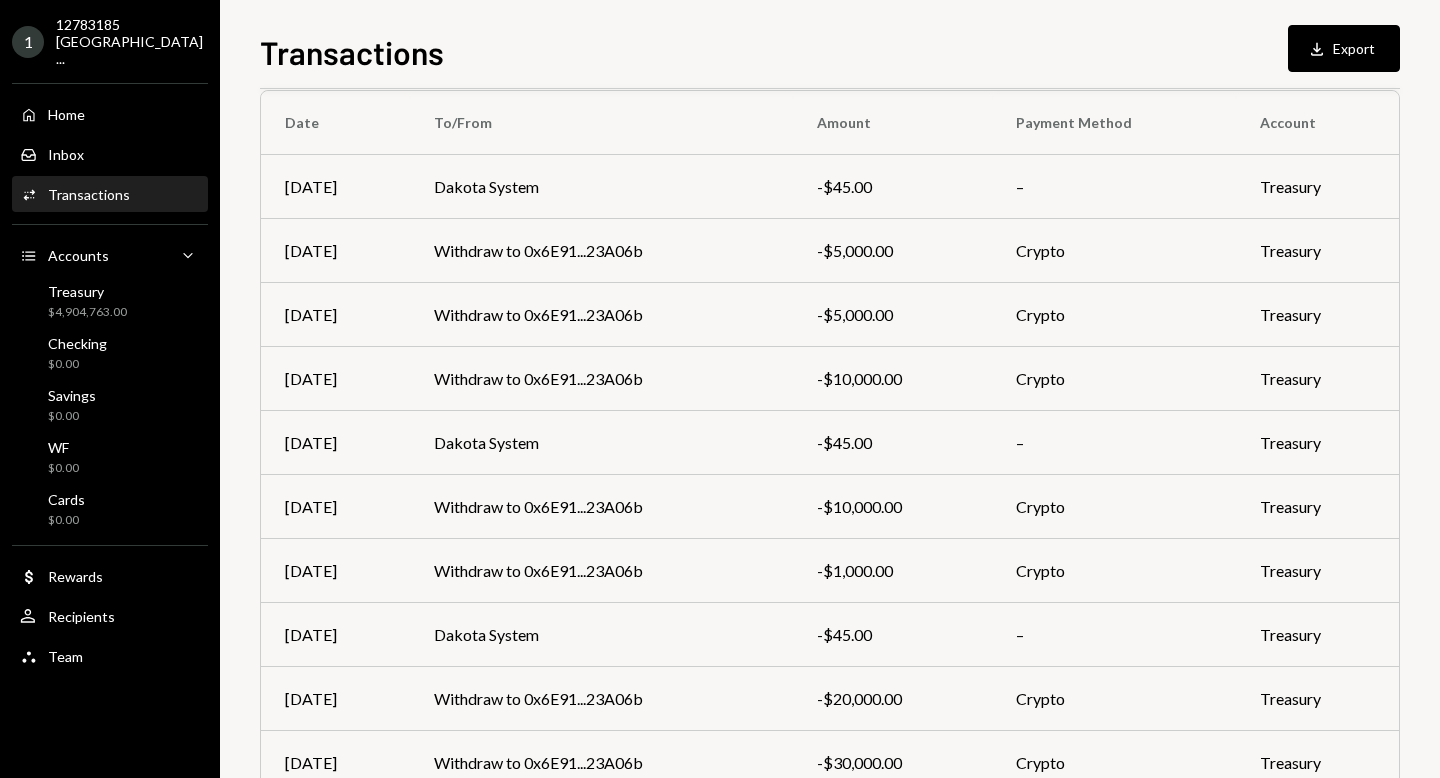 scroll, scrollTop: 266, scrollLeft: 0, axis: vertical 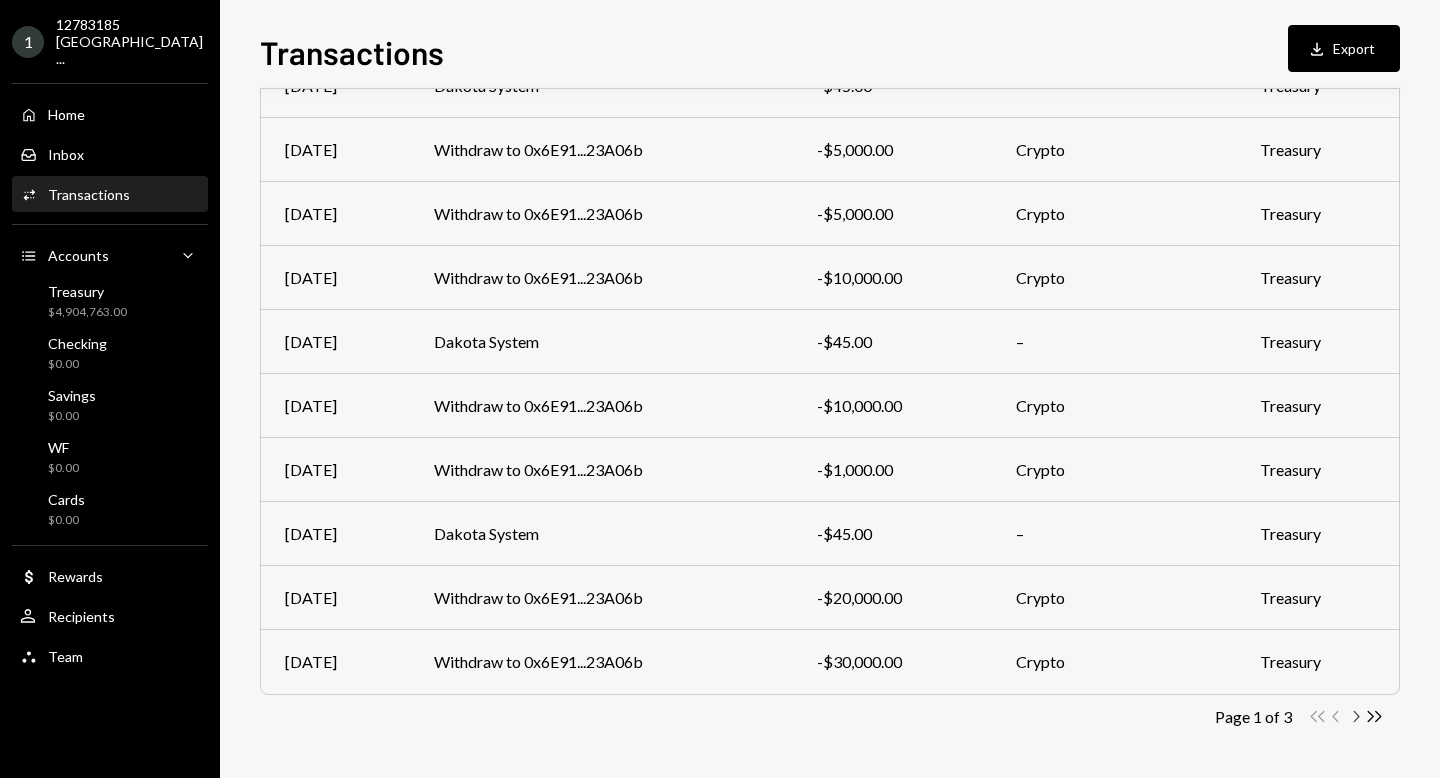 click on "Chevron Right" 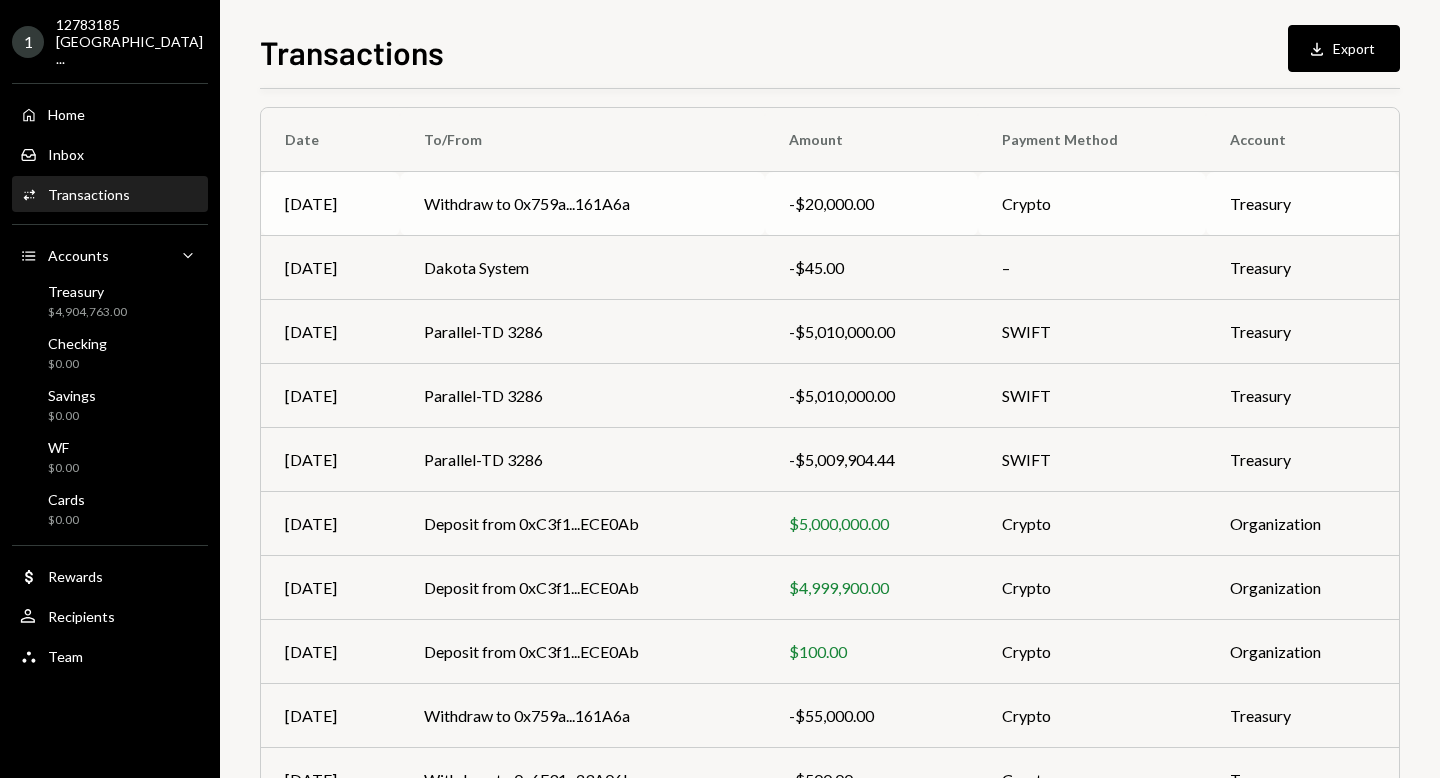 scroll, scrollTop: 0, scrollLeft: 0, axis: both 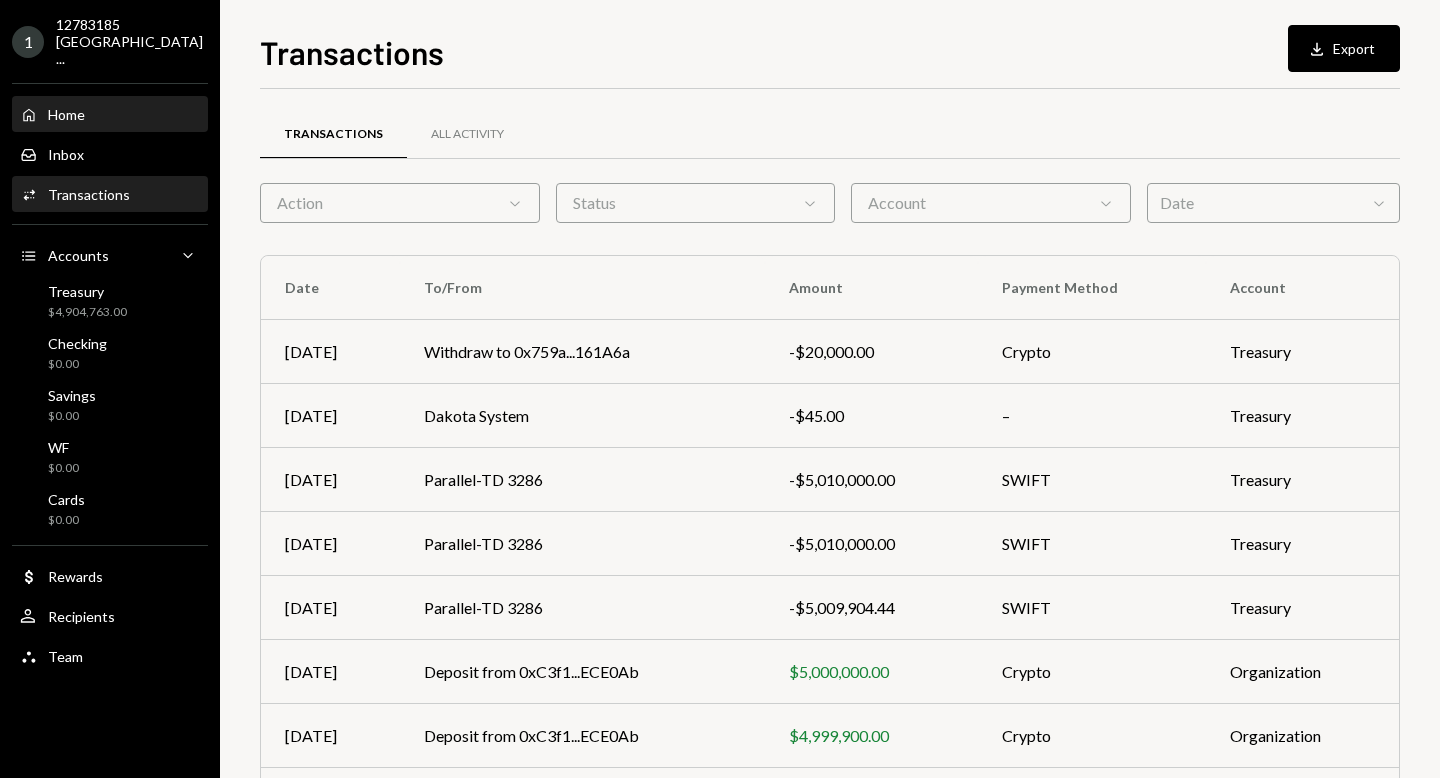 click on "Home Home" at bounding box center (110, 115) 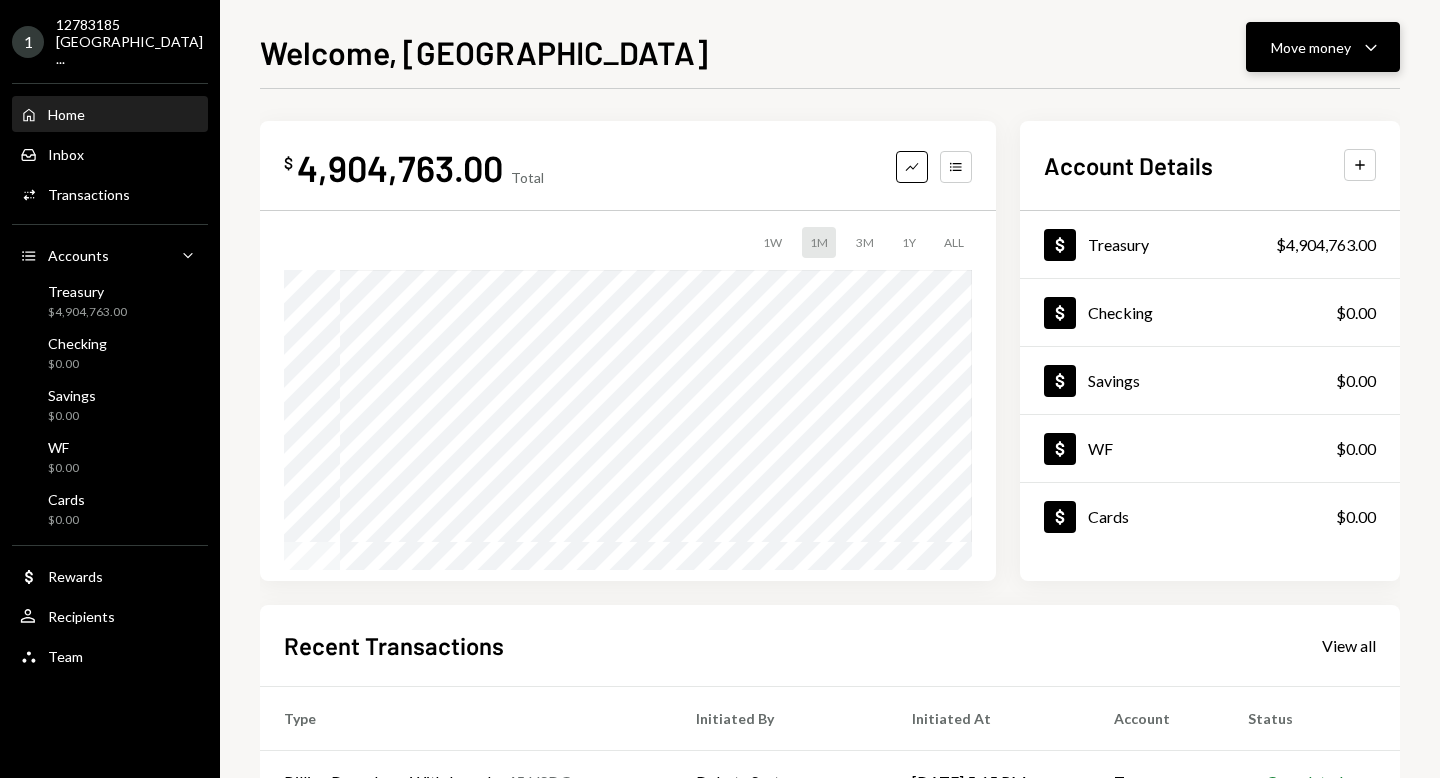 click on "Move money" at bounding box center [1311, 47] 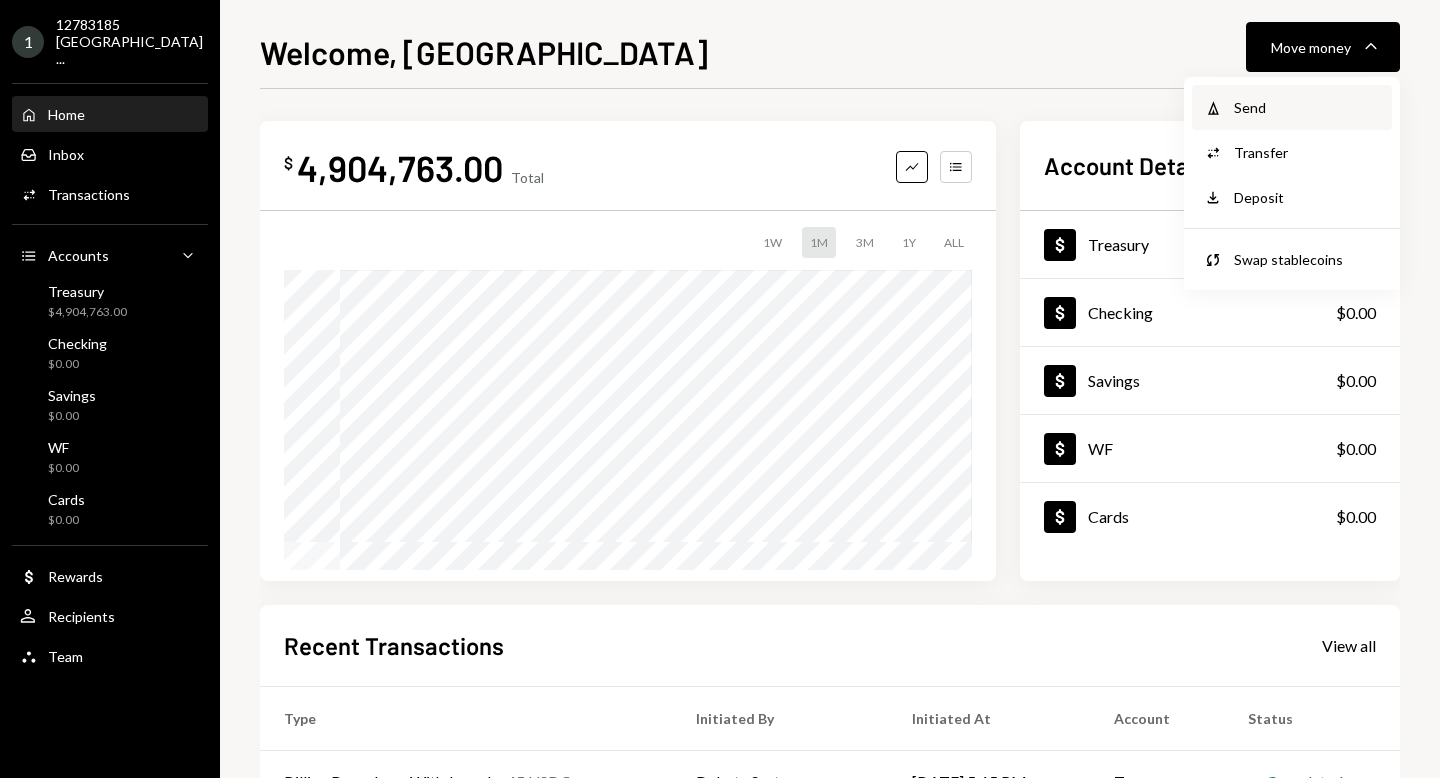 click on "Send" at bounding box center (1307, 107) 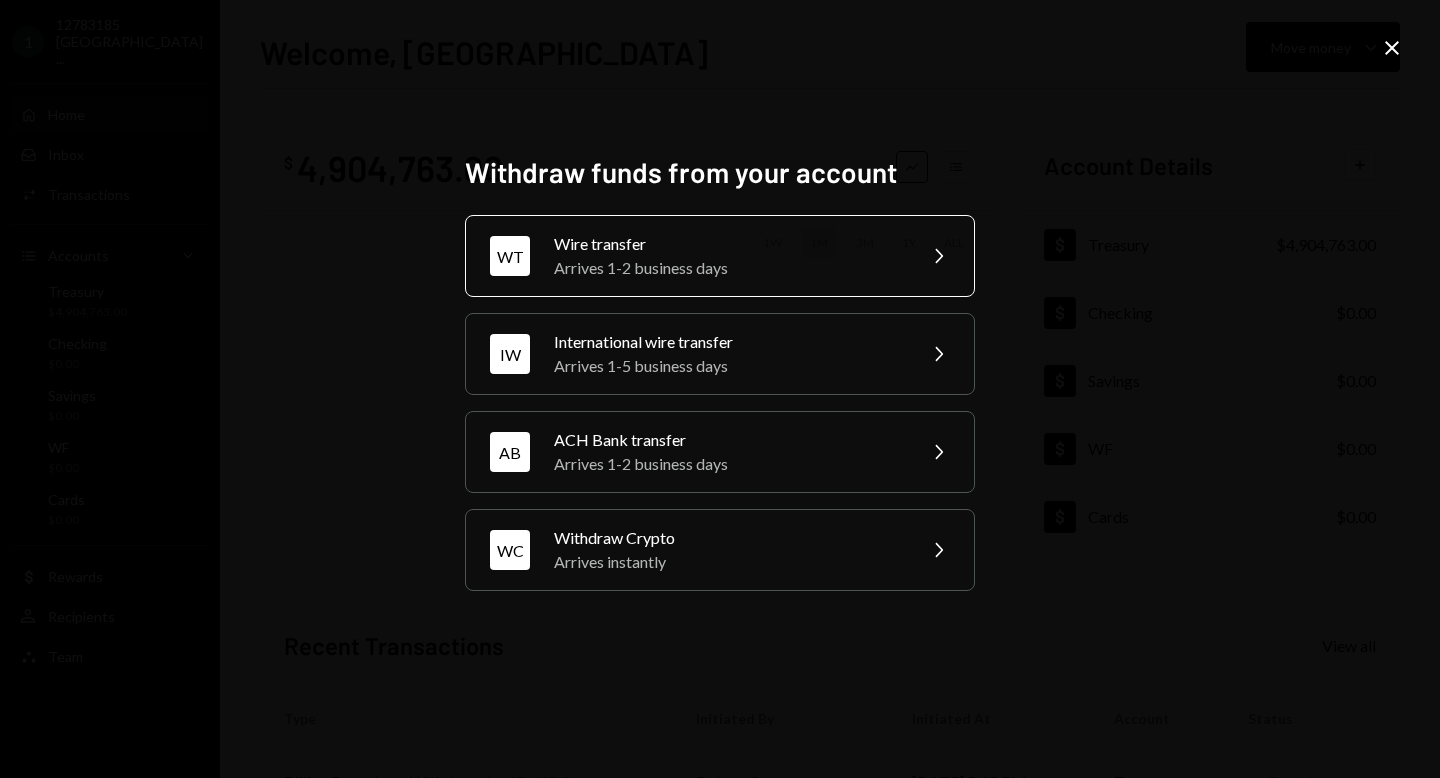 click on "Wire transfer" at bounding box center (728, 244) 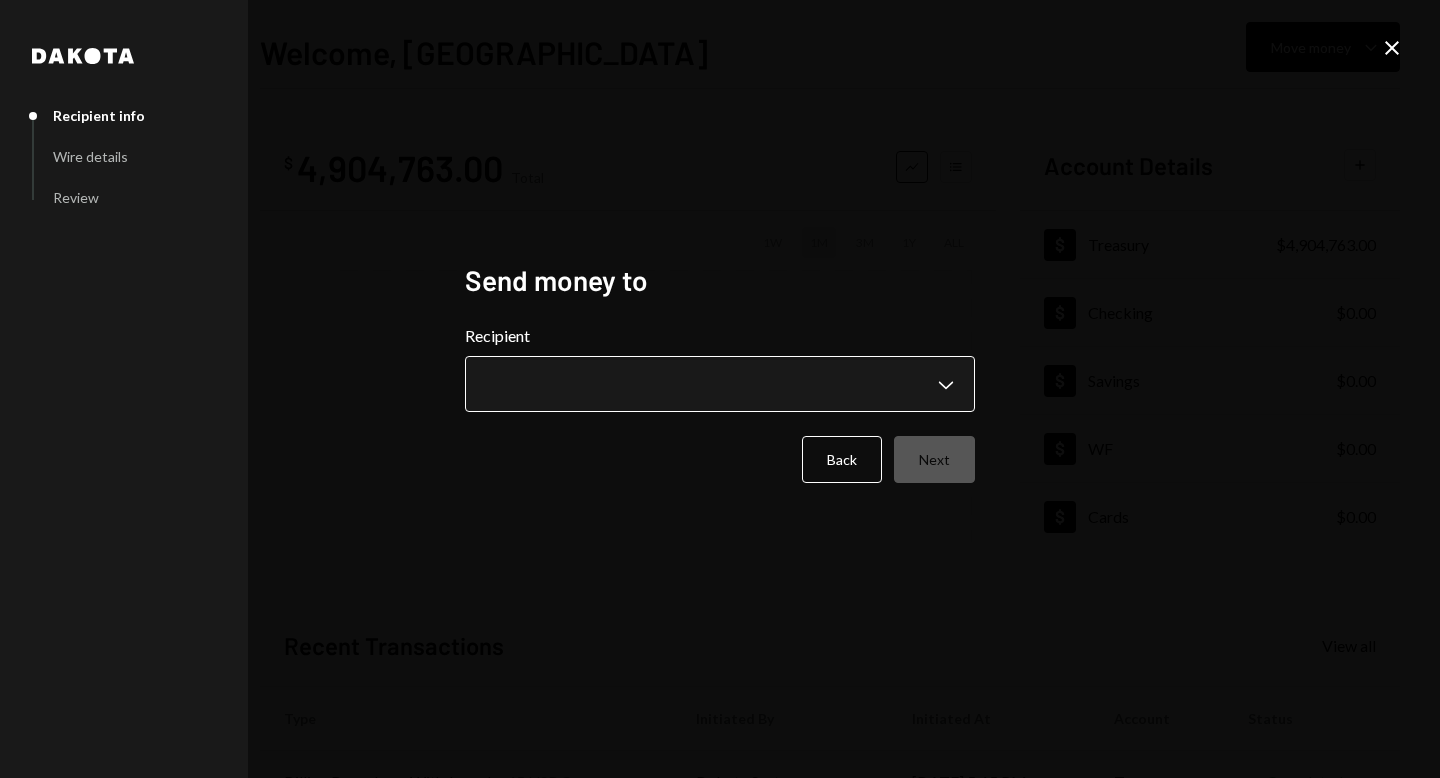 click on "1 12783185 [GEOGRAPHIC_DATA] ... Caret Down Home Home Inbox Inbox Activities Transactions Accounts Accounts Caret Down Treasury $4,904,763.00 Checking $0.00 Savings $0.00 WF $0.00 Cards $0.00 Dollar Rewards User Recipients Team Team Welcome, Madison Move money Caret Down $ 4,904,763.00 Total Graph Accounts 1W 1M 3M 1Y ALL Account Details Plus Dollar Treasury $4,904,763.00 Dollar Checking $0.00 Dollar Savings $0.00 Dollar WF $0.00 Dollar Cards $0.00 Recent Transactions View all Type Initiated By Initiated At Account Status Billing Drawdown Withdrawal 45  USDC Dakota System [DATE] 5:15 PM Treasury Completed Withdrawal 5,000  USDC [PERSON_NAME] [DATE] 9:37 AM Treasury Completed Withdrawal 5,000  USDC Madison Haldenby [DATE] 9:52 AM Treasury Completed Withdrawal 10,000  USDC [PERSON_NAME] [DATE] 4:49 PM Treasury Completed Billing Drawdown Withdrawal 45  USDC Dakota System [DATE] 5:09 PM Treasury Completed Welcome, Madison - Dakota Dakota Recipient info Wire details Review Send money to Recipient Chevron Down" at bounding box center (720, 389) 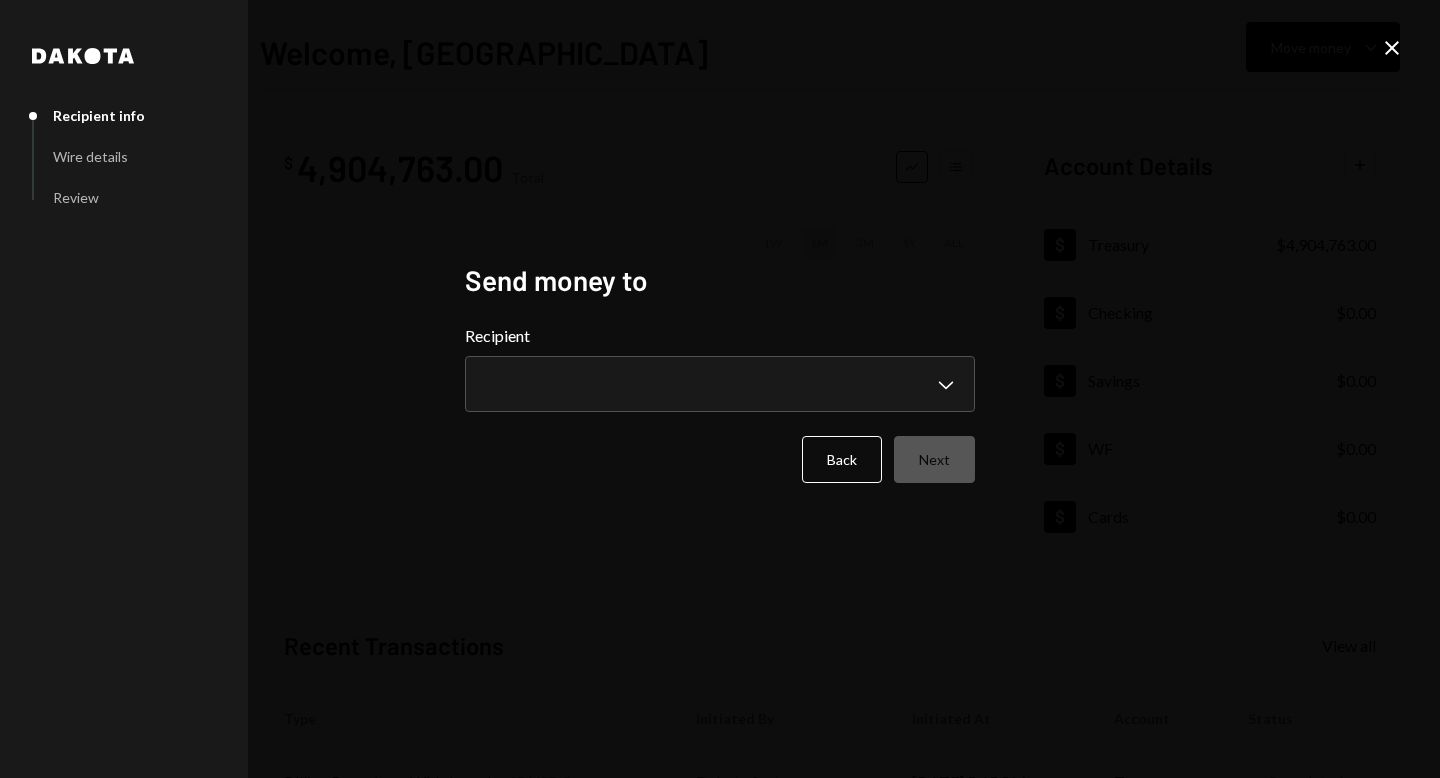 click on "1 12783185 [GEOGRAPHIC_DATA] ... Caret Down Home Home Inbox Inbox Activities Transactions Accounts Accounts Caret Down Treasury $4,904,763.00 Checking $0.00 Savings $0.00 WF $0.00 Cards $0.00 Dollar Rewards User Recipients Team Team Welcome, Madison Move money Caret Down $ 4,904,763.00 Total Graph Accounts 1W 1M 3M 1Y ALL Account Details Plus Dollar Treasury $4,904,763.00 Dollar Checking $0.00 Dollar Savings $0.00 Dollar WF $0.00 Dollar Cards $0.00 Recent Transactions View all Type Initiated By Initiated At Account Status Billing Drawdown Withdrawal 45  USDC Dakota System [DATE] 5:15 PM Treasury Completed Withdrawal 5,000  USDC [PERSON_NAME] [DATE] 9:37 AM Treasury Completed Withdrawal 5,000  USDC Madison Haldenby [DATE] 9:52 AM Treasury Completed Withdrawal 10,000  USDC [PERSON_NAME] [DATE] 4:49 PM Treasury Completed Billing Drawdown Withdrawal 45  USDC Dakota System [DATE] 5:09 PM Treasury Completed Welcome, Madison - Dakota Dakota Recipient info Wire details Review Send money to Recipient Chevron Down" at bounding box center (720, 389) 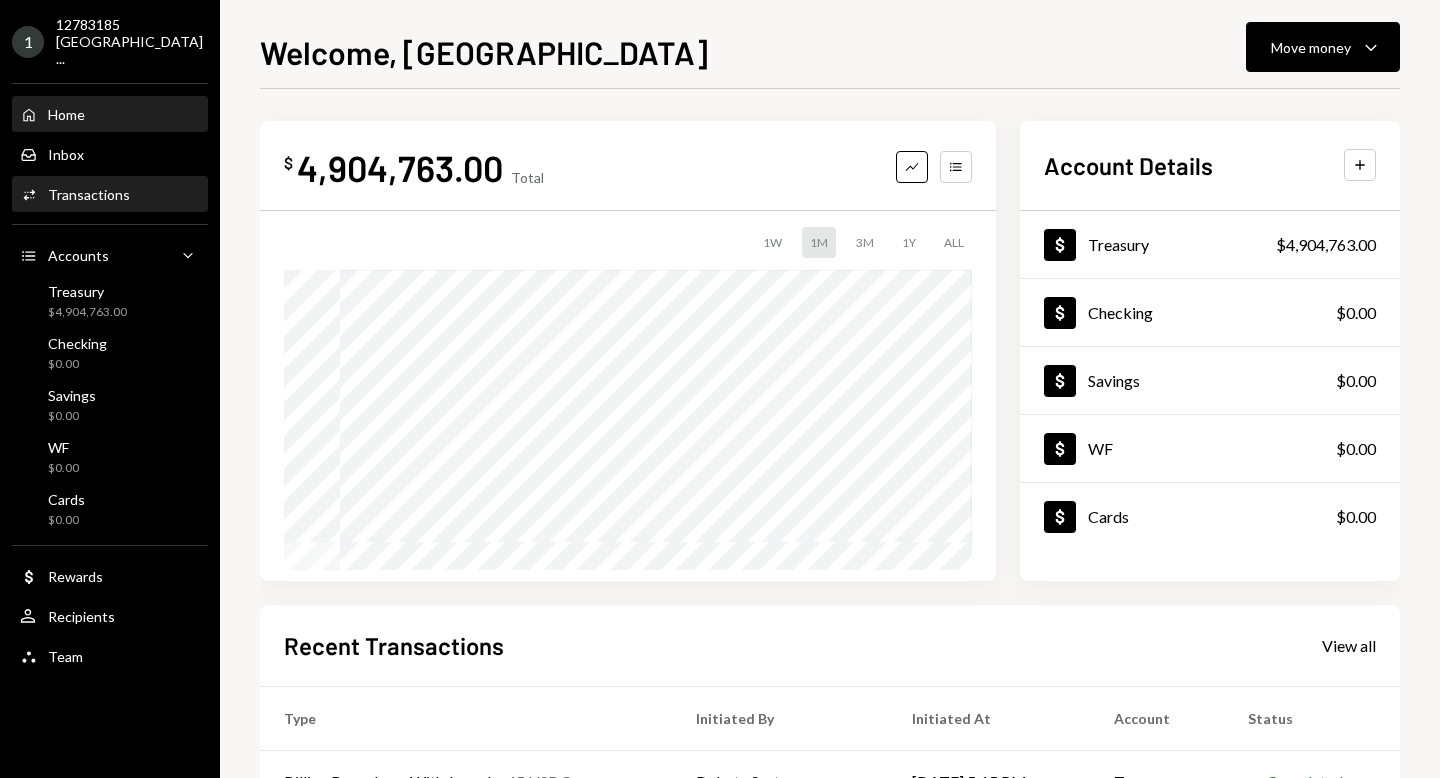 click on "Activities Transactions" at bounding box center [110, 195] 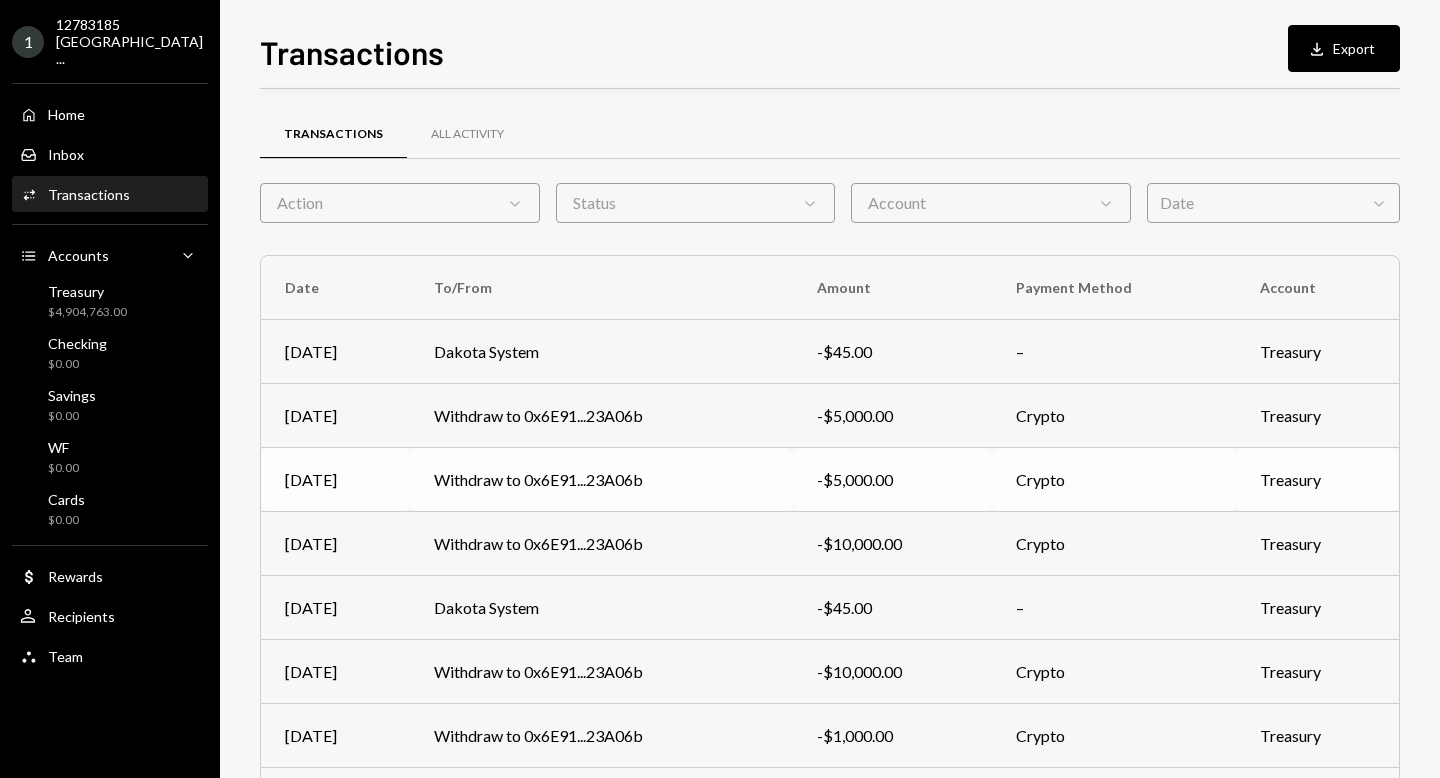 scroll, scrollTop: 266, scrollLeft: 0, axis: vertical 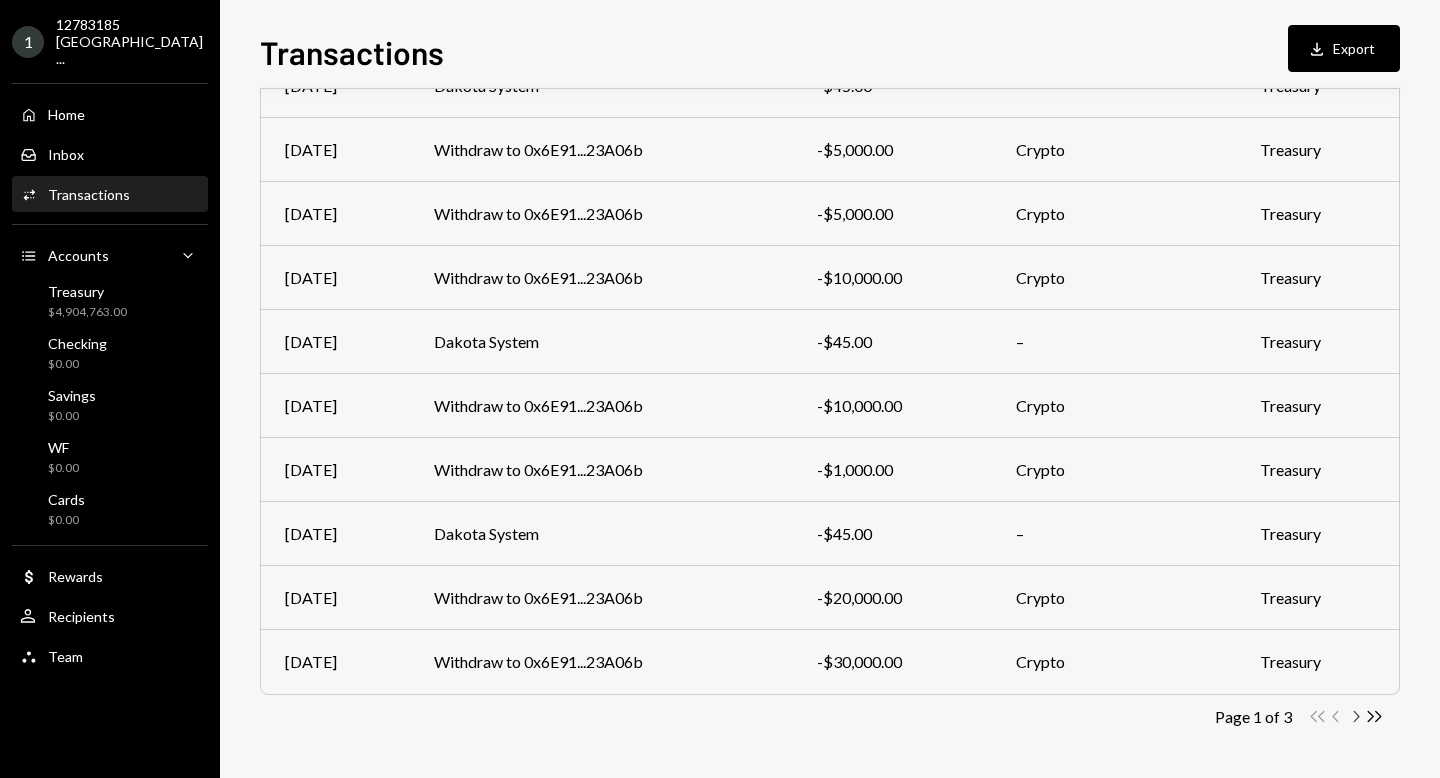click on "Chevron Right" 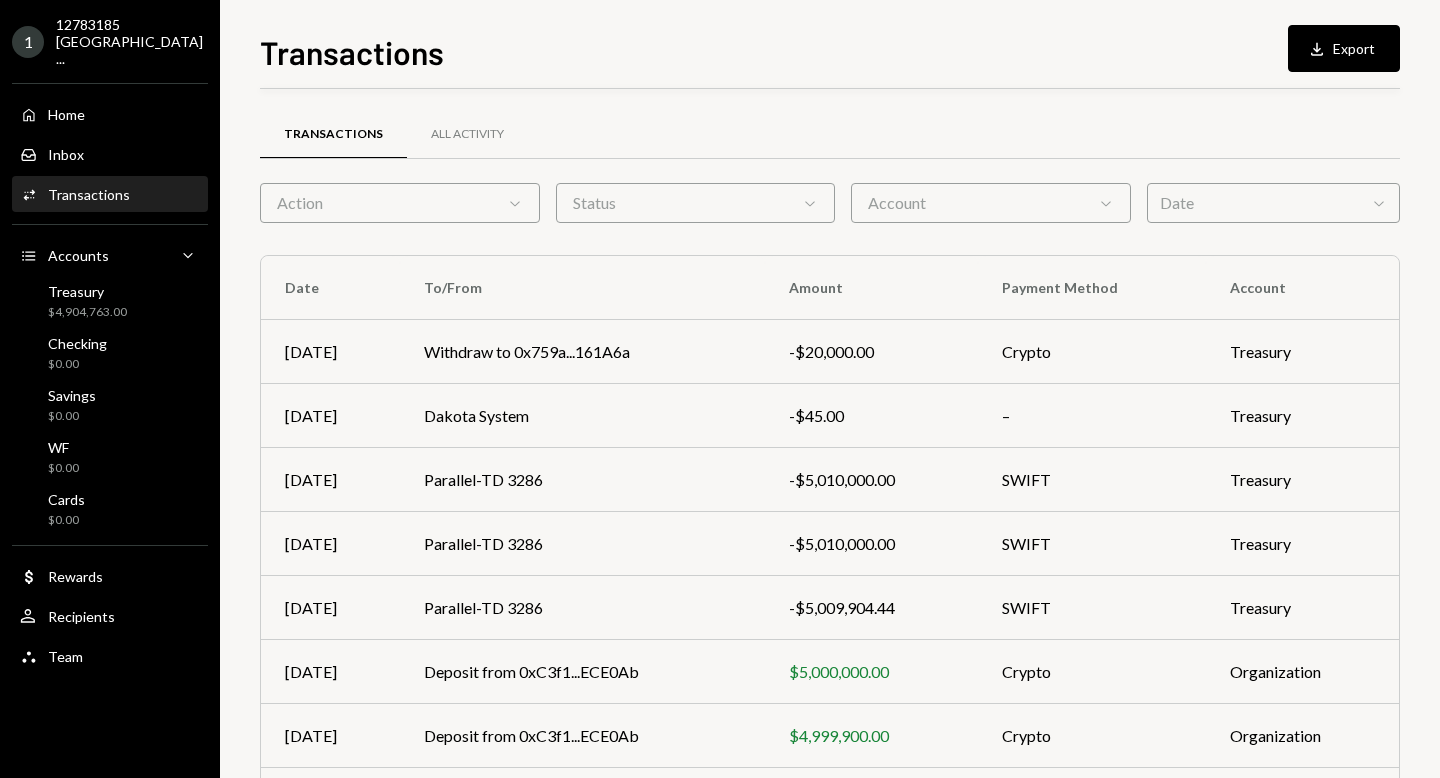 scroll, scrollTop: 0, scrollLeft: 0, axis: both 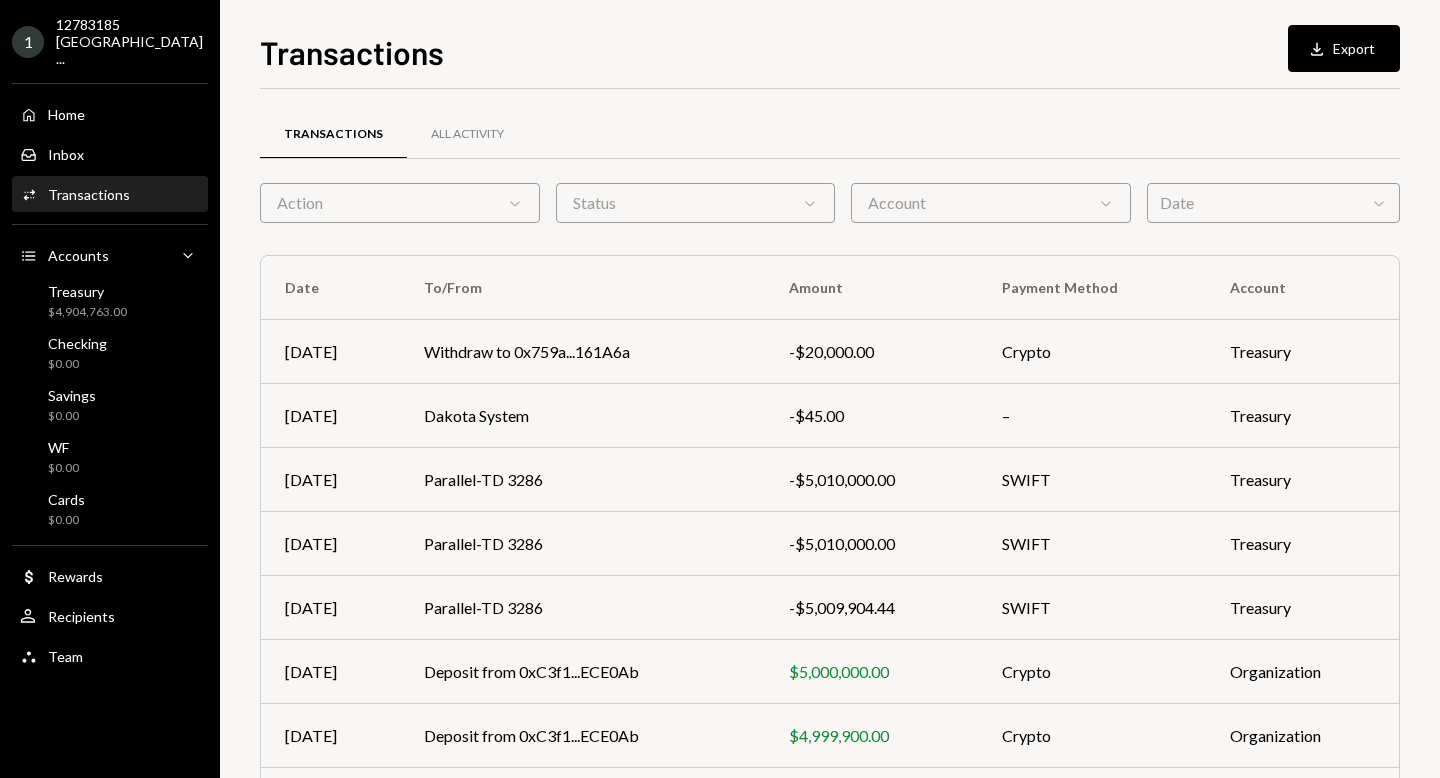 click on "12783185 [GEOGRAPHIC_DATA] ..." at bounding box center [129, 41] 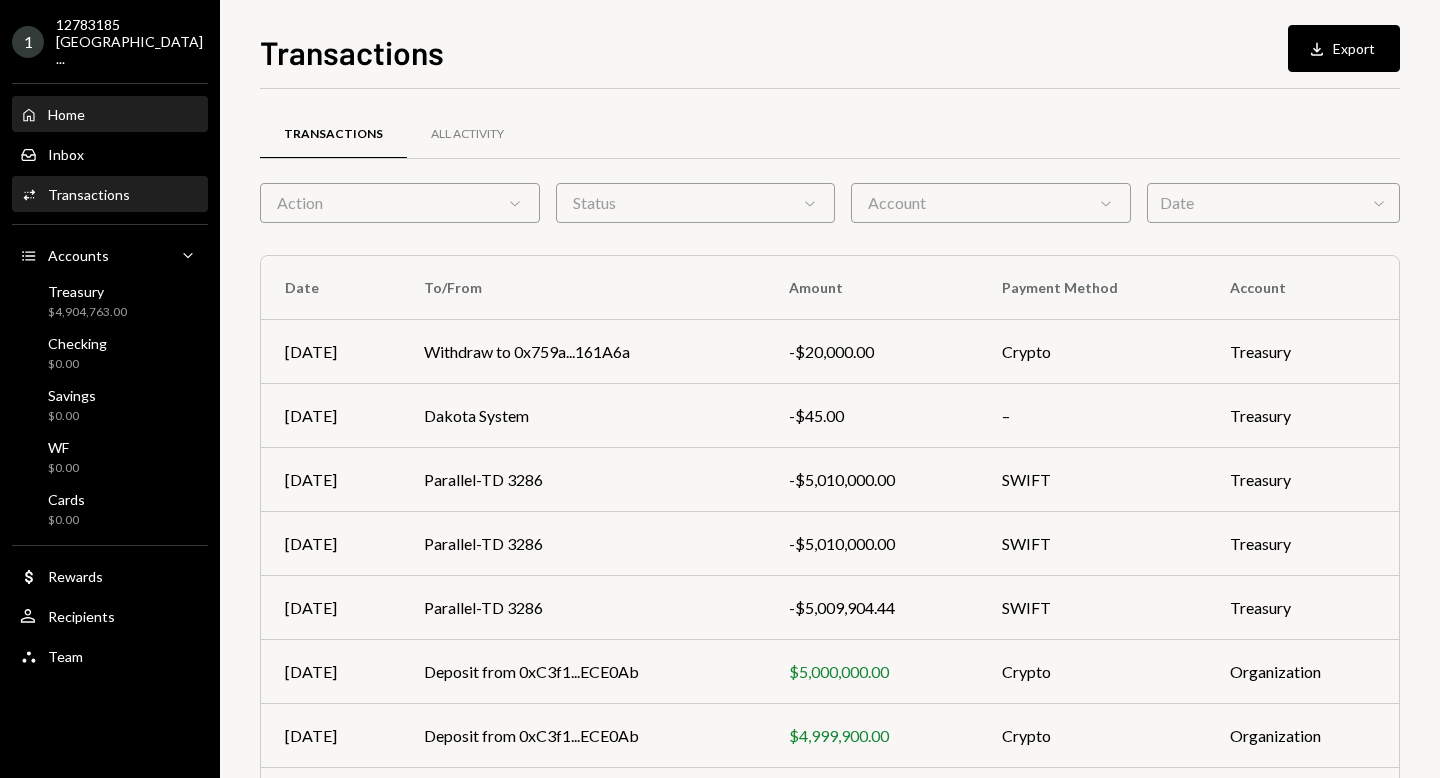 click on "Home" at bounding box center (66, 114) 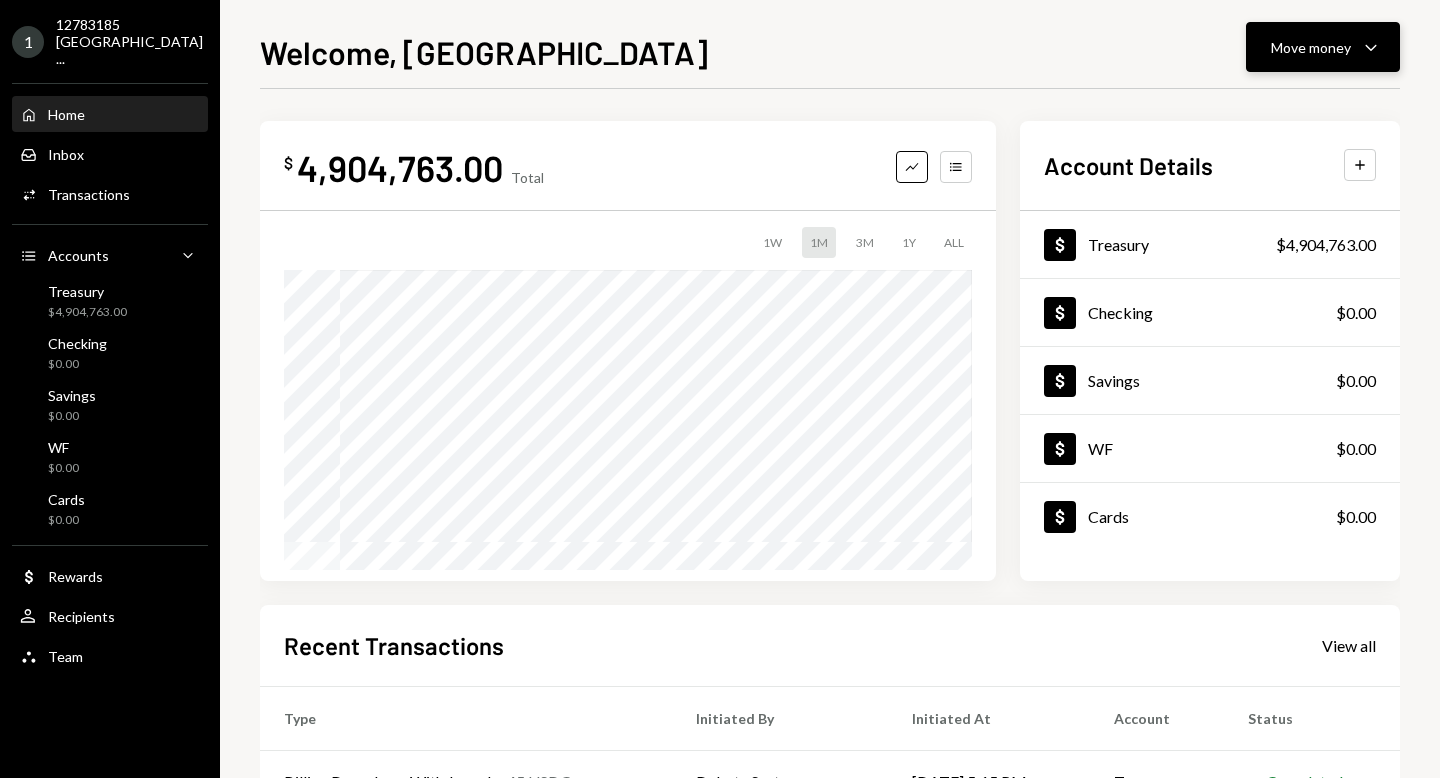click on "Move money Caret Down" at bounding box center (1323, 47) 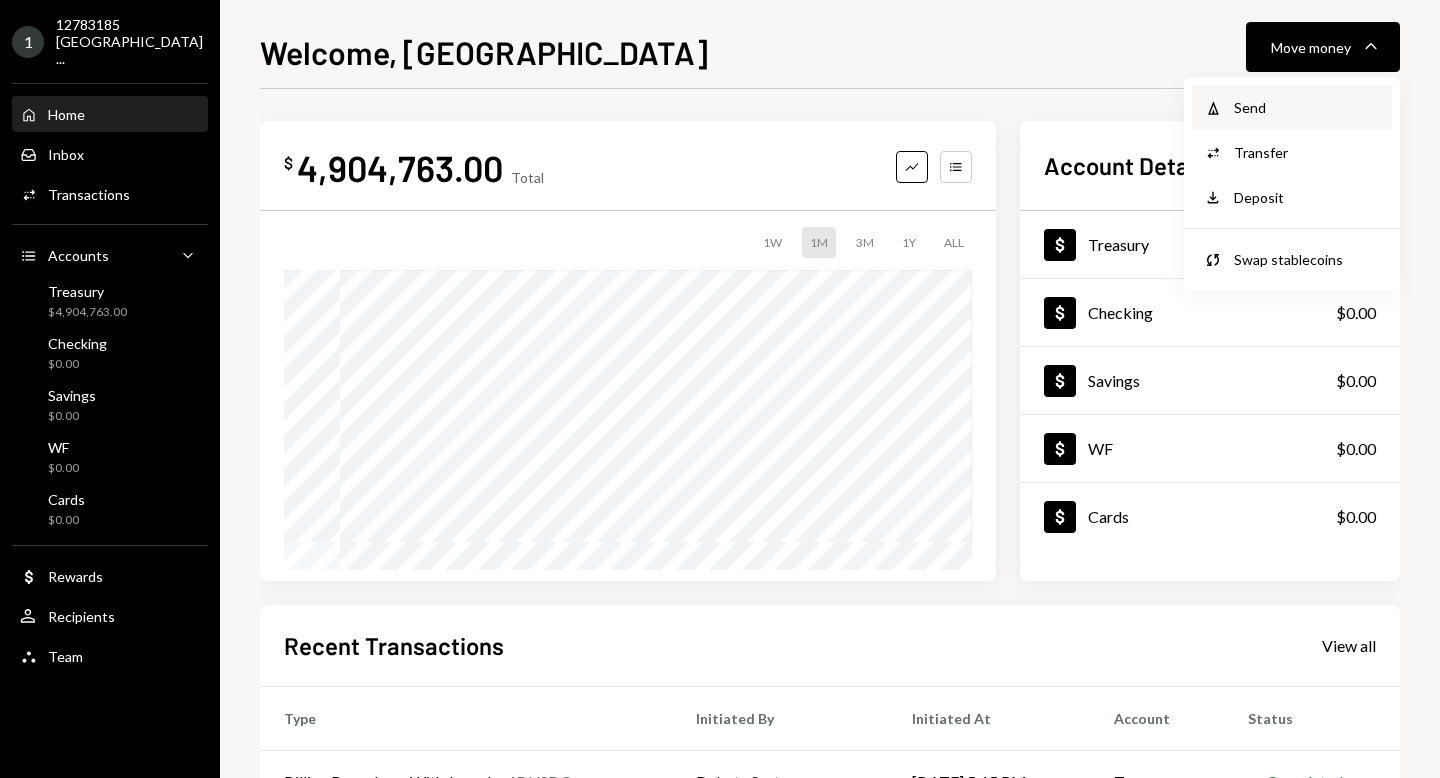 click on "Send" at bounding box center [1307, 107] 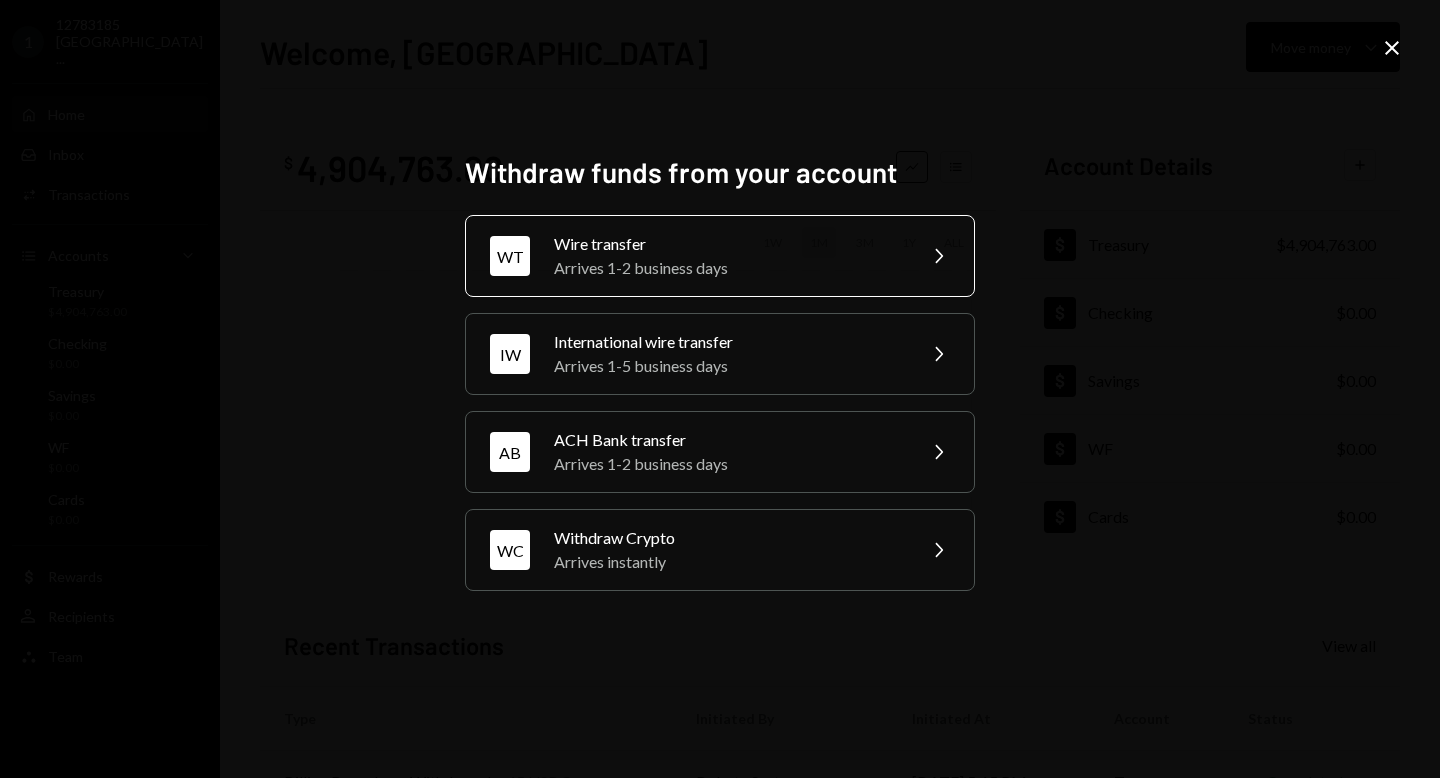 click on "Arrives 1-2 business days" at bounding box center (728, 268) 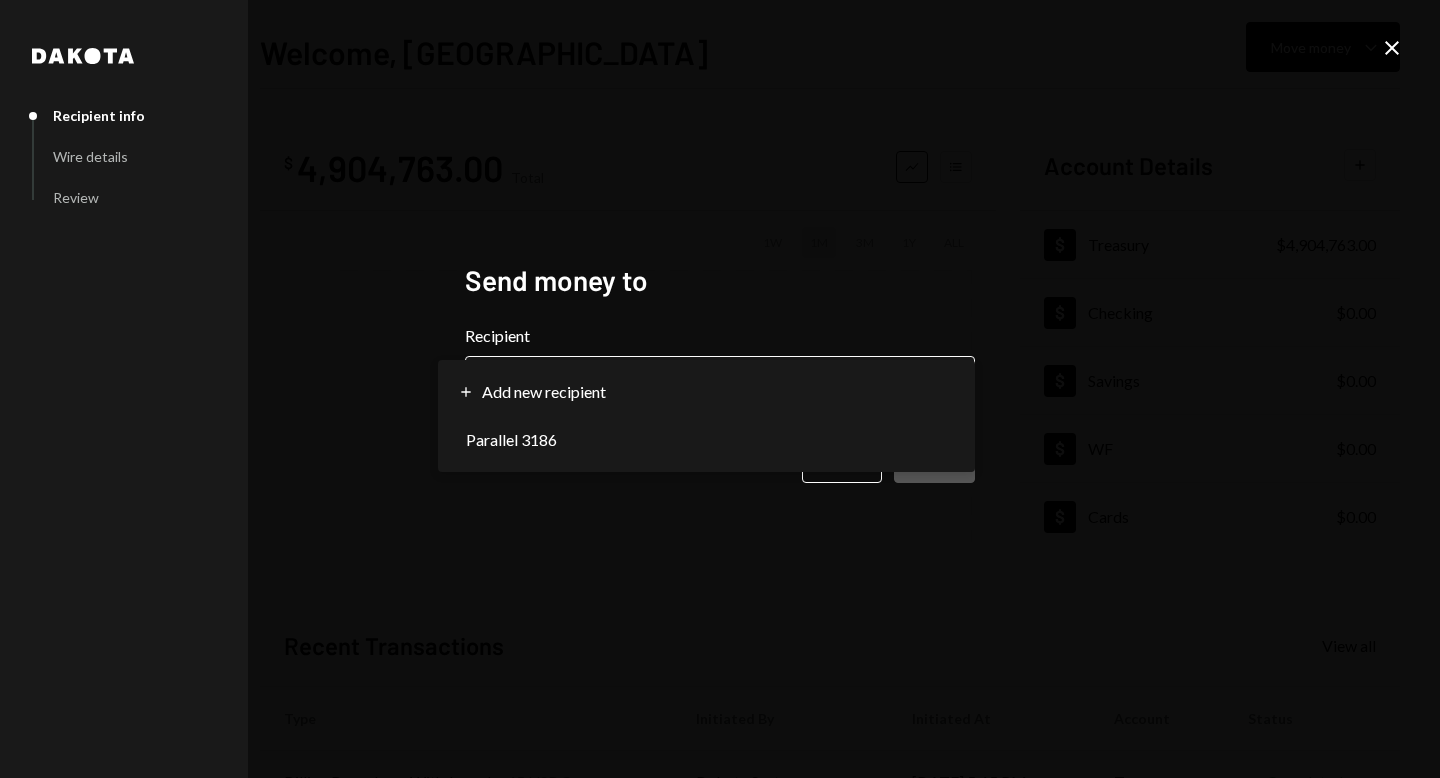 click on "1 12783185 [GEOGRAPHIC_DATA] ... Caret Down Home Home Inbox Inbox Activities Transactions Accounts Accounts Caret Down Treasury $4,904,763.00 Checking $0.00 Savings $0.00 WF $0.00 Cards $0.00 Dollar Rewards User Recipients Team Team Welcome, Madison Move money Caret Down $ 4,904,763.00 Total Graph Accounts 1W 1M 3M 1Y ALL Account Details Plus Dollar Treasury $4,904,763.00 Dollar Checking $0.00 Dollar Savings $0.00 Dollar WF $0.00 Dollar Cards $0.00 Recent Transactions View all Type Initiated By Initiated At Account Status Billing Drawdown Withdrawal 45  USDC Dakota System [DATE] 5:15 PM Treasury Completed Withdrawal 5,000  USDC [PERSON_NAME] [DATE] 9:37 AM Treasury Completed Withdrawal 5,000  USDC Madison Haldenby [DATE] 9:52 AM Treasury Completed Withdrawal 10,000  USDC [PERSON_NAME] [DATE] 4:49 PM Treasury Completed Billing Drawdown Withdrawal 45  USDC Dakota System [DATE] 5:09 PM Treasury Completed Welcome, Madison - Dakota Dakota Recipient info Wire details Review Send money to Recipient Chevron Down" at bounding box center [720, 389] 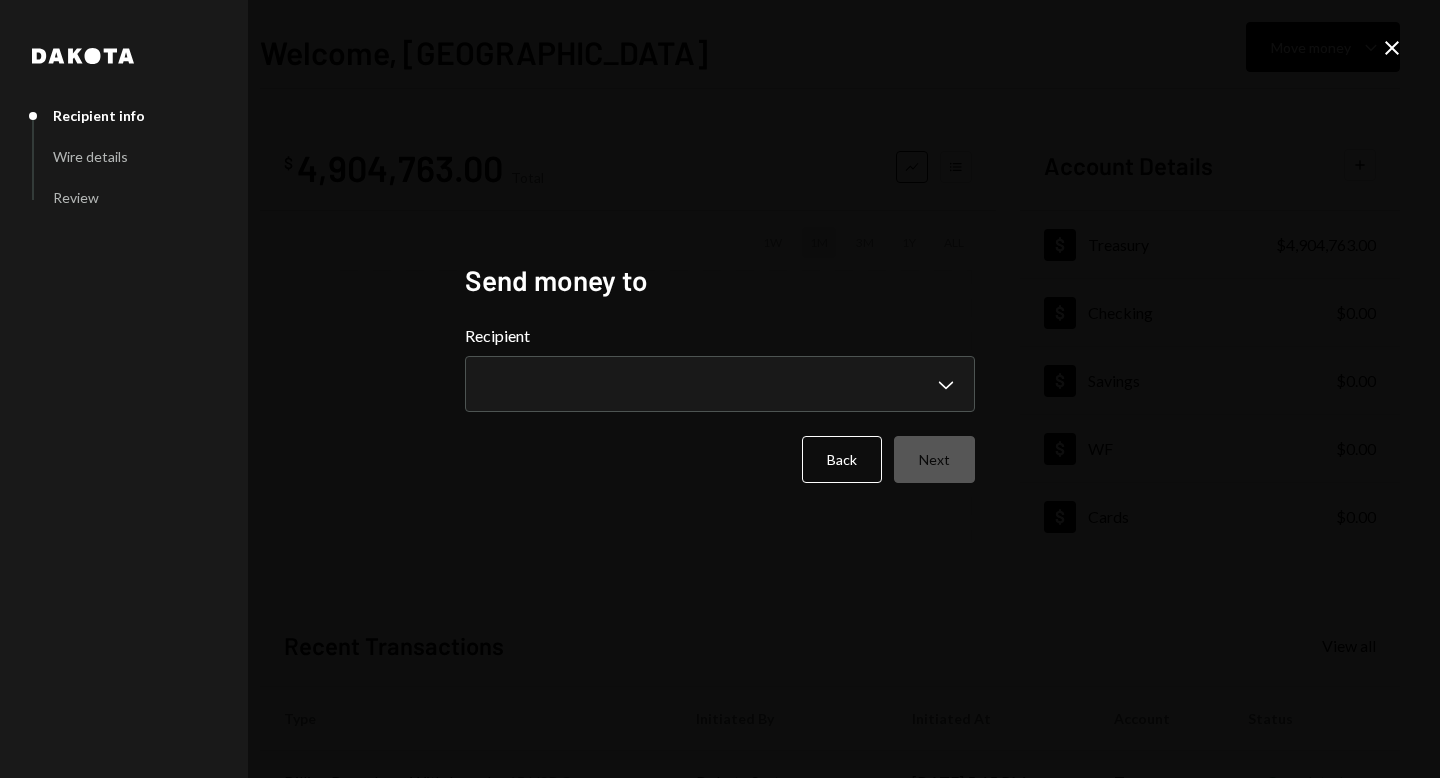 click on "1 12783185 [GEOGRAPHIC_DATA] ... Caret Down Home Home Inbox Inbox Activities Transactions Accounts Accounts Caret Down Treasury $4,904,763.00 Checking $0.00 Savings $0.00 WF $0.00 Cards $0.00 Dollar Rewards User Recipients Team Team Welcome, Madison Move money Caret Down $ 4,904,763.00 Total Graph Accounts 1W 1M 3M 1Y ALL Account Details Plus Dollar Treasury $4,904,763.00 Dollar Checking $0.00 Dollar Savings $0.00 Dollar WF $0.00 Dollar Cards $0.00 Recent Transactions View all Type Initiated By Initiated At Account Status Billing Drawdown Withdrawal 45  USDC Dakota System [DATE] 5:15 PM Treasury Completed Withdrawal 5,000  USDC [PERSON_NAME] [DATE] 9:37 AM Treasury Completed Withdrawal 5,000  USDC Madison Haldenby [DATE] 9:52 AM Treasury Completed Withdrawal 10,000  USDC [PERSON_NAME] [DATE] 4:49 PM Treasury Completed Billing Drawdown Withdrawal 45  USDC Dakota System [DATE] 5:09 PM Treasury Completed Welcome, Madison - Dakota Dakota Recipient info Wire details Review Send money to Recipient Chevron Down" at bounding box center (720, 389) 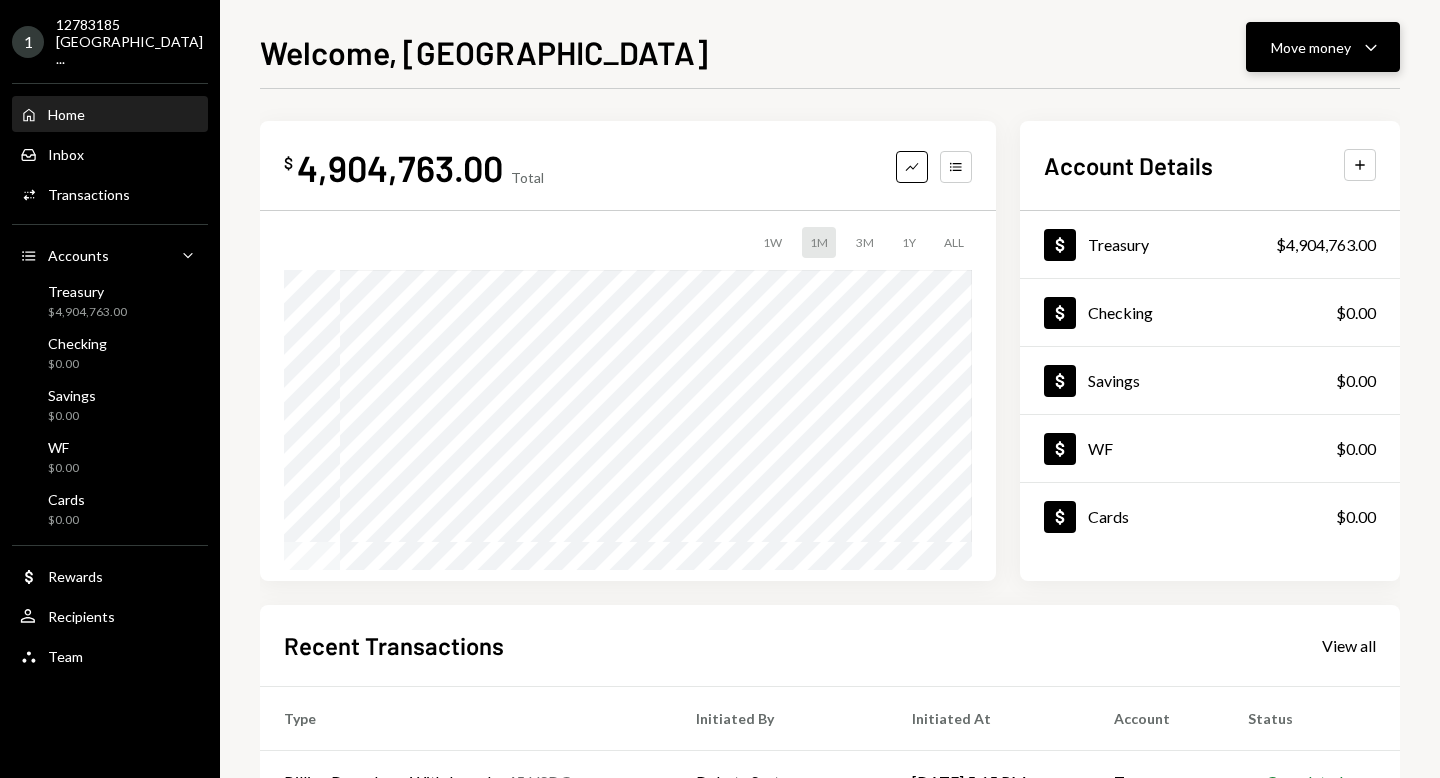 click on "Move money" at bounding box center [1311, 47] 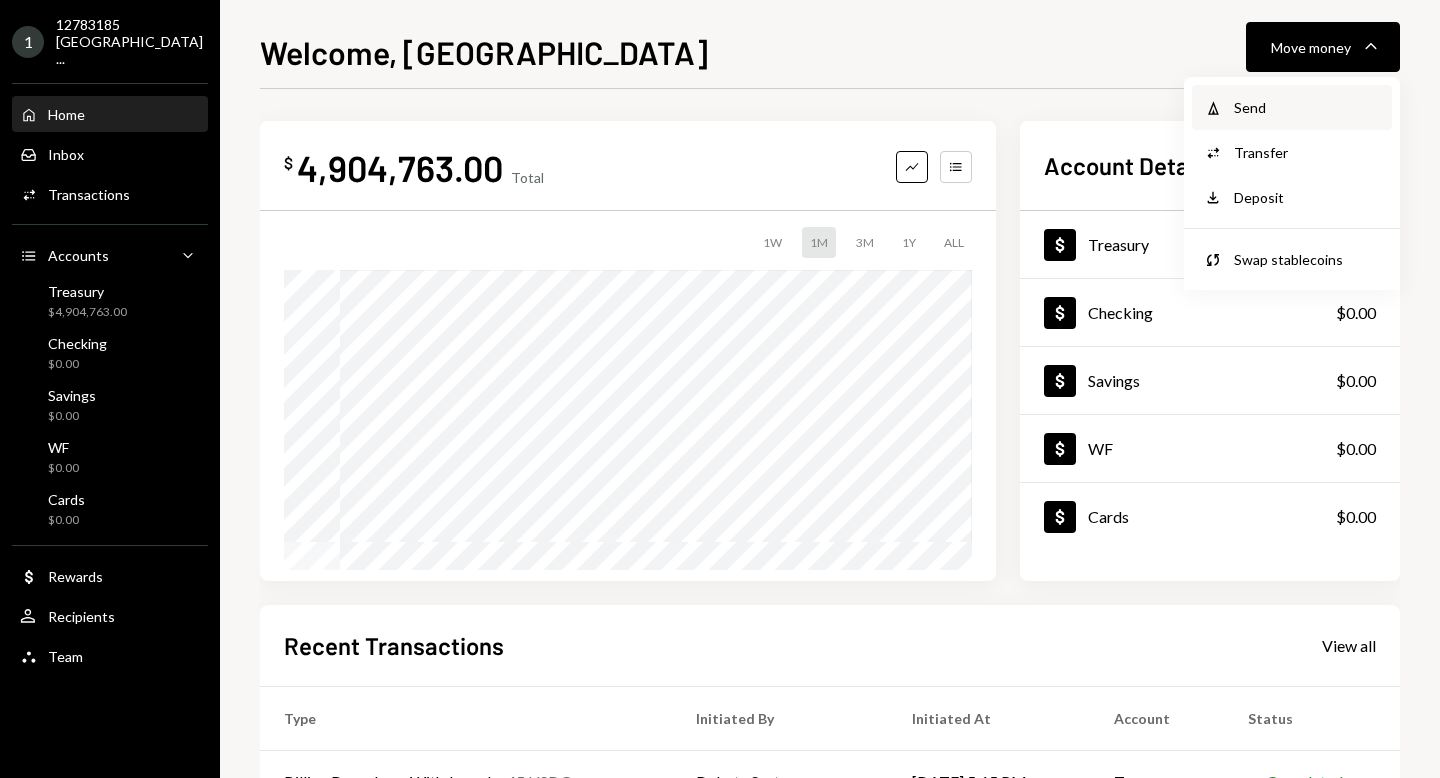 click on "Send" at bounding box center (1307, 107) 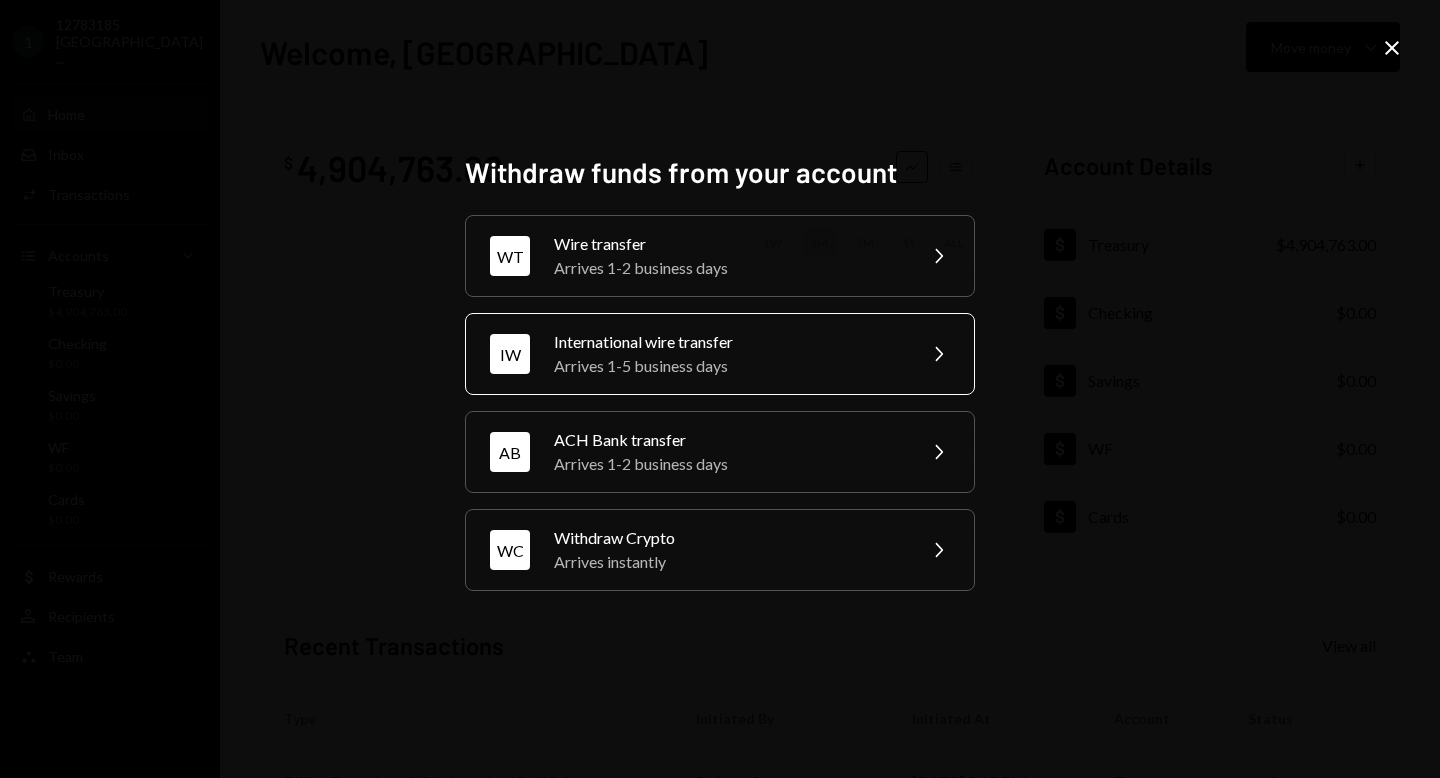 click on "International wire transfer" at bounding box center [728, 342] 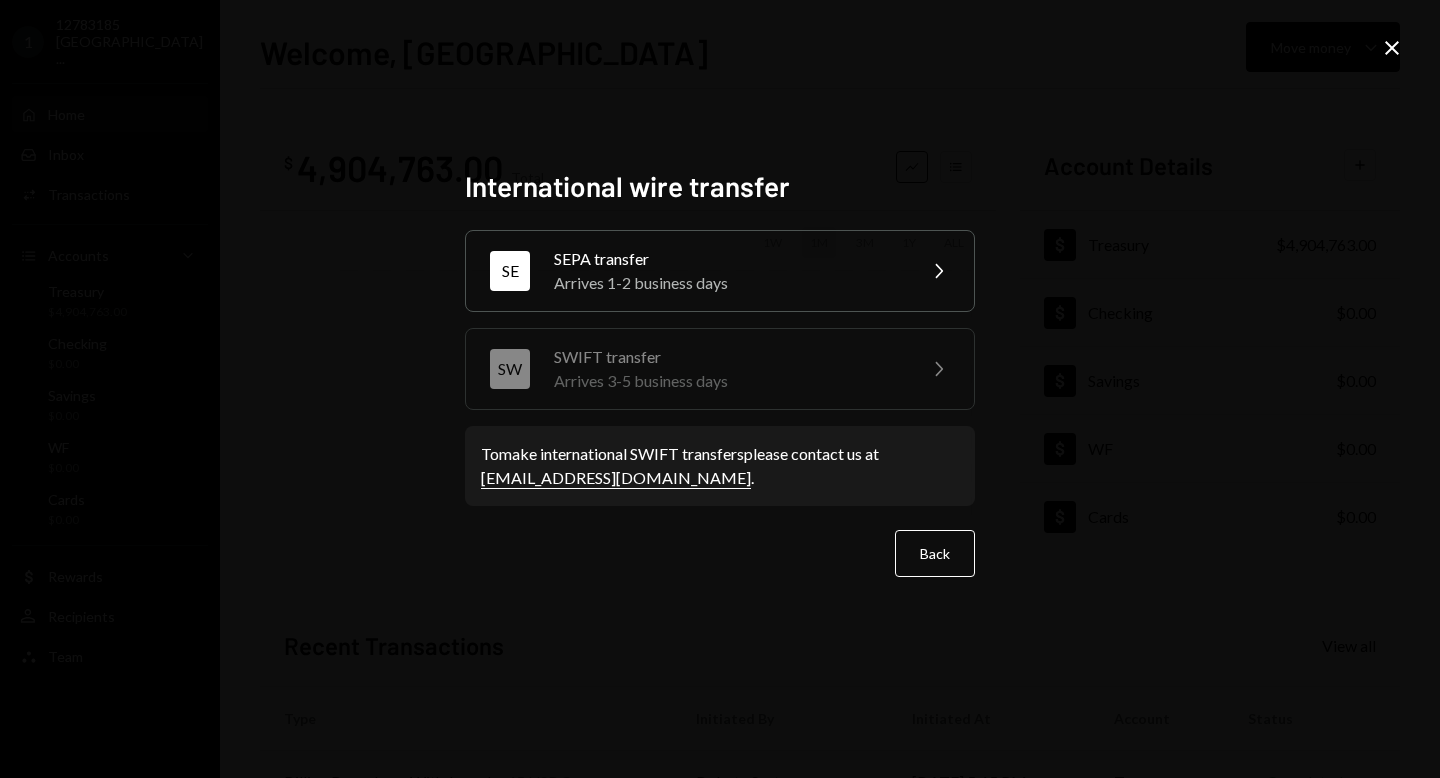 click on "Arrives 3-5 business days" at bounding box center [728, 381] 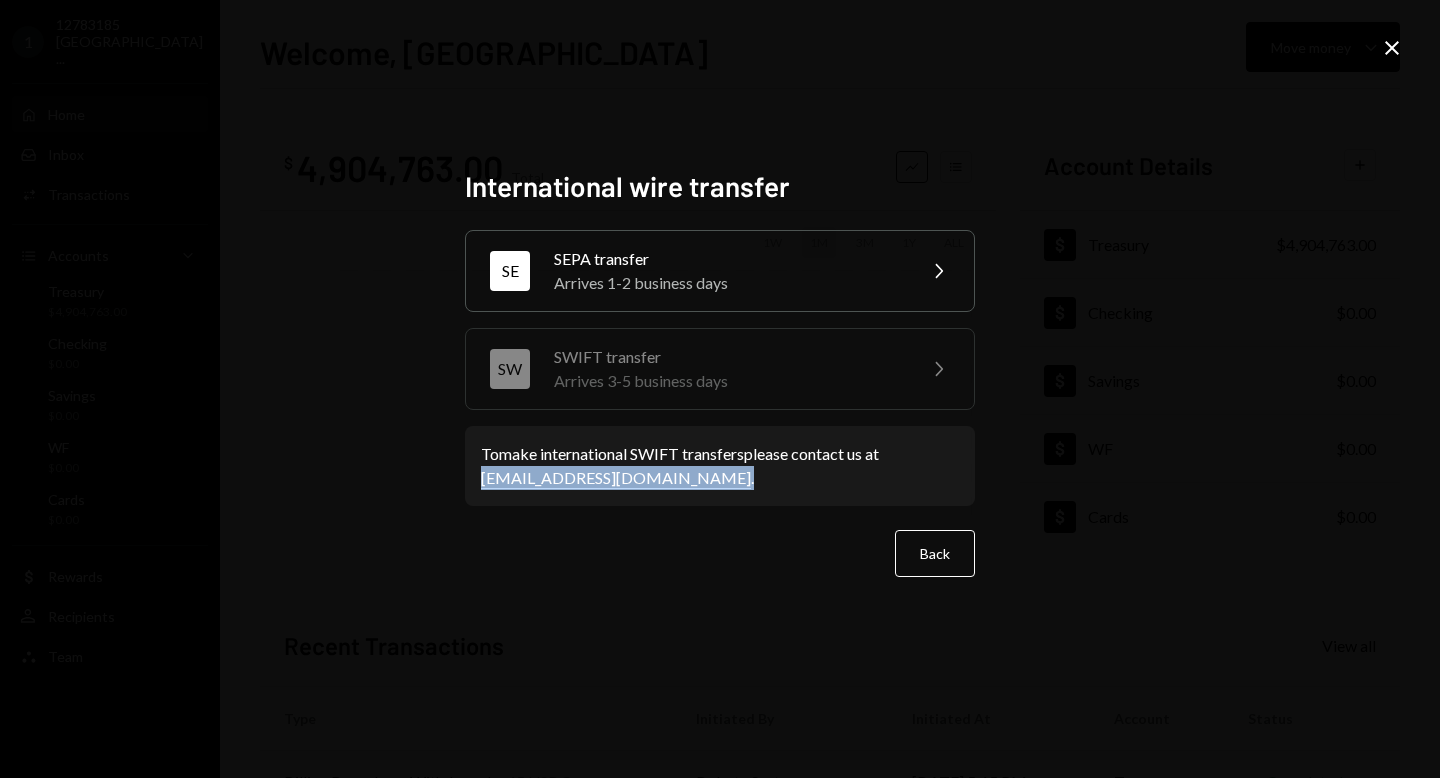 drag, startPoint x: 627, startPoint y: 478, endPoint x: 482, endPoint y: 485, distance: 145.16887 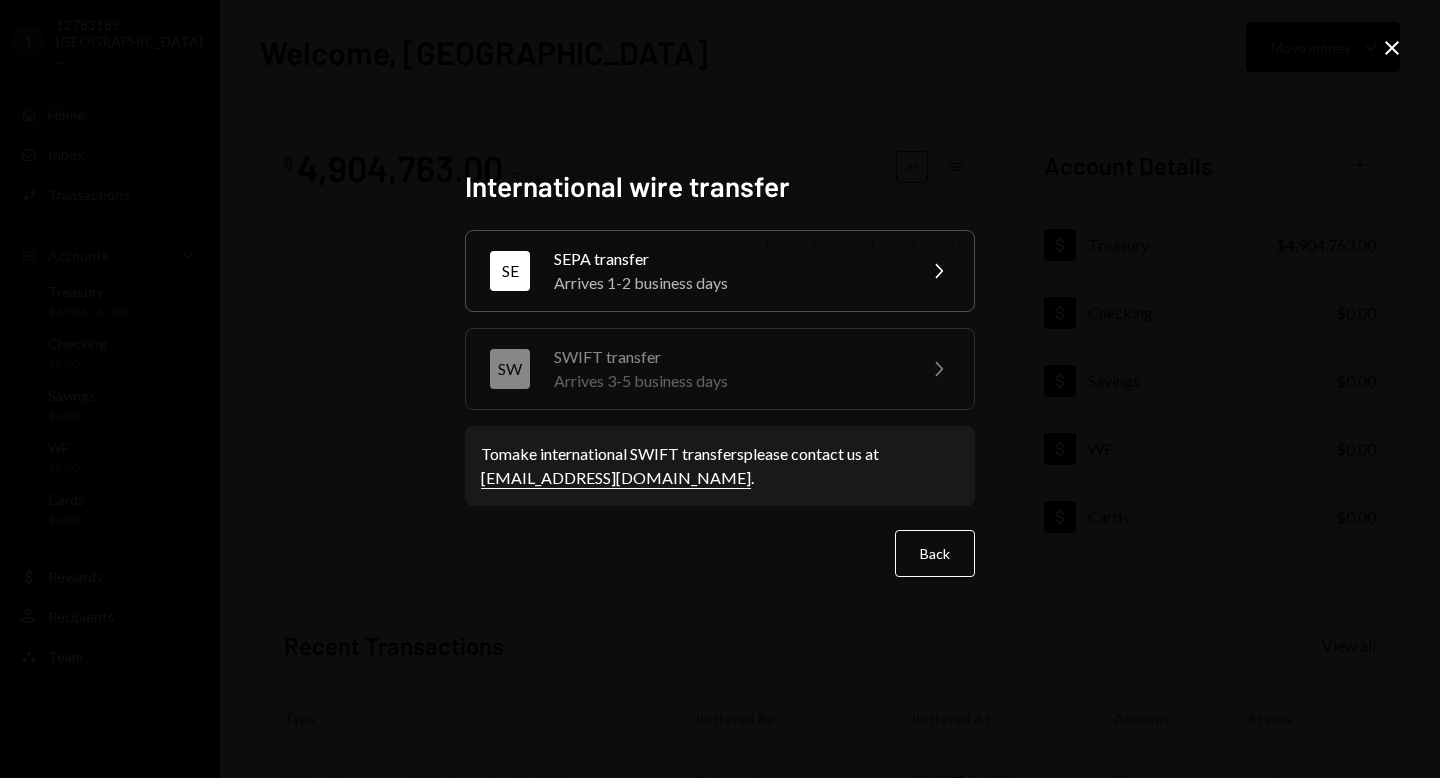 click on "To  make international SWIFT transfers  please contact us at   [EMAIL_ADDRESS][DOMAIN_NAME] ." at bounding box center [720, 466] 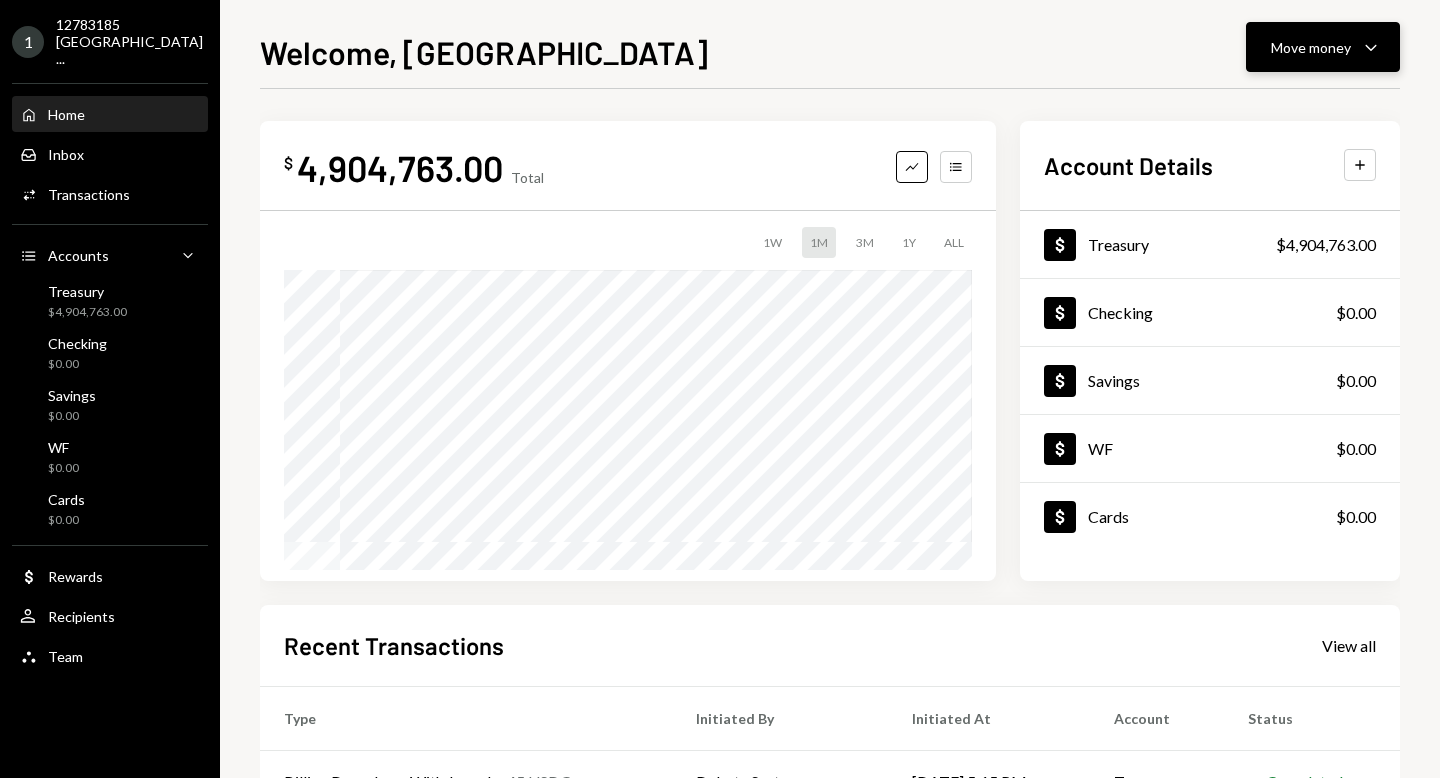 click on "Caret Down" 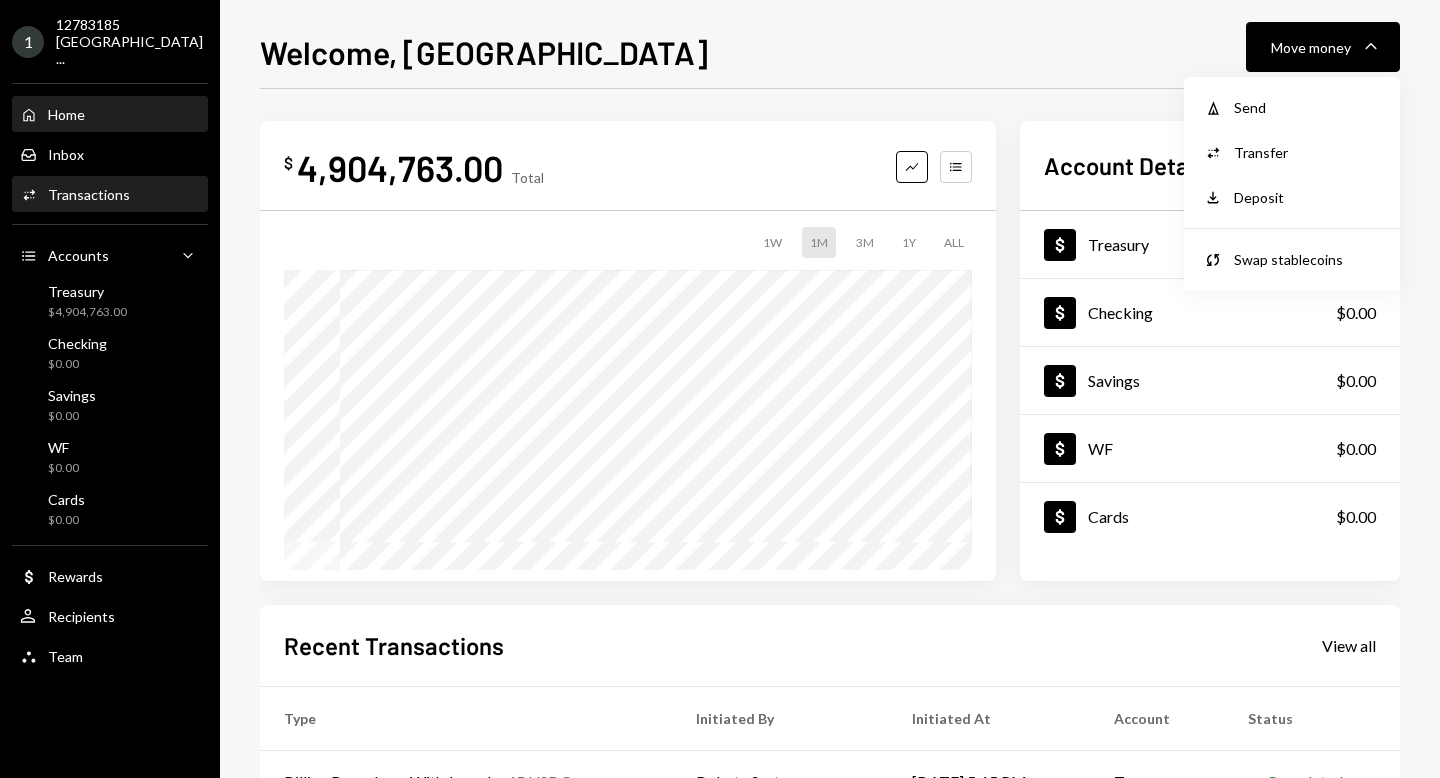 click on "Transactions" at bounding box center [89, 194] 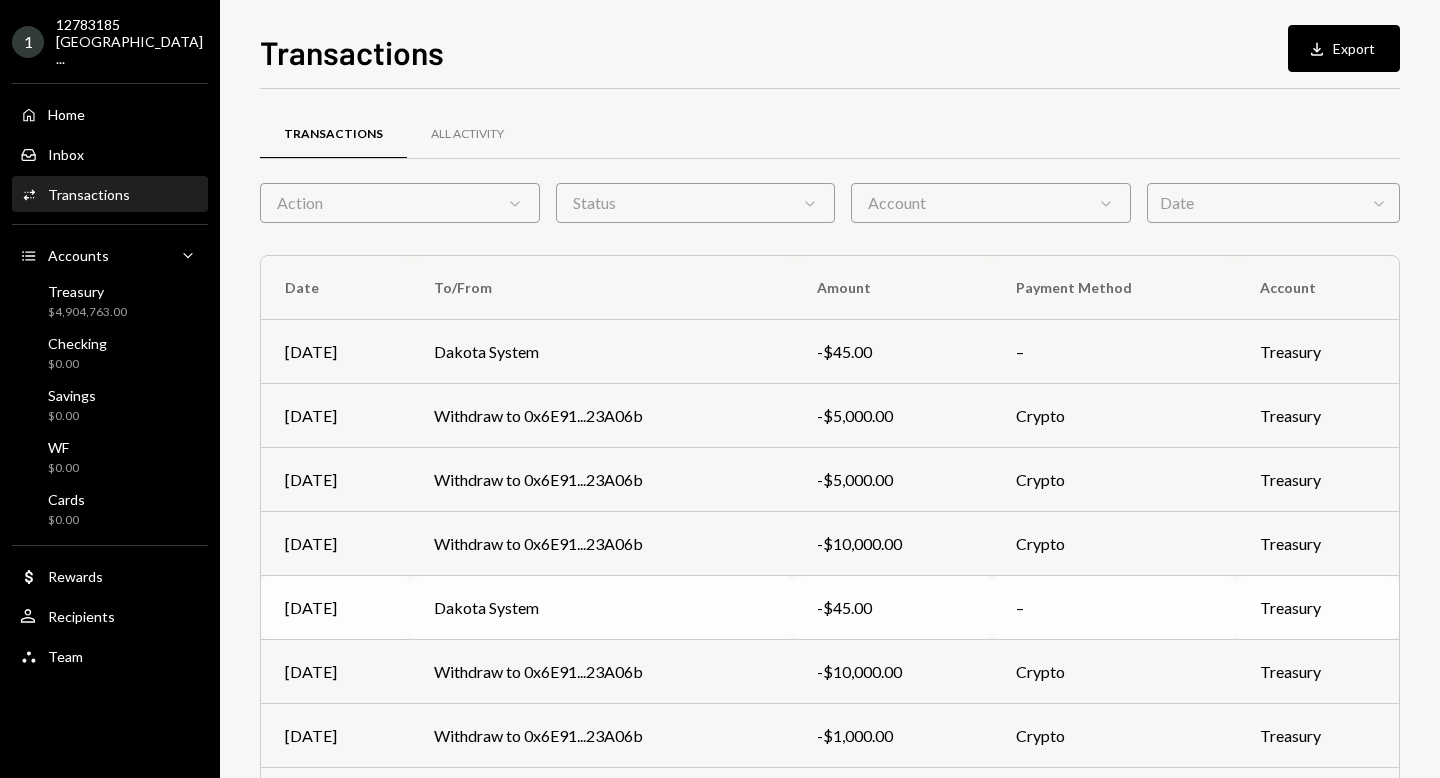 scroll, scrollTop: 266, scrollLeft: 0, axis: vertical 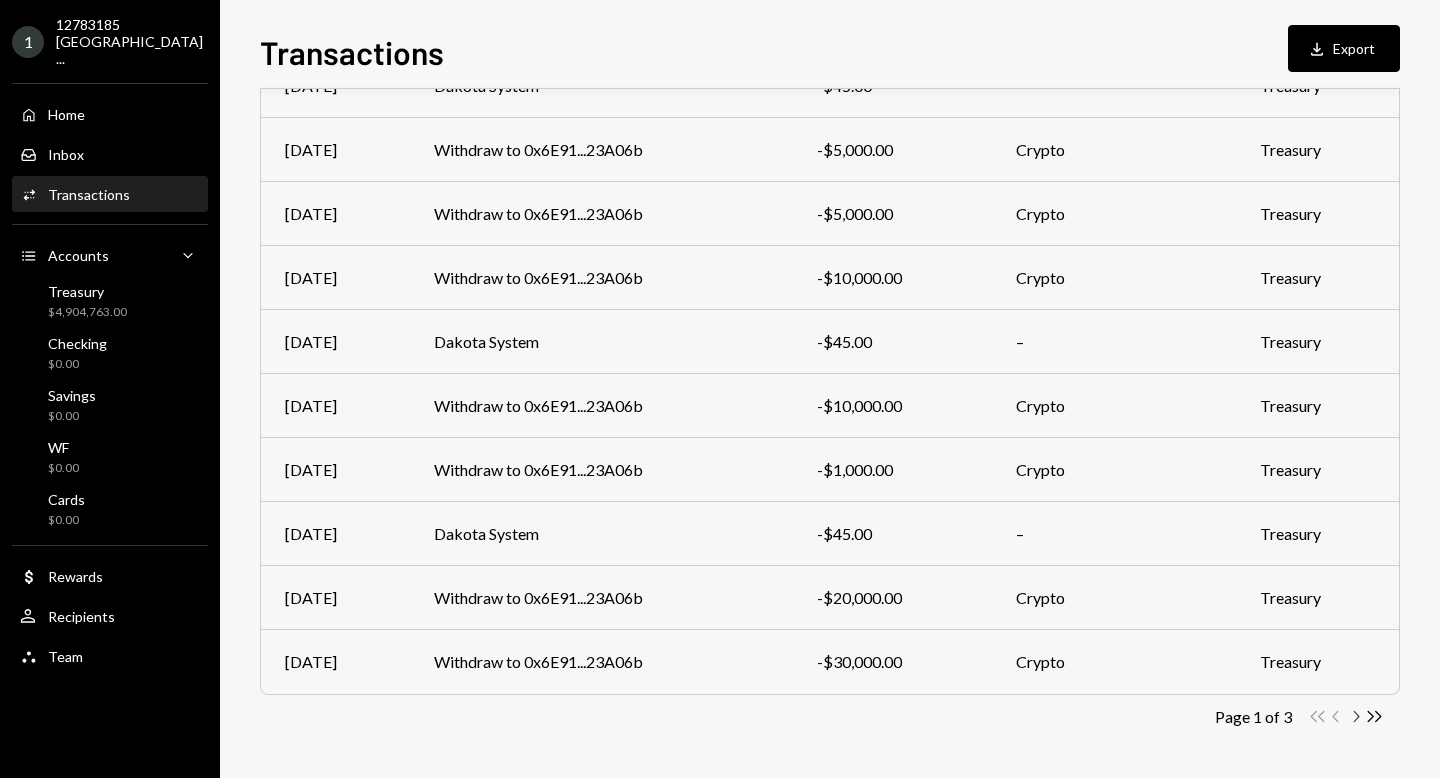 click on "Chevron Right" 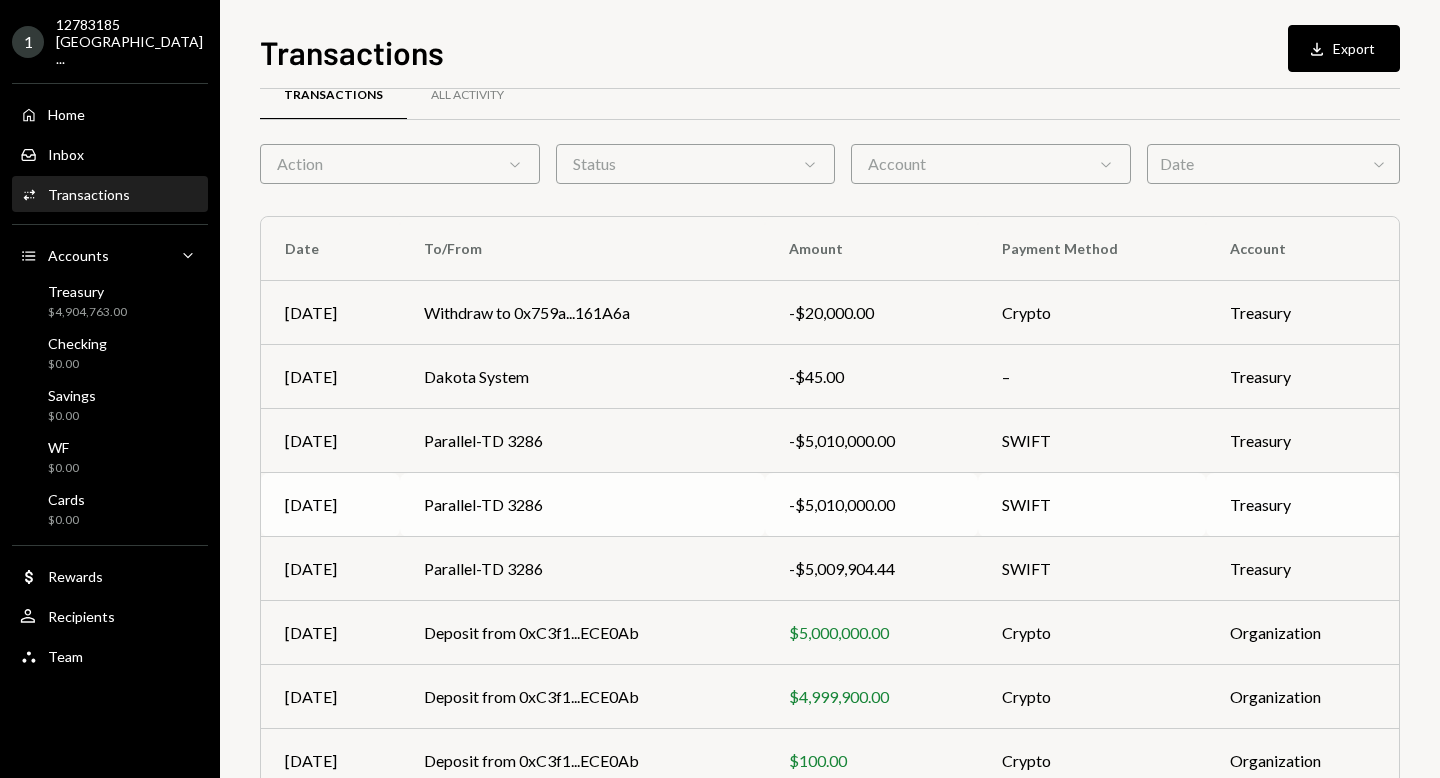 scroll, scrollTop: 0, scrollLeft: 0, axis: both 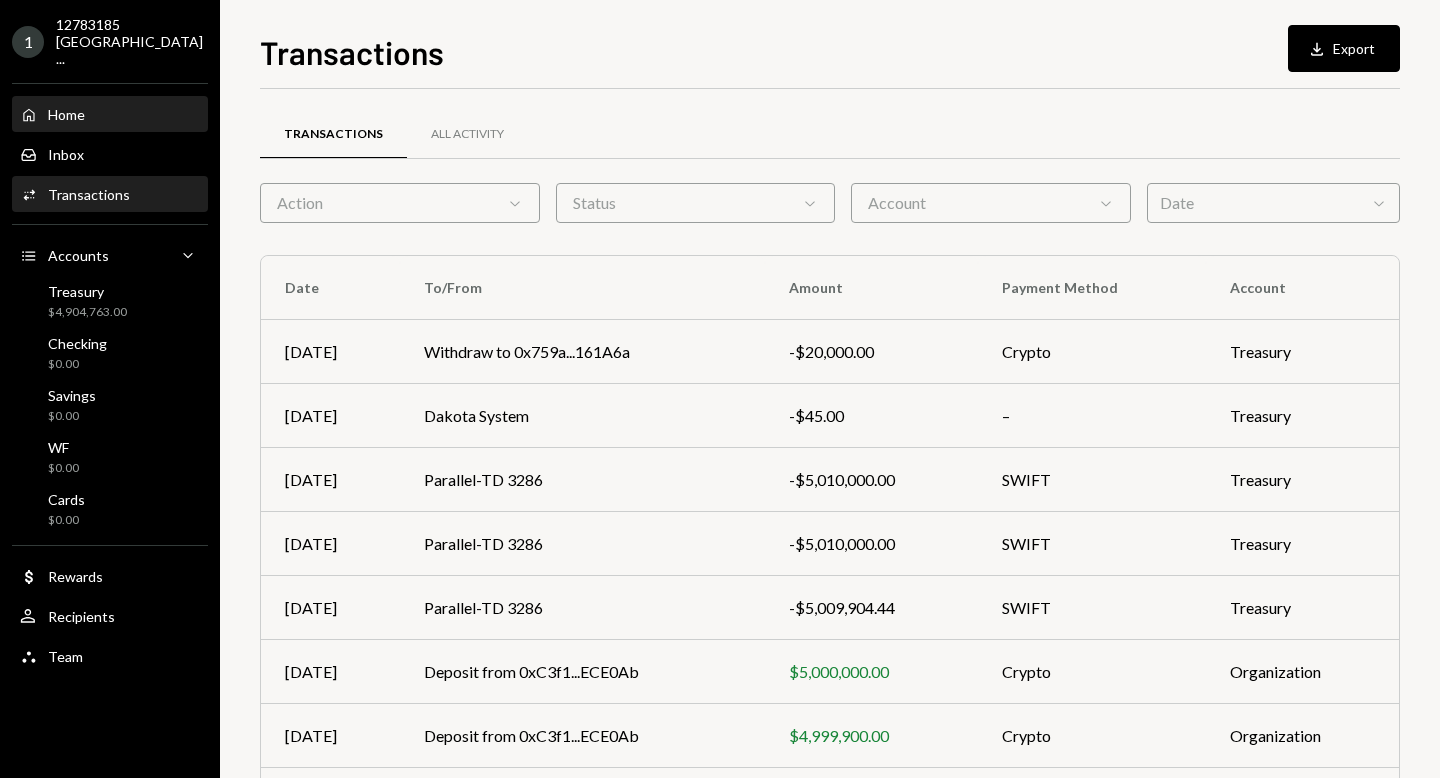click on "Home Home" at bounding box center [110, 115] 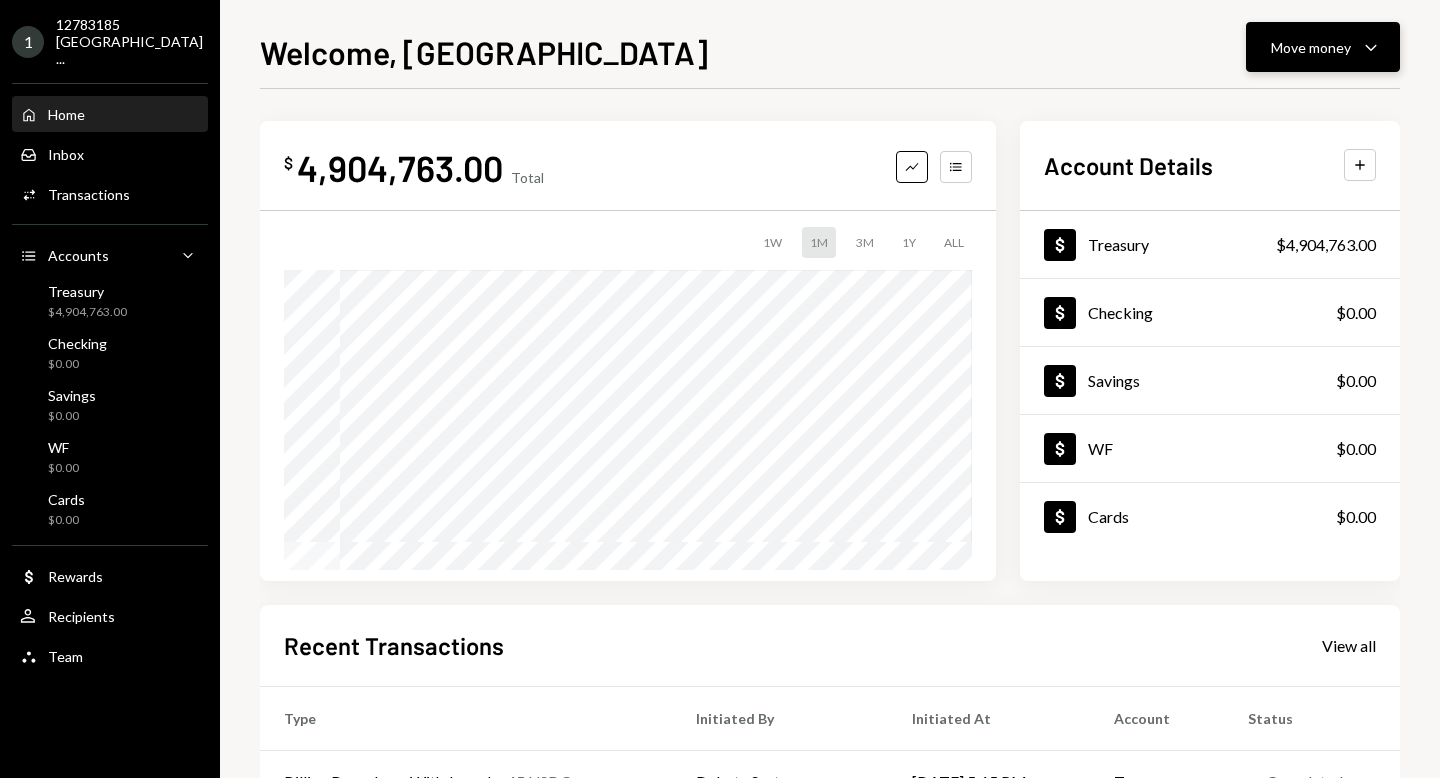 click on "Move money Caret Down" at bounding box center (1323, 47) 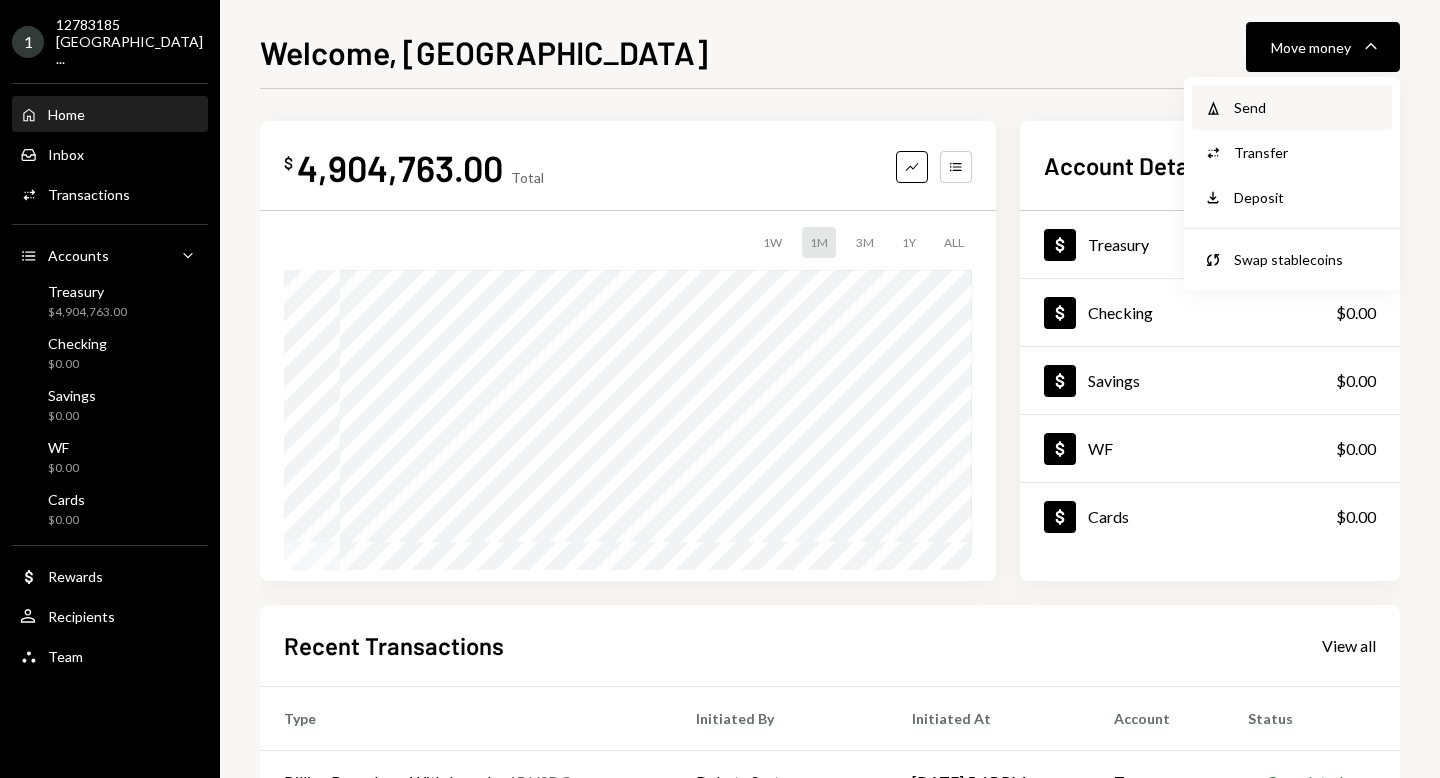 click on "Send" at bounding box center (1307, 107) 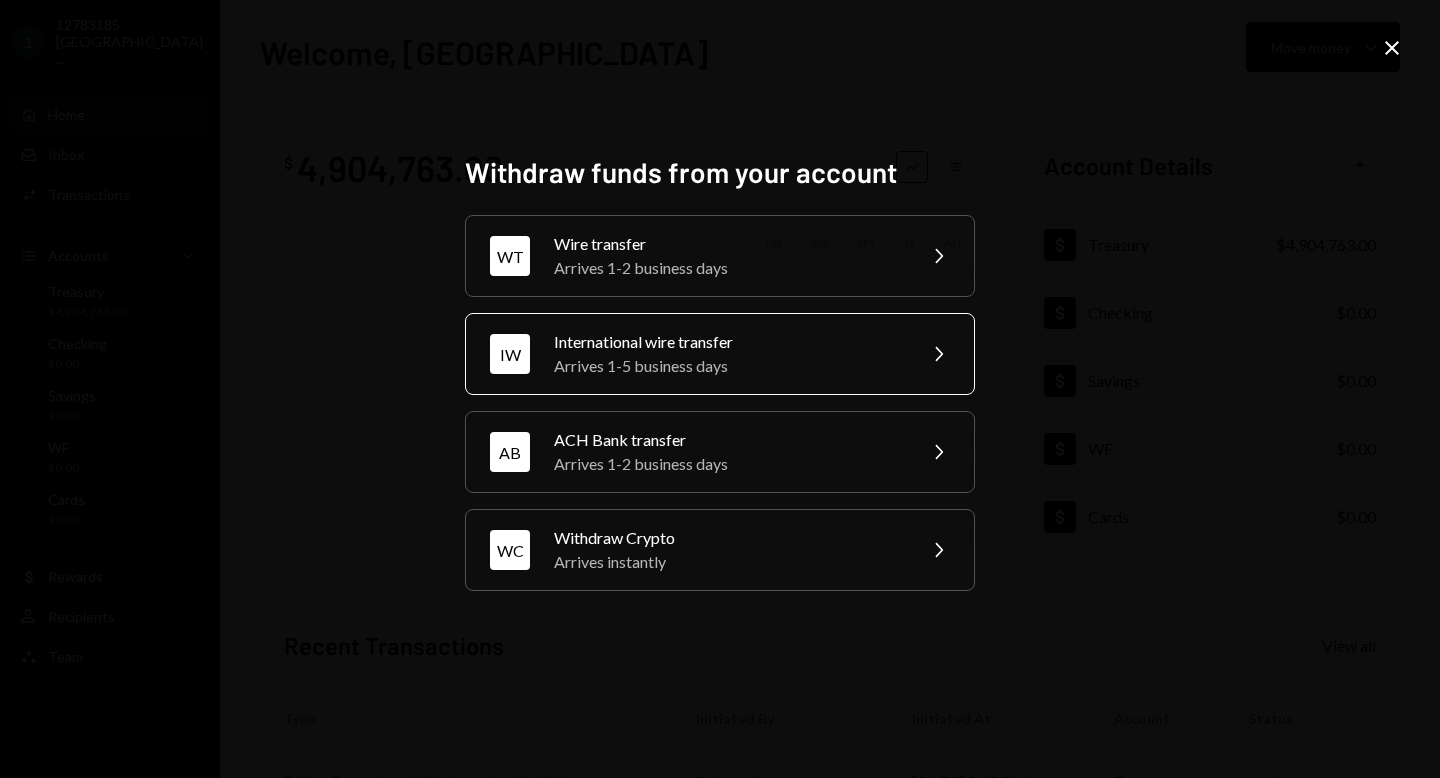 click on "International wire transfer" at bounding box center (728, 342) 